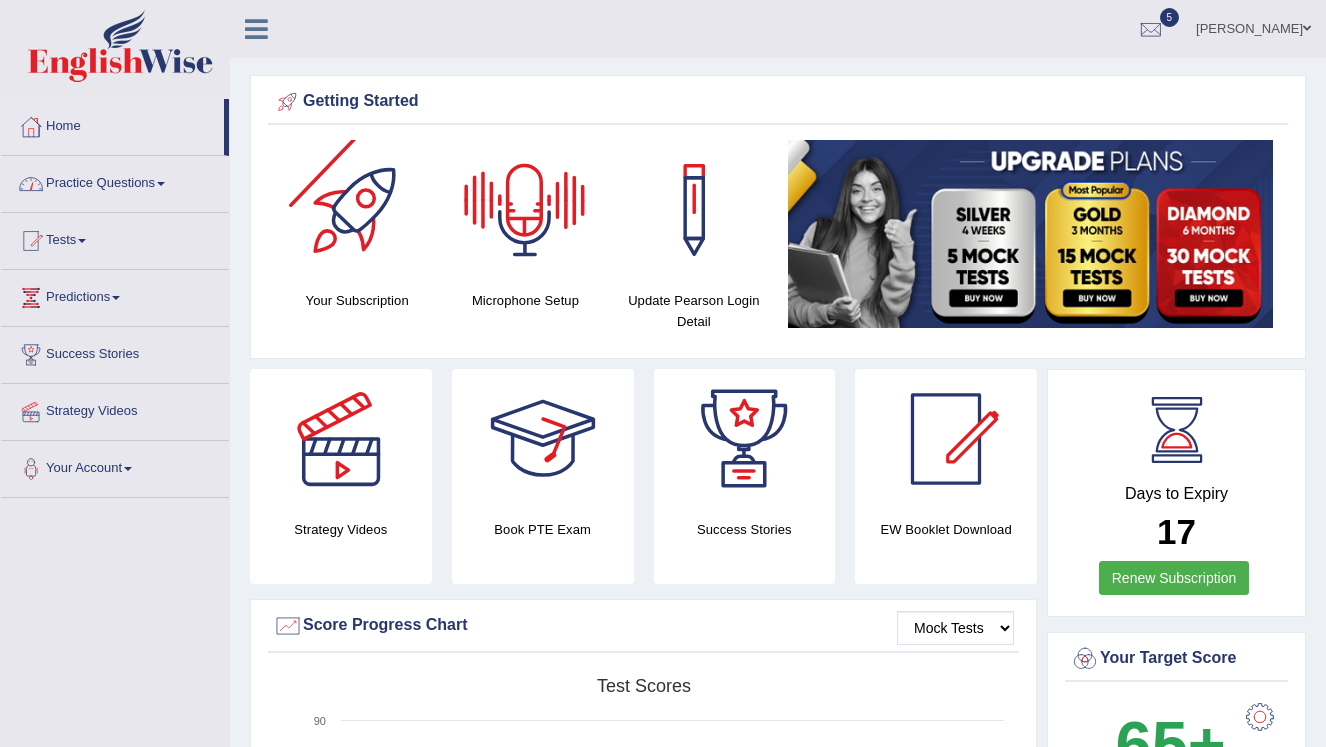 scroll, scrollTop: 0, scrollLeft: 0, axis: both 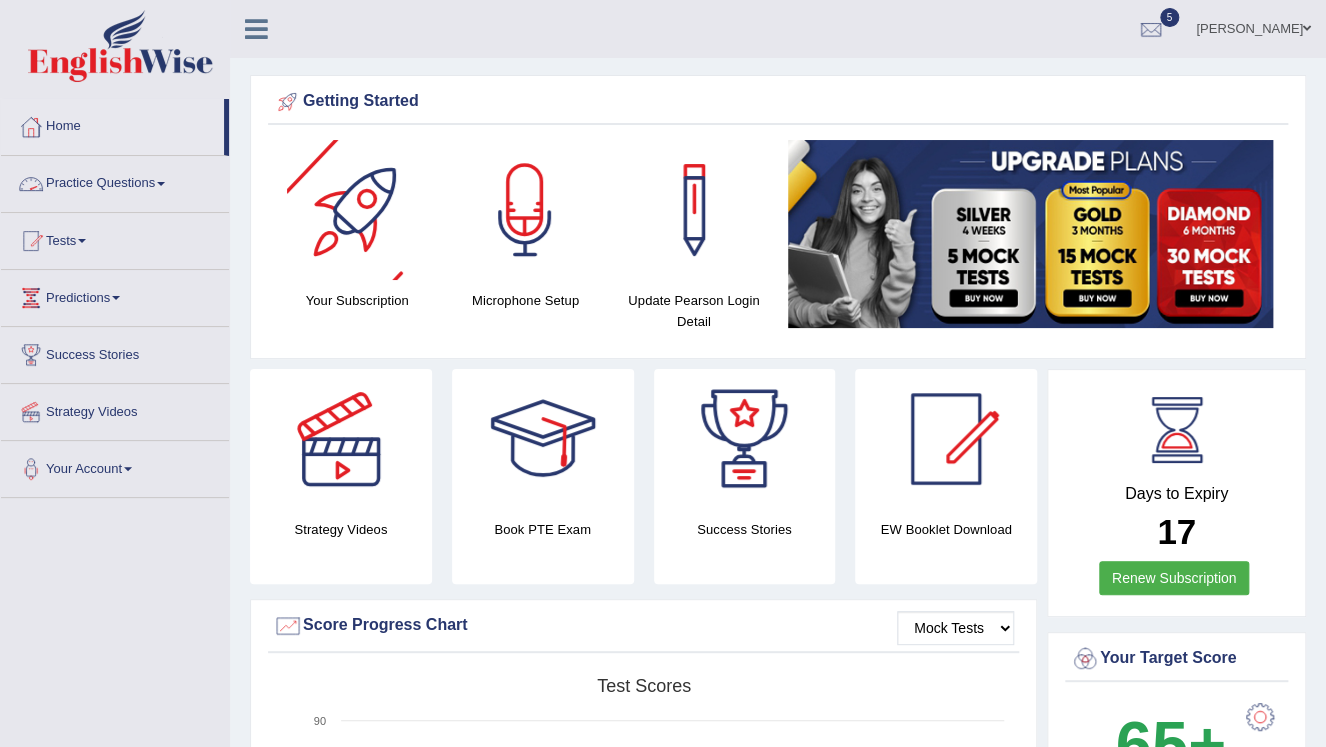 click on "Practice Questions" at bounding box center [115, 181] 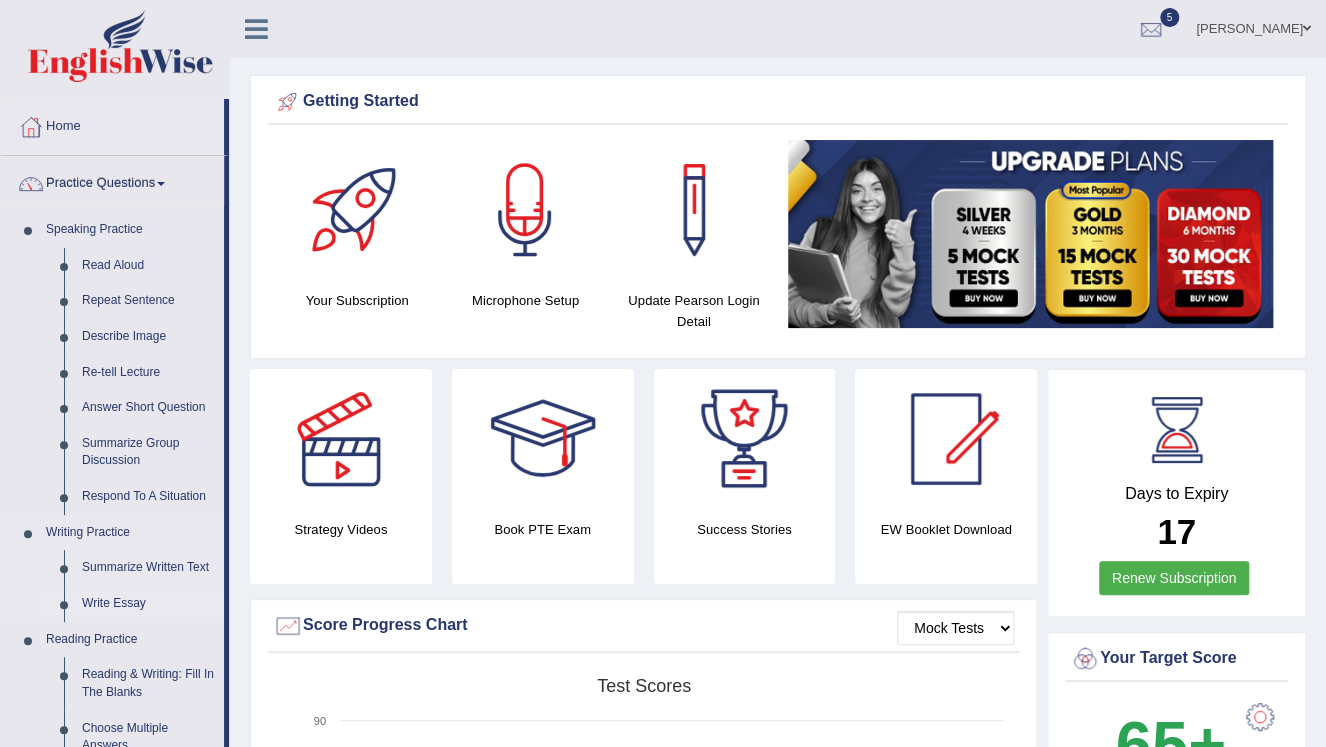 scroll, scrollTop: 320, scrollLeft: 0, axis: vertical 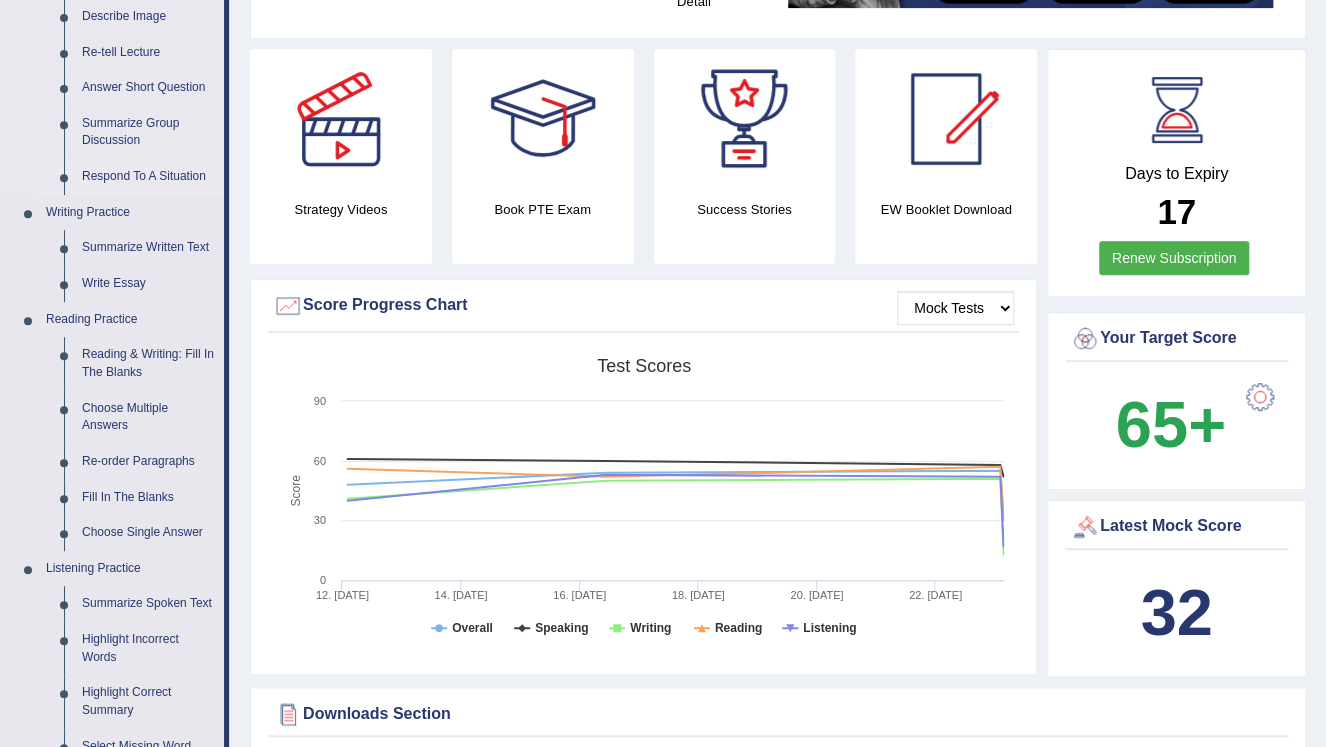click on "Respond To A Situation" at bounding box center (148, 177) 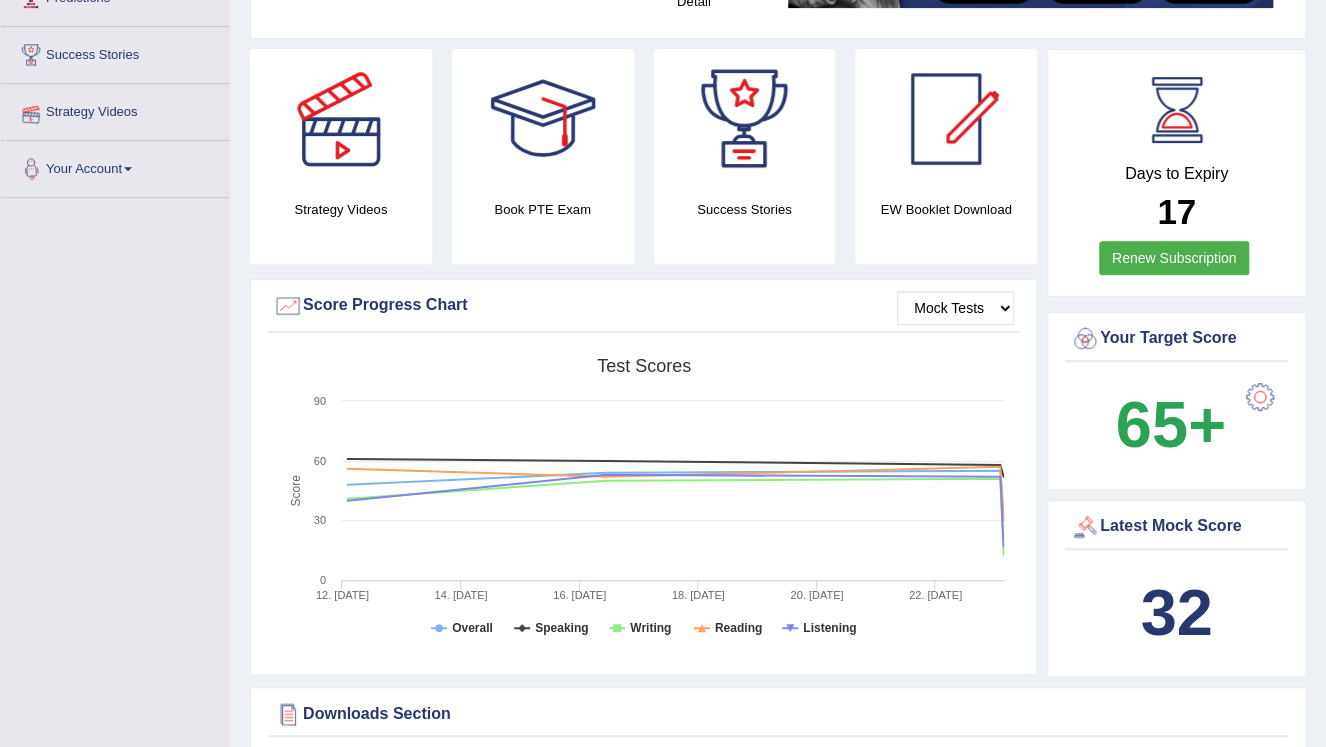 scroll, scrollTop: 515, scrollLeft: 0, axis: vertical 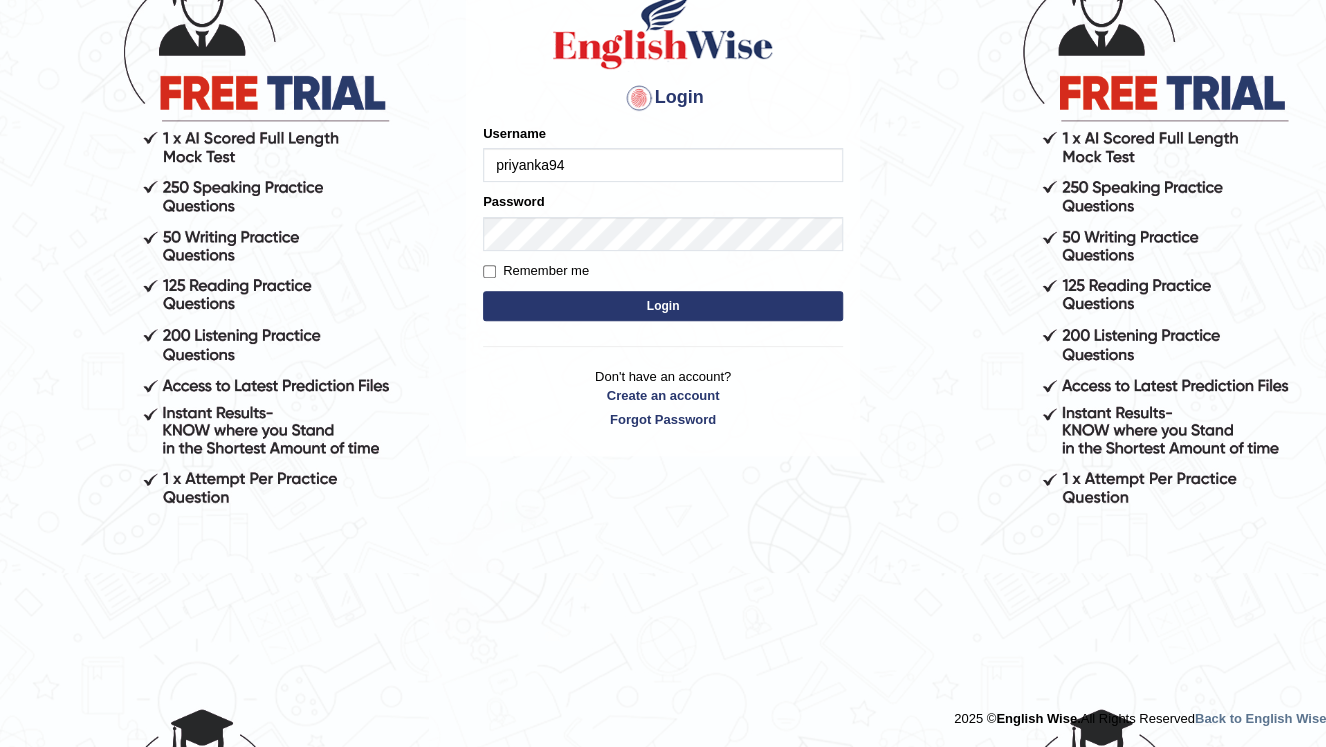 type on "priyanka94" 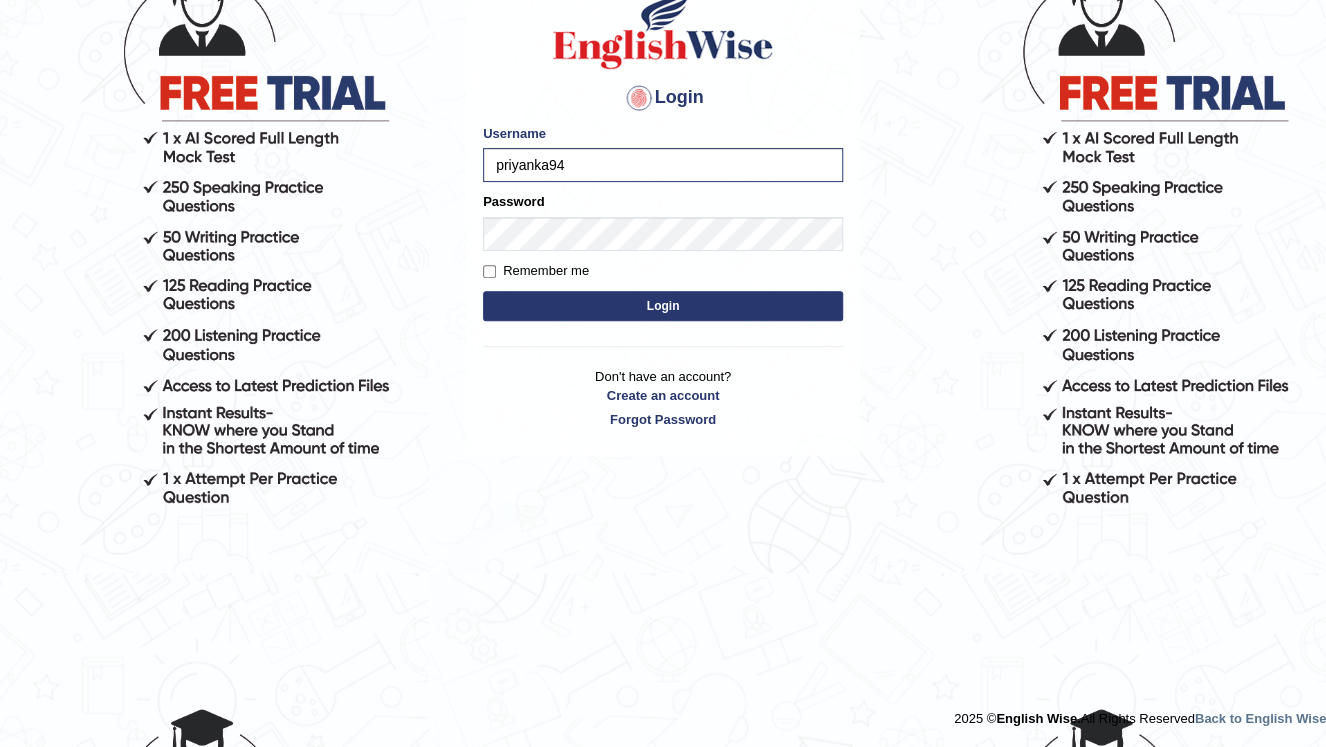 click on "Login" at bounding box center [663, 306] 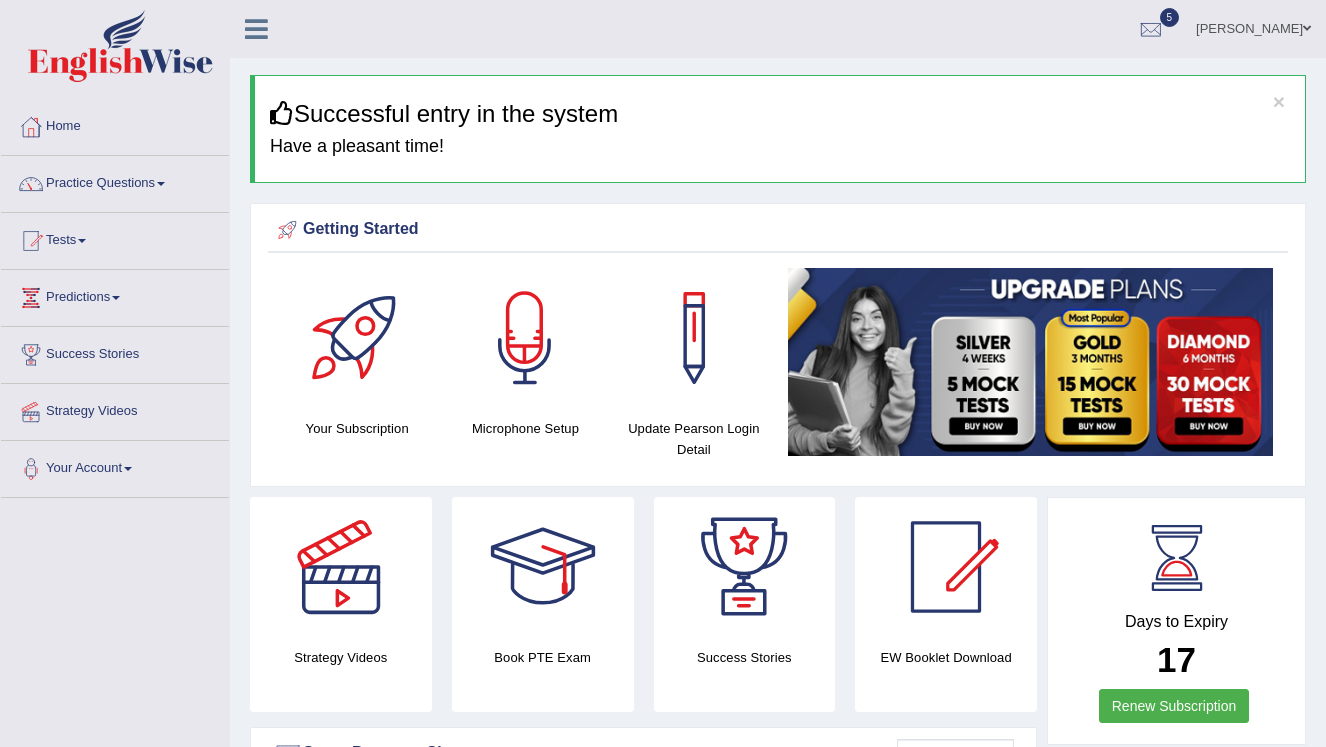 scroll, scrollTop: 0, scrollLeft: 0, axis: both 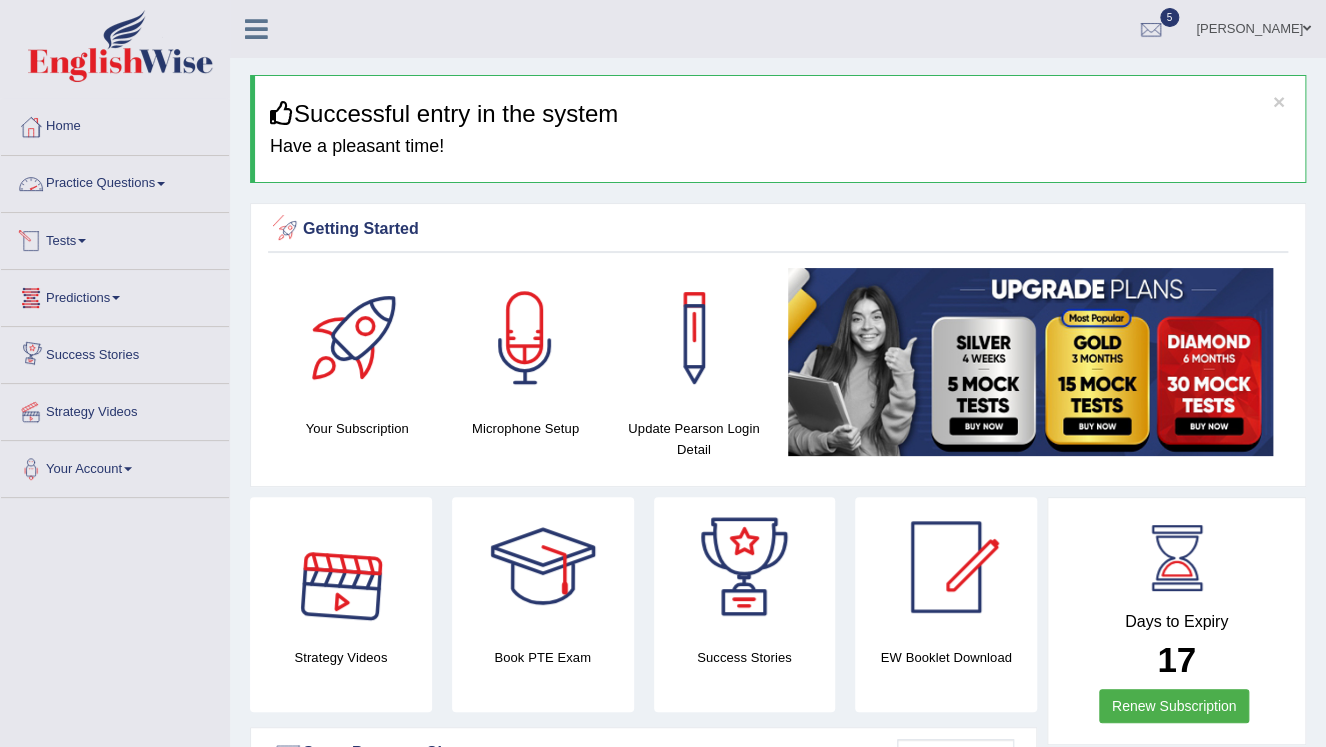 click on "Tests" at bounding box center [115, 238] 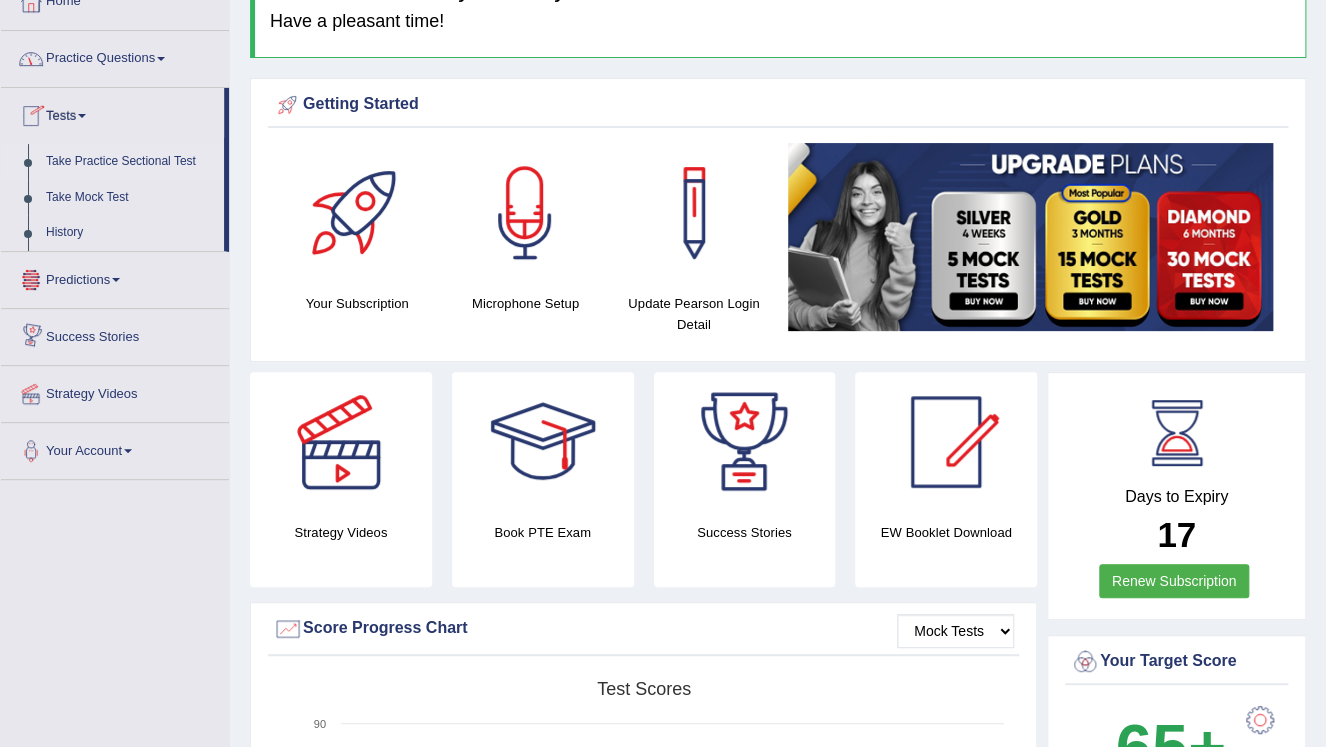scroll, scrollTop: 160, scrollLeft: 0, axis: vertical 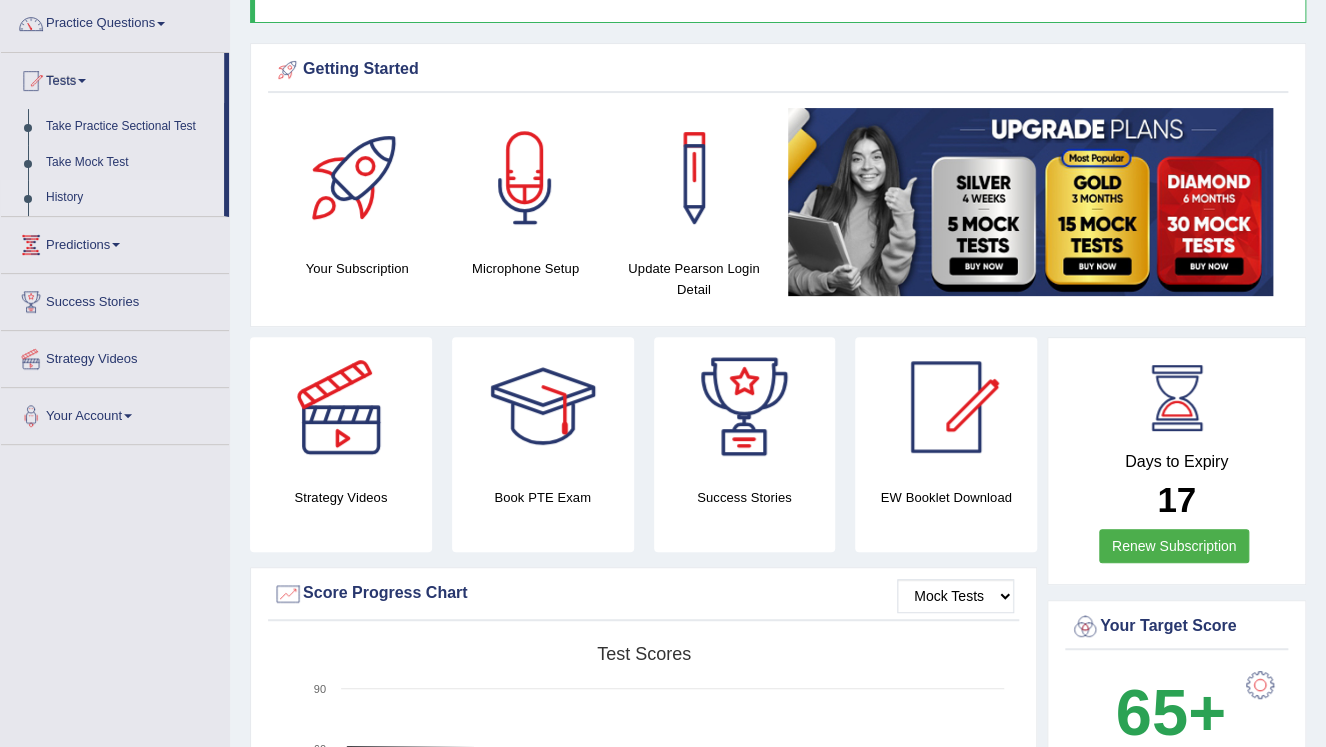 click on "History" at bounding box center [130, 198] 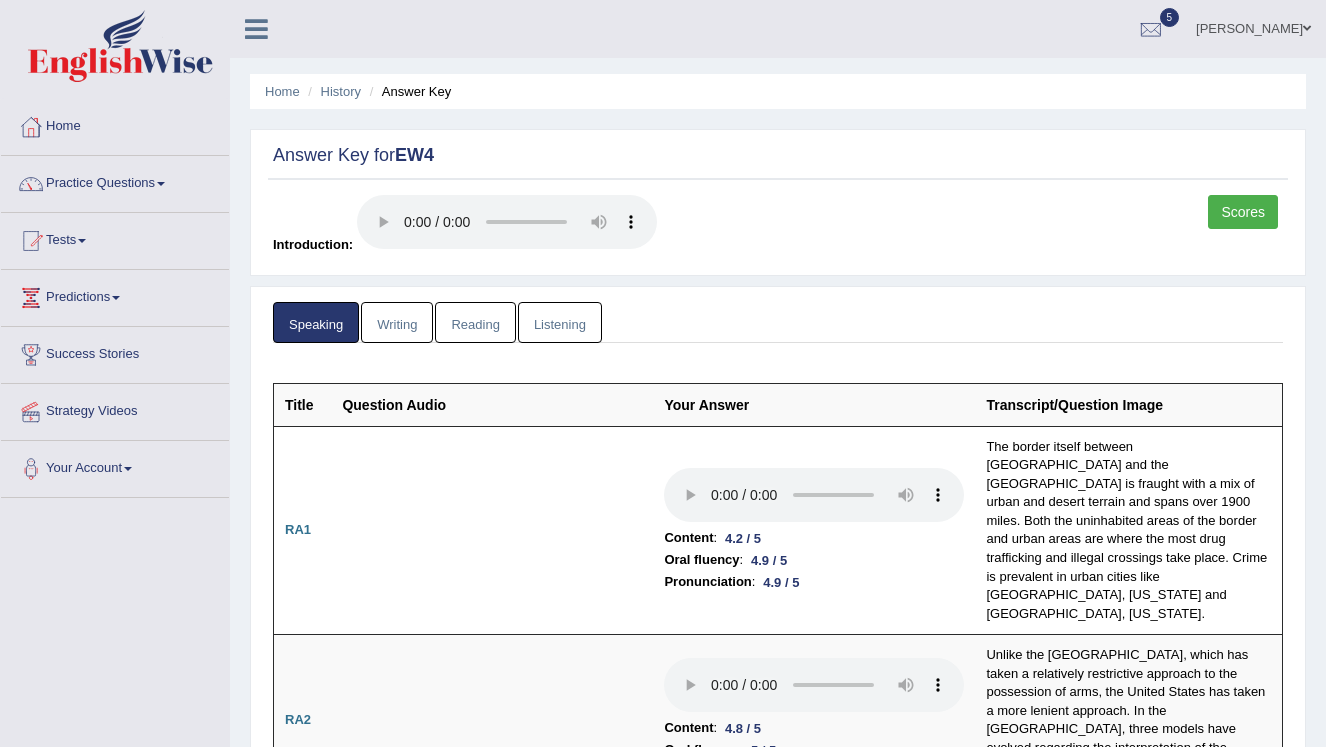 scroll, scrollTop: 256, scrollLeft: 0, axis: vertical 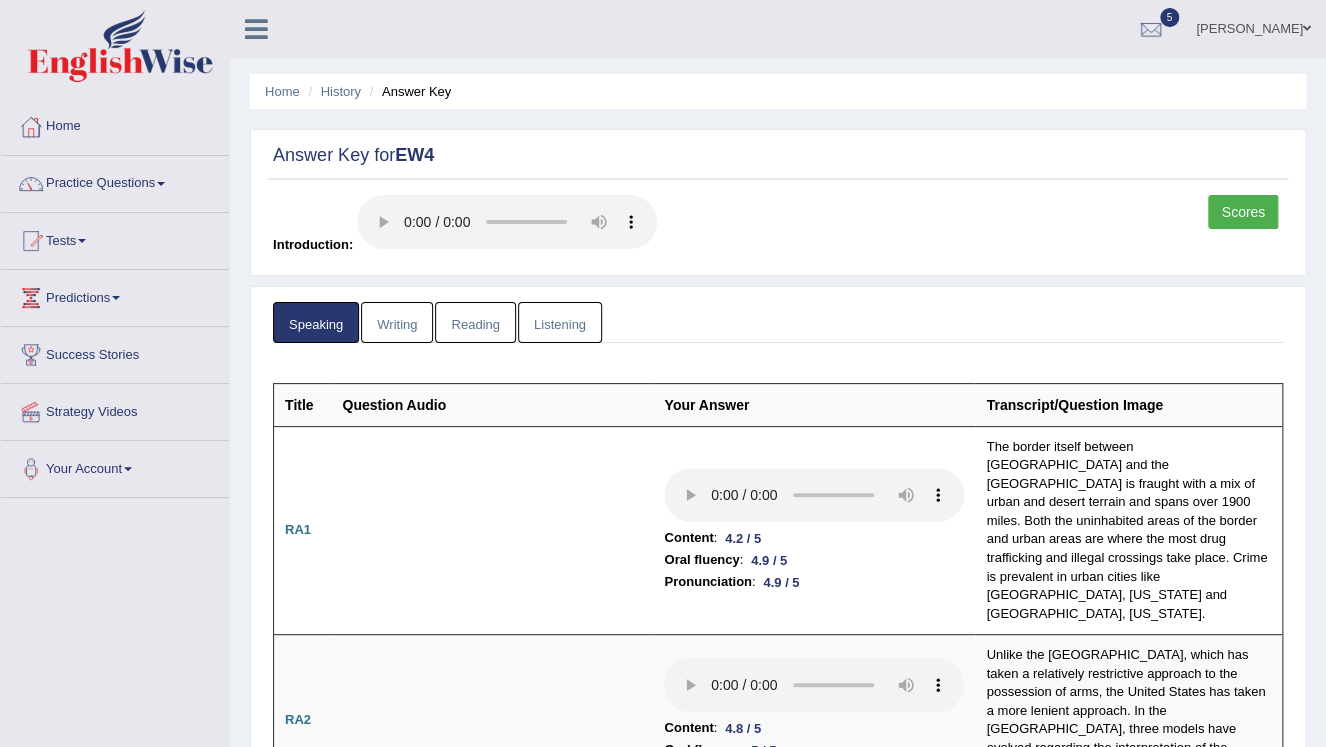 click on "Writing" at bounding box center (397, 322) 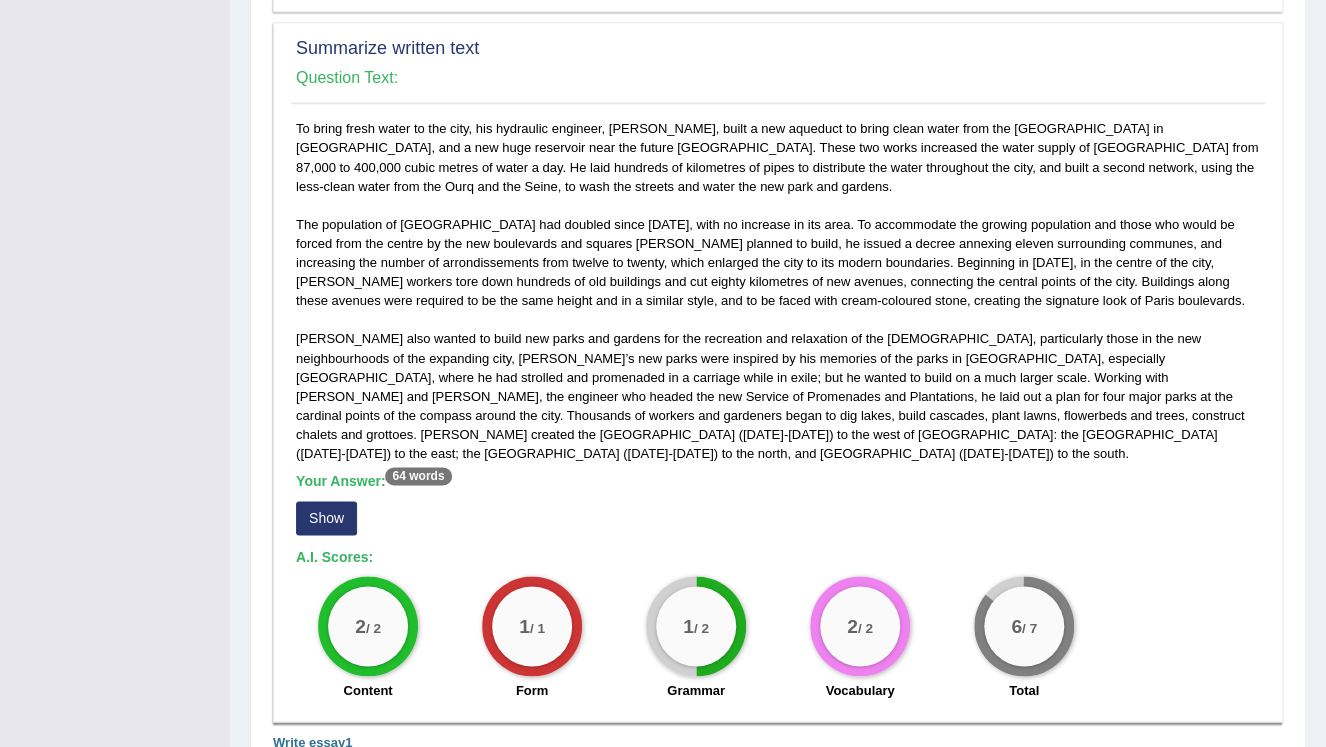 scroll, scrollTop: 960, scrollLeft: 0, axis: vertical 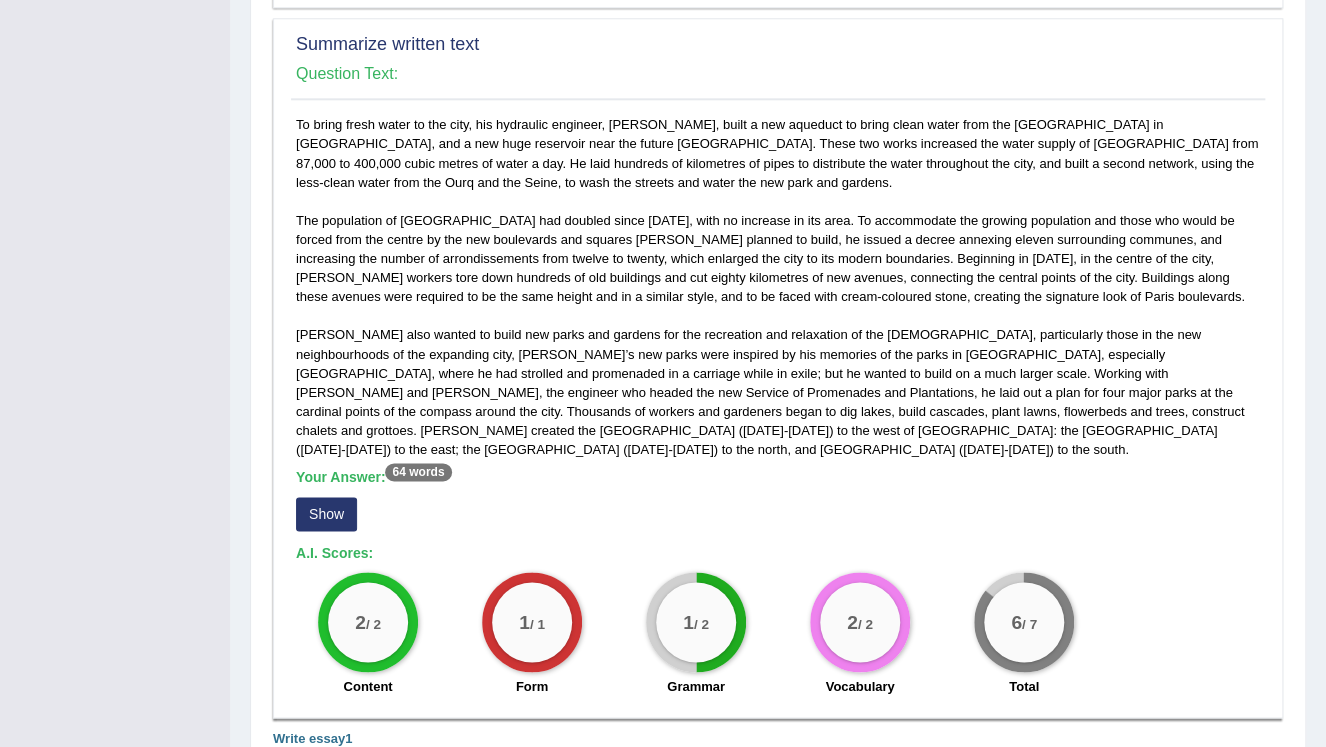 click on "Show" at bounding box center [326, 514] 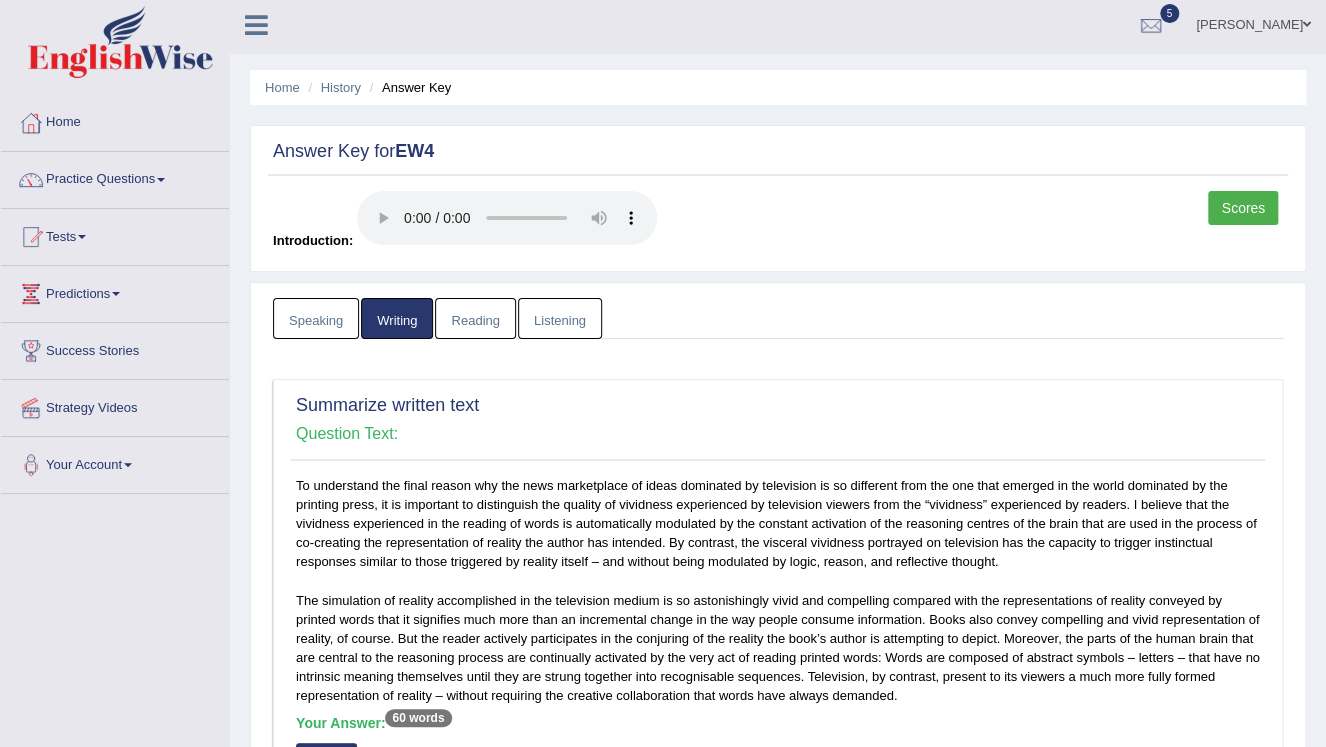 scroll, scrollTop: 0, scrollLeft: 0, axis: both 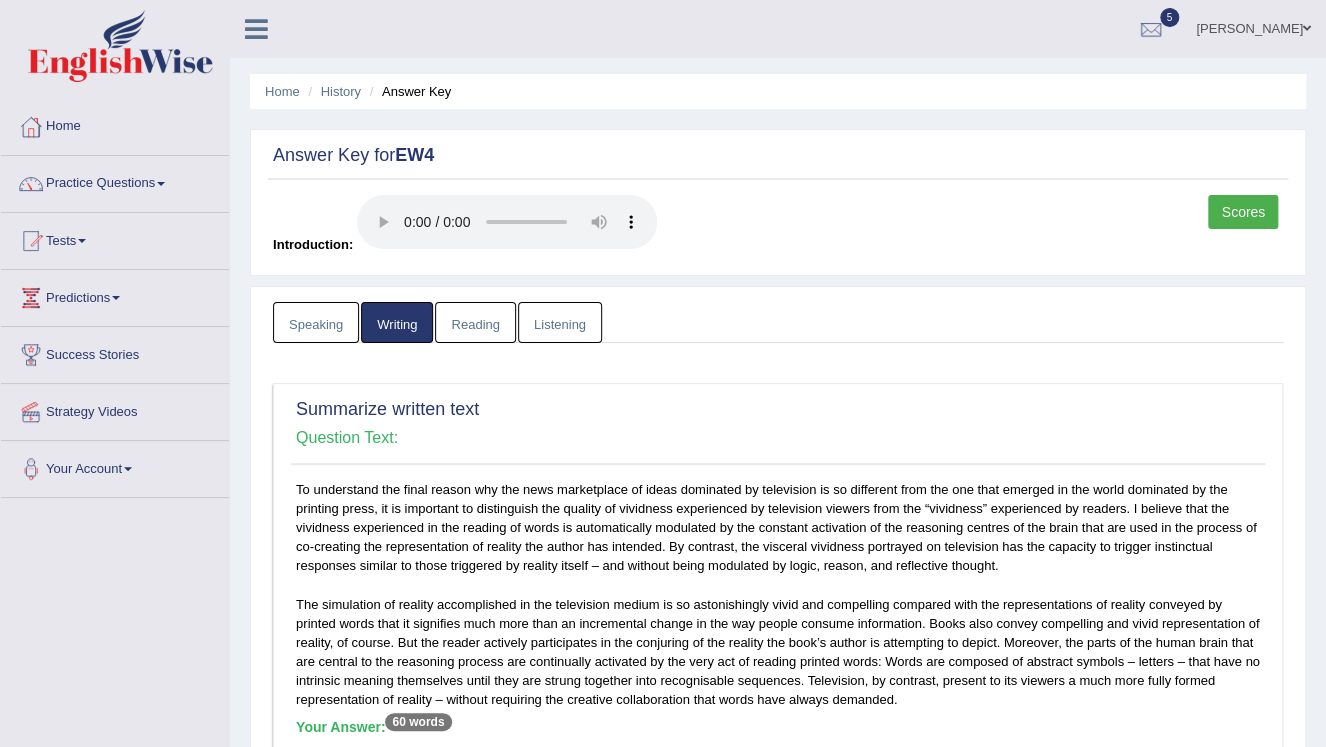 click on "Reading" at bounding box center (475, 322) 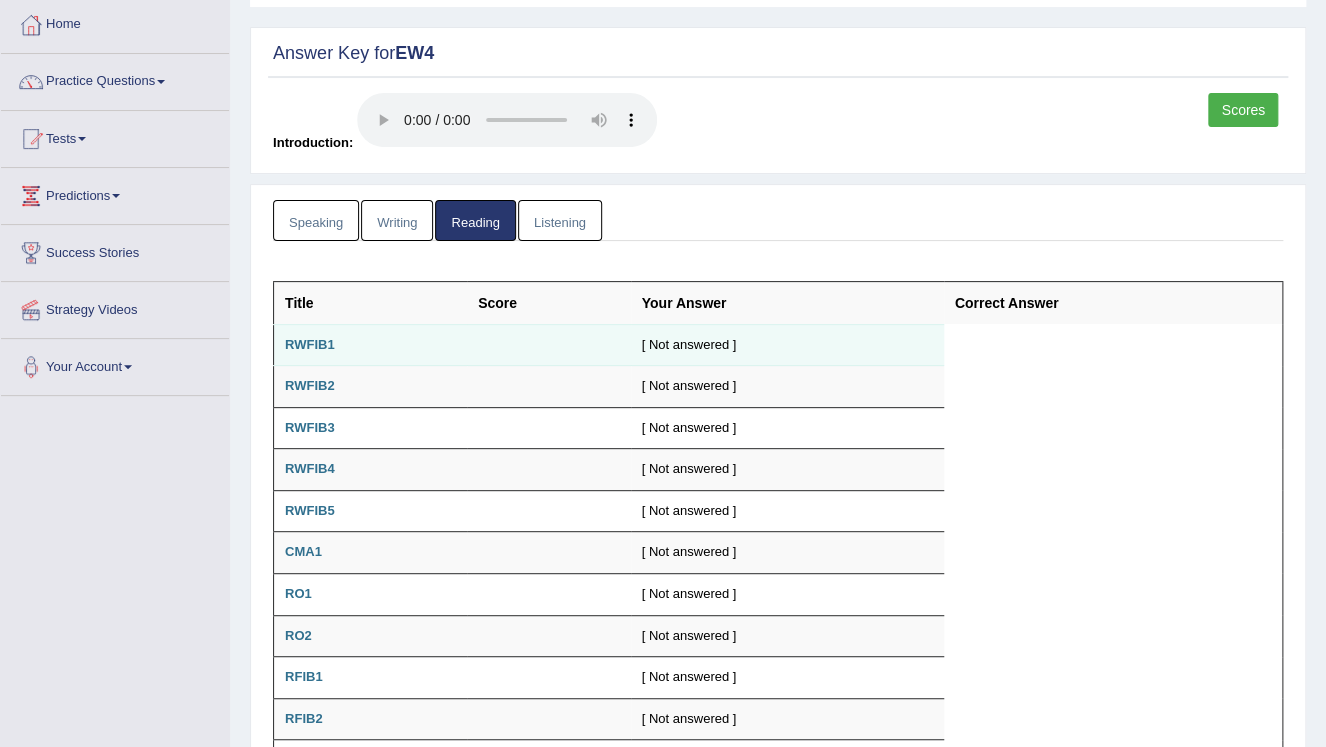 scroll, scrollTop: 0, scrollLeft: 0, axis: both 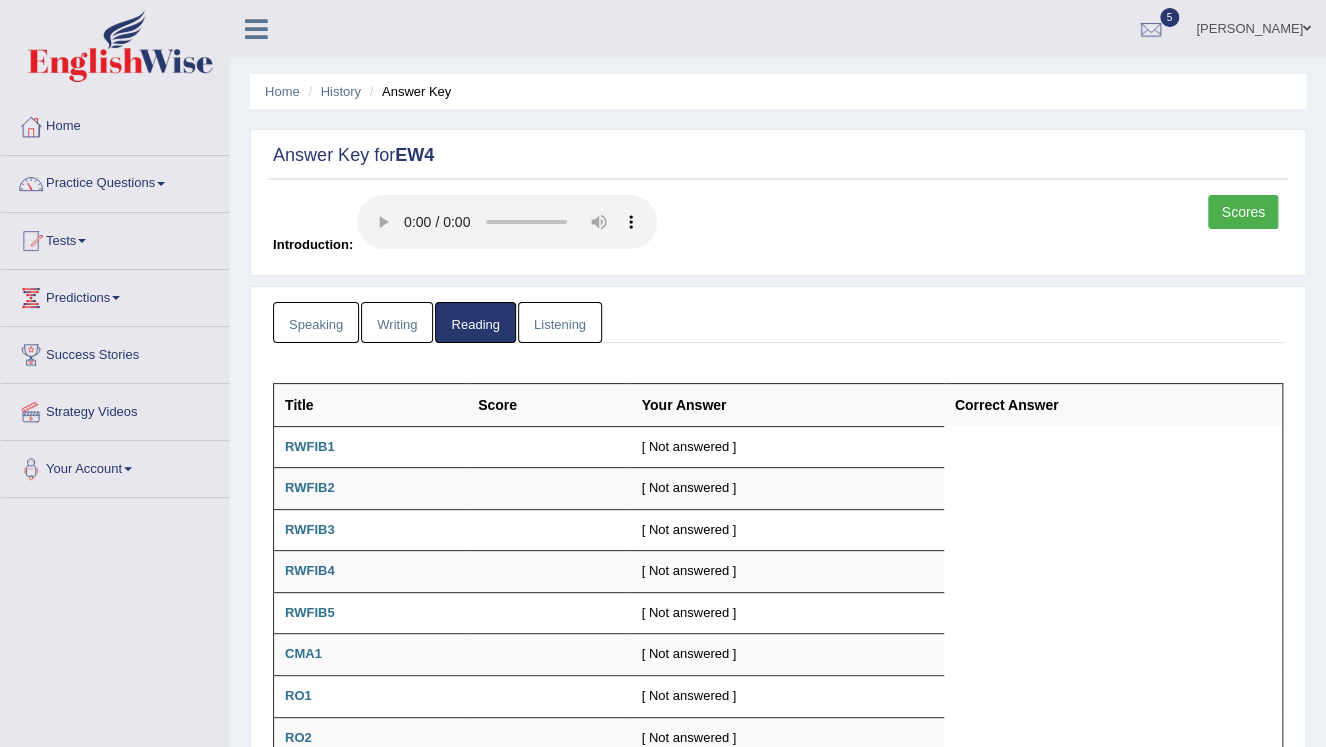 click on "Listening" at bounding box center [560, 322] 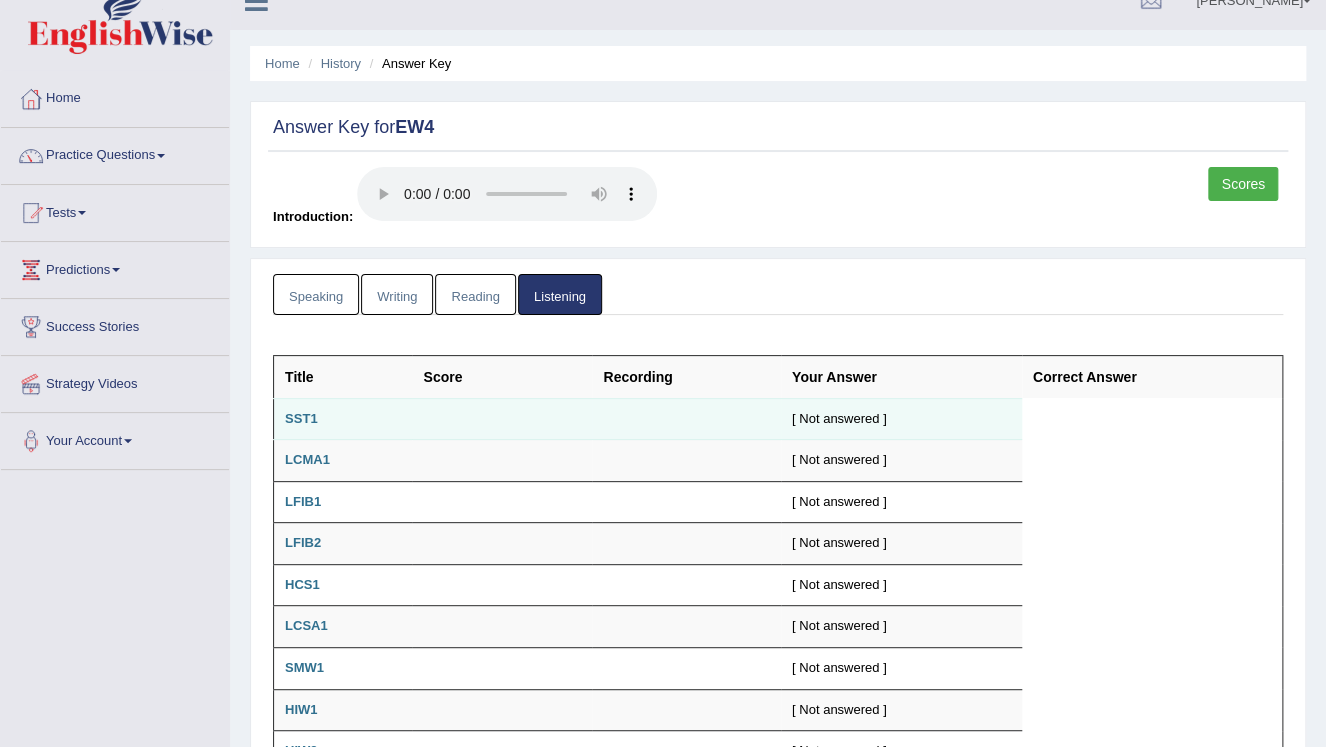 scroll, scrollTop: 0, scrollLeft: 0, axis: both 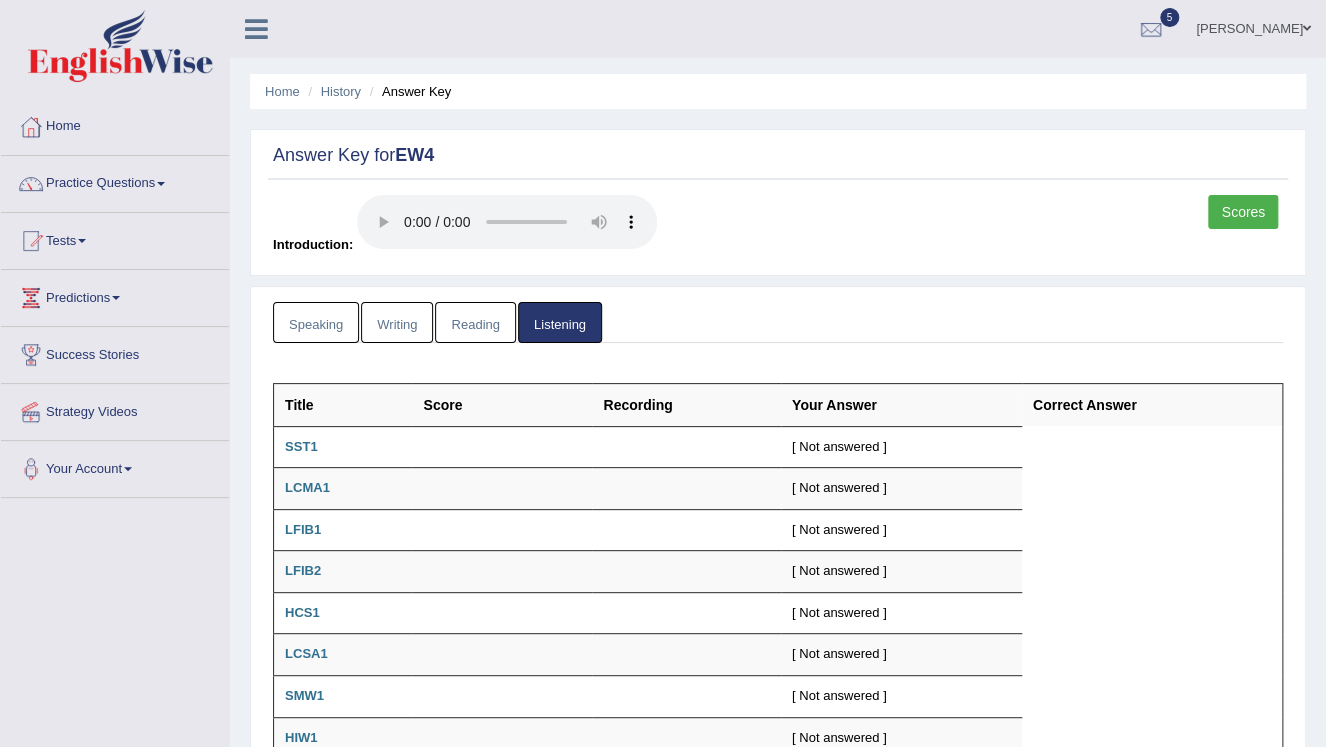 click on "Scores" at bounding box center (1243, 212) 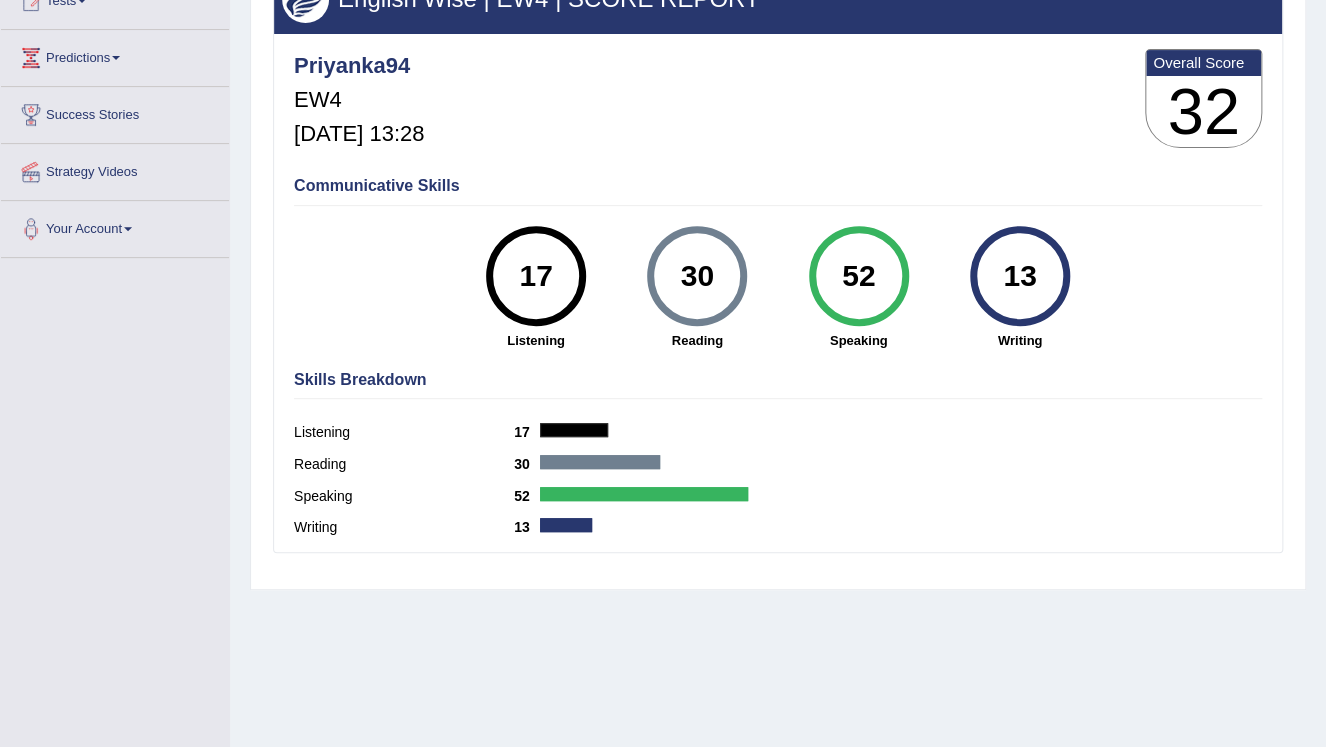 scroll, scrollTop: 240, scrollLeft: 0, axis: vertical 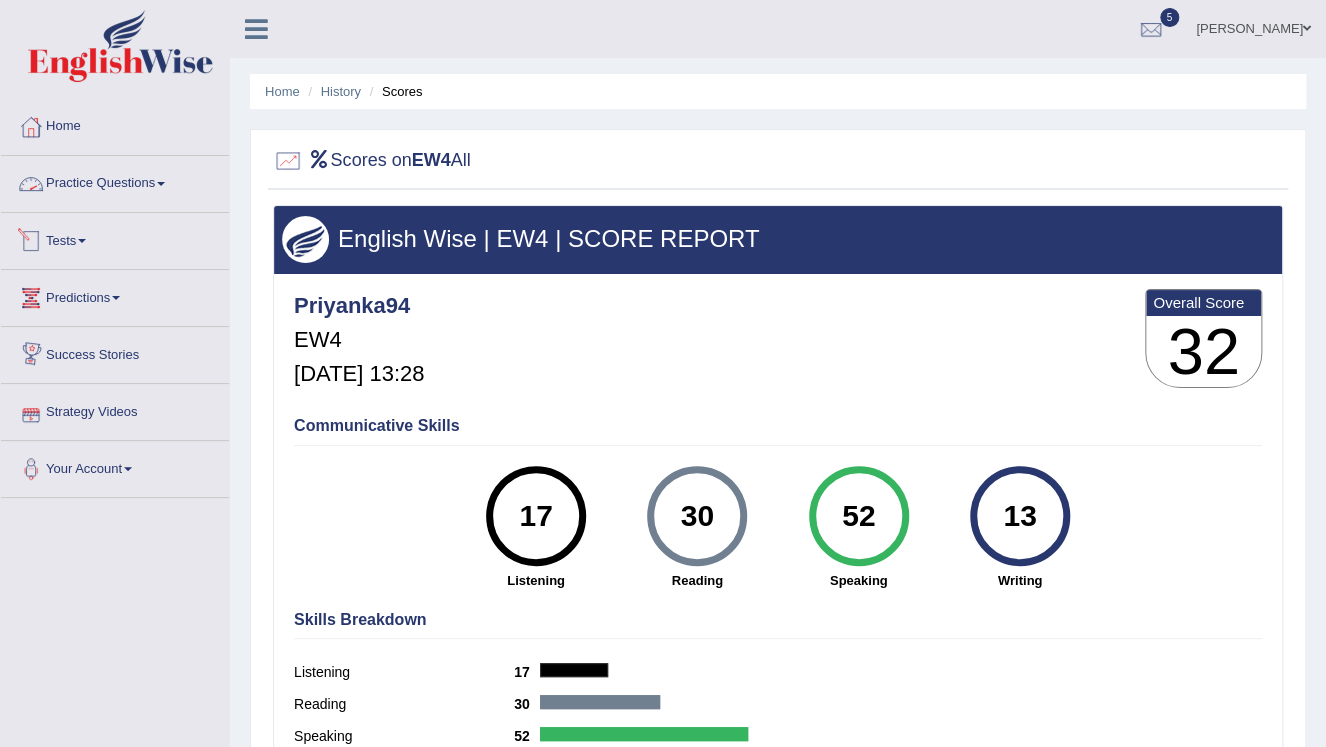 click on "Practice Questions" at bounding box center [115, 181] 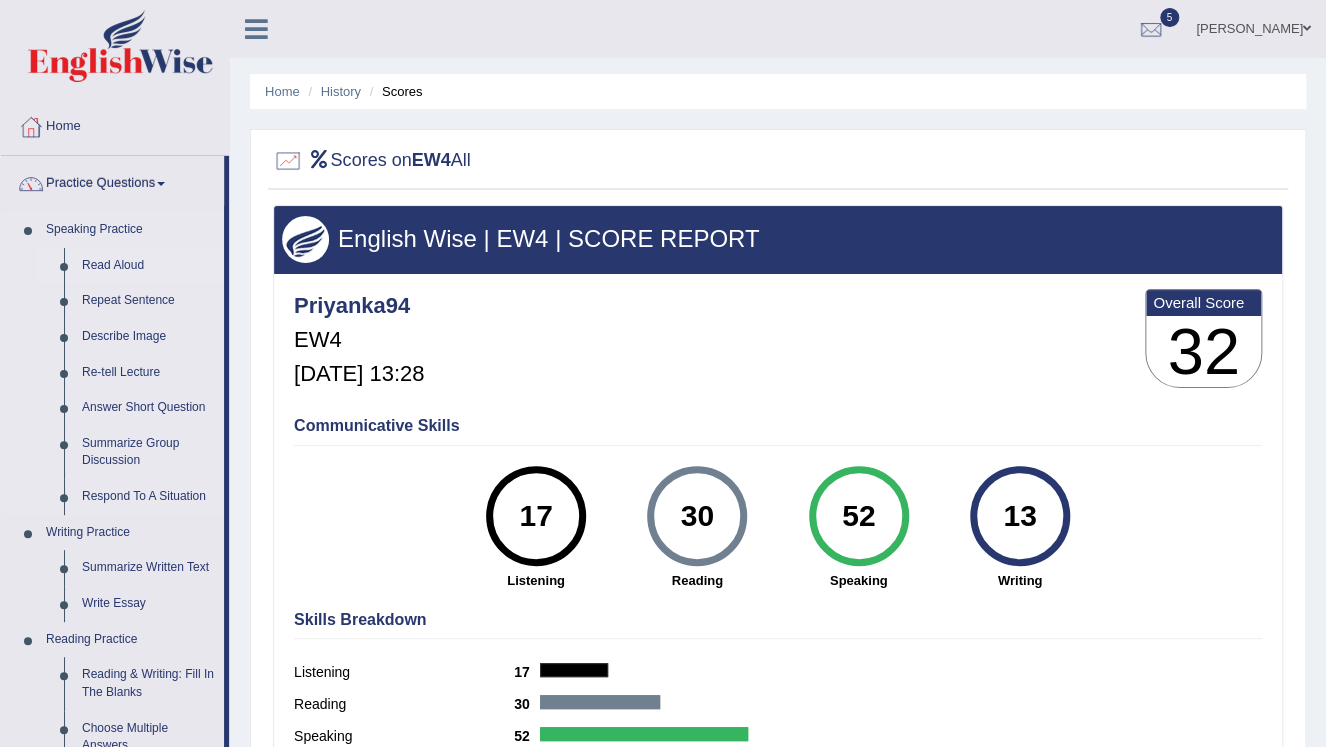 click on "Read Aloud" at bounding box center (148, 266) 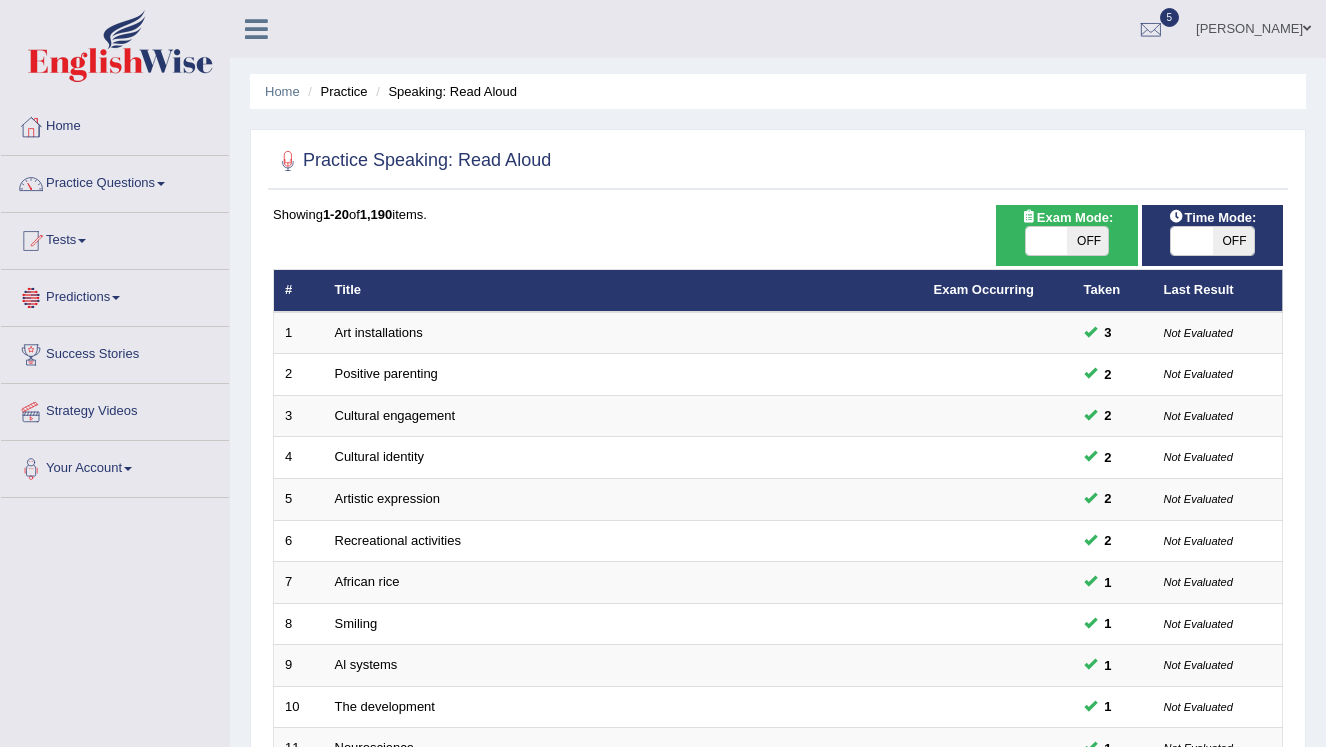 scroll, scrollTop: 0, scrollLeft: 0, axis: both 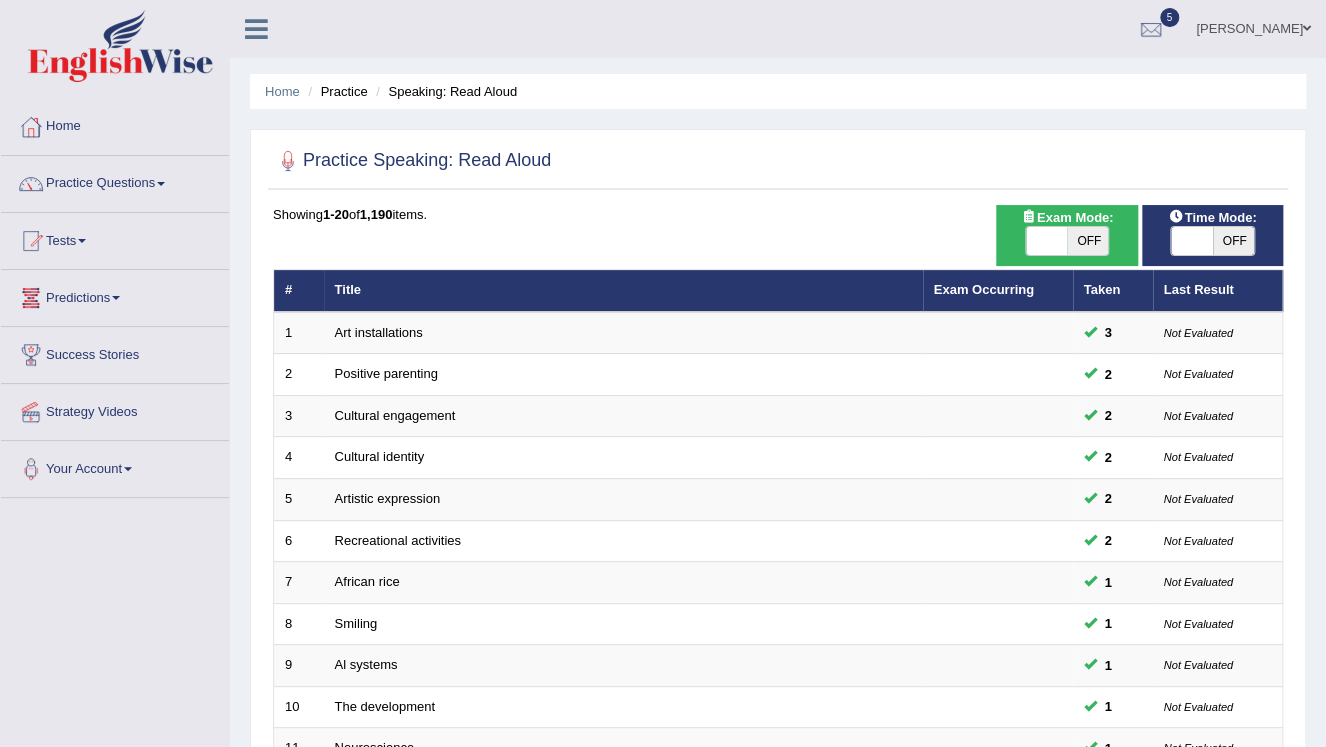 click on "OFF" at bounding box center [1088, 241] 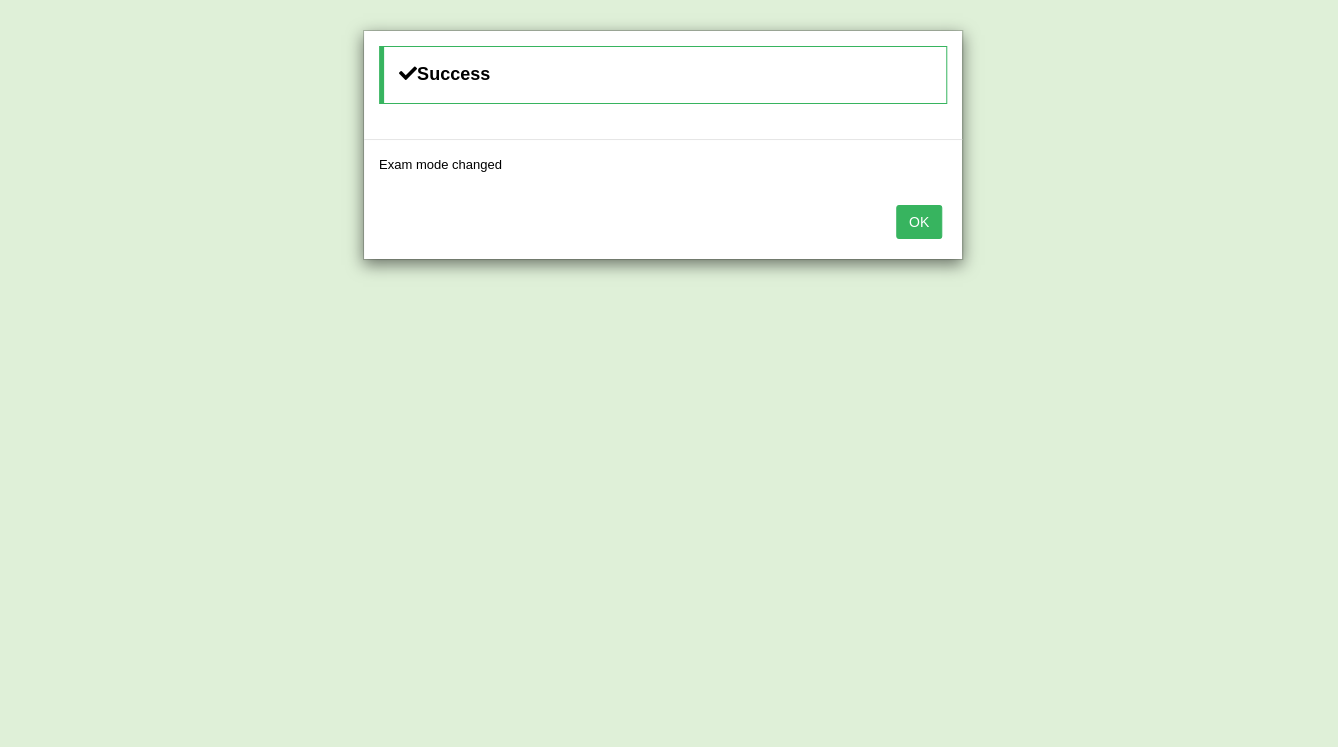 click on "OK" at bounding box center (919, 222) 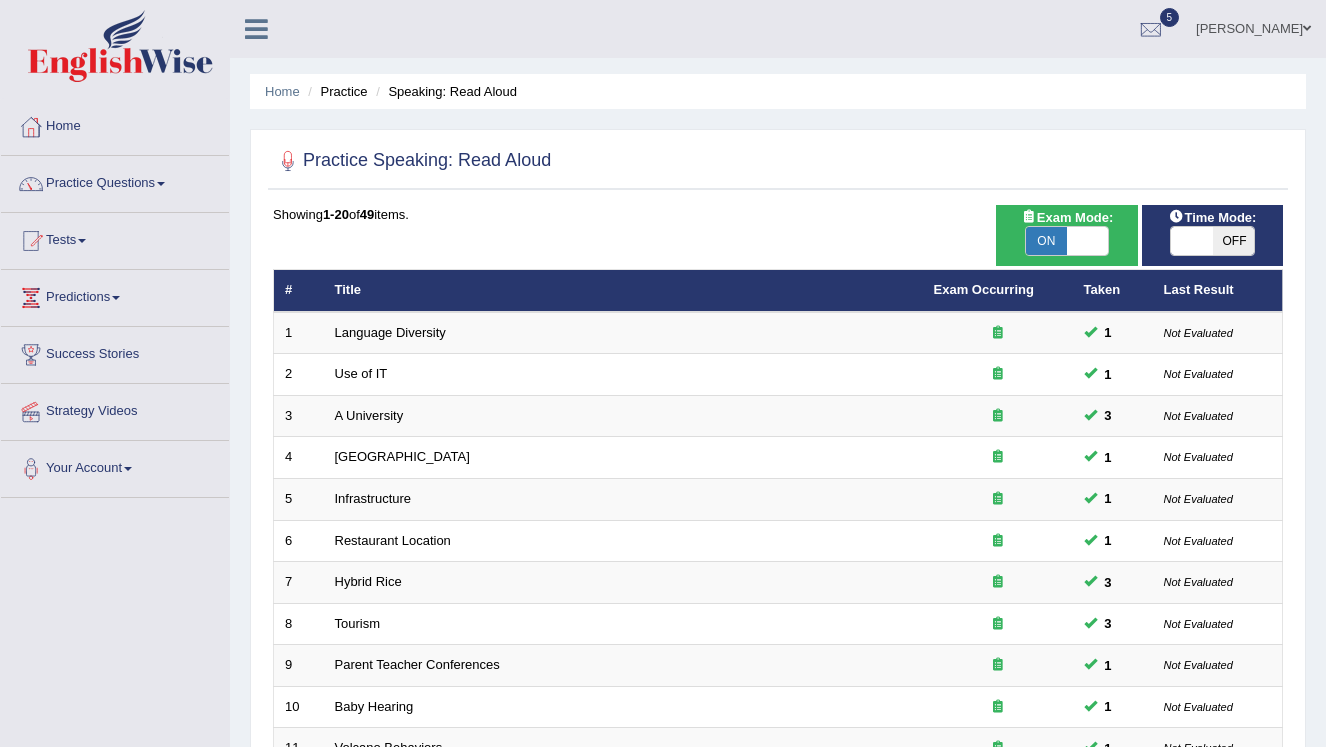 scroll, scrollTop: 0, scrollLeft: 0, axis: both 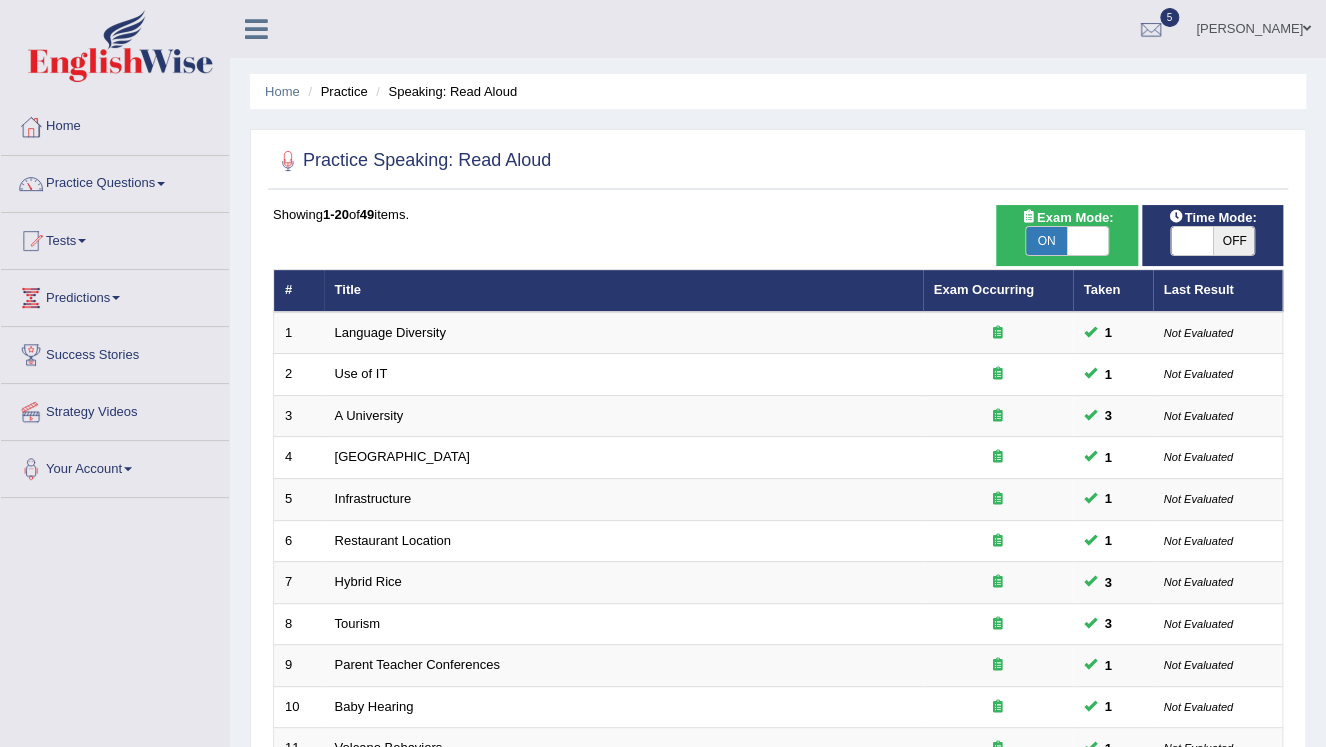 click on "OFF" at bounding box center (1234, 241) 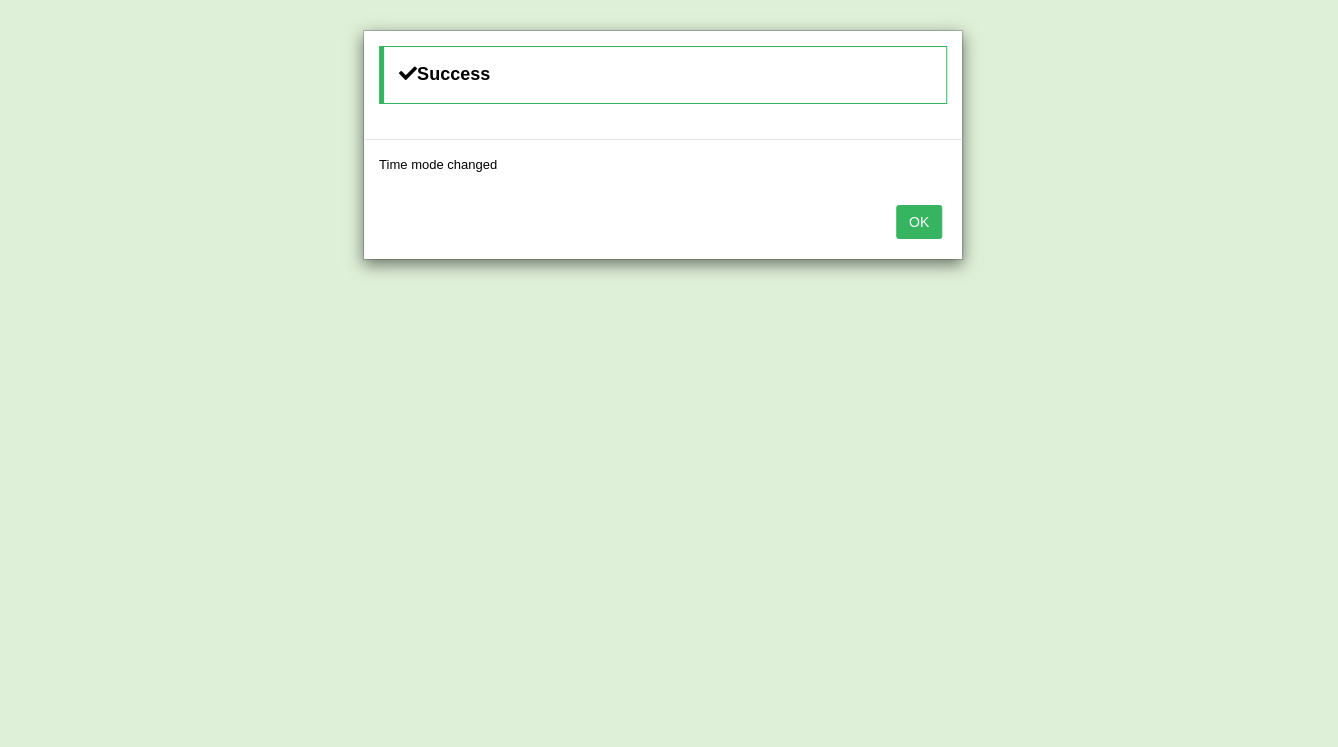 click on "OK" at bounding box center [919, 222] 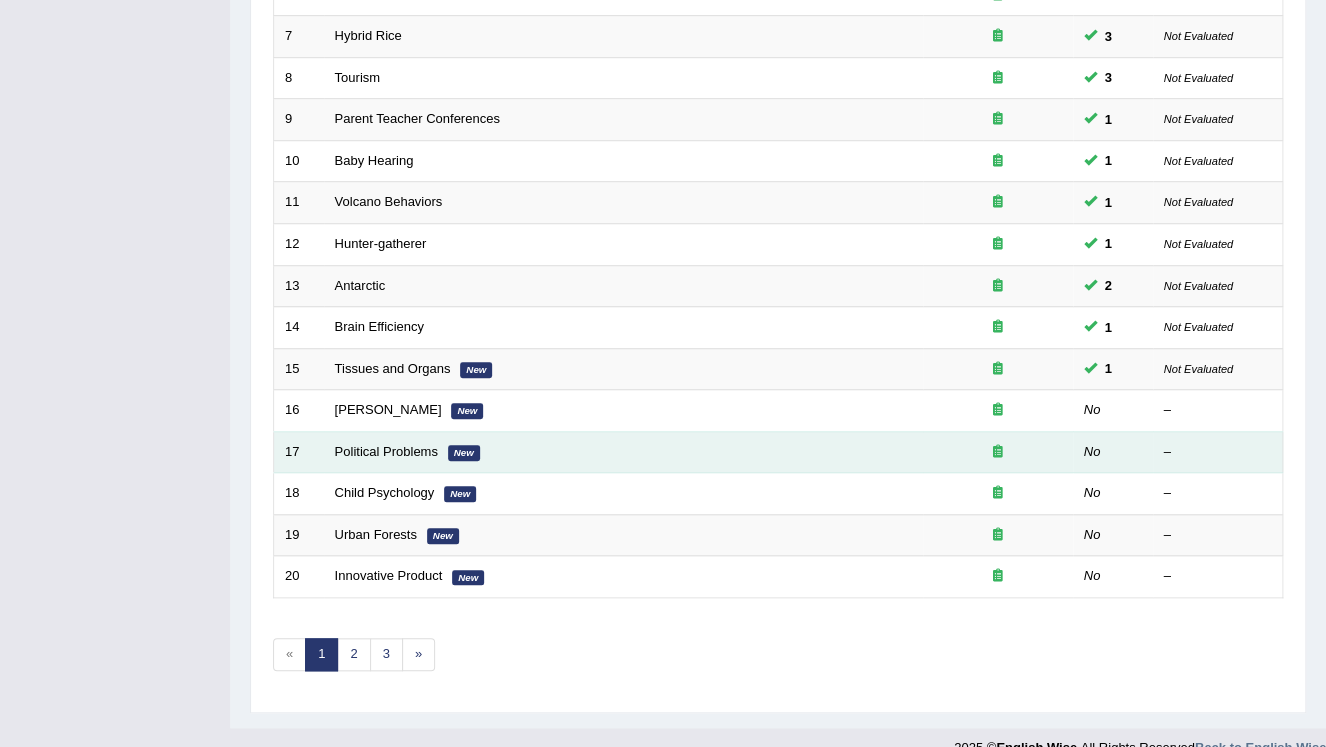 scroll, scrollTop: 571, scrollLeft: 0, axis: vertical 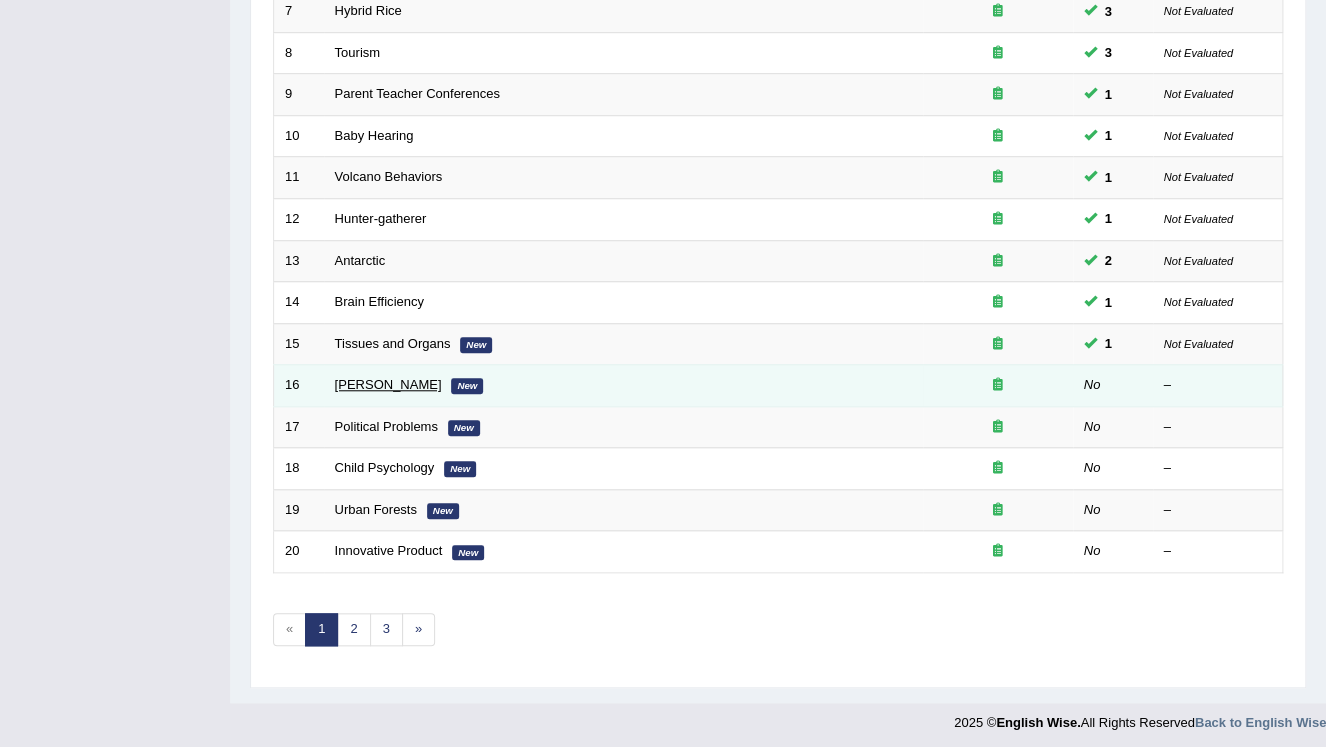 click on "William  Shakespeare" at bounding box center [388, 384] 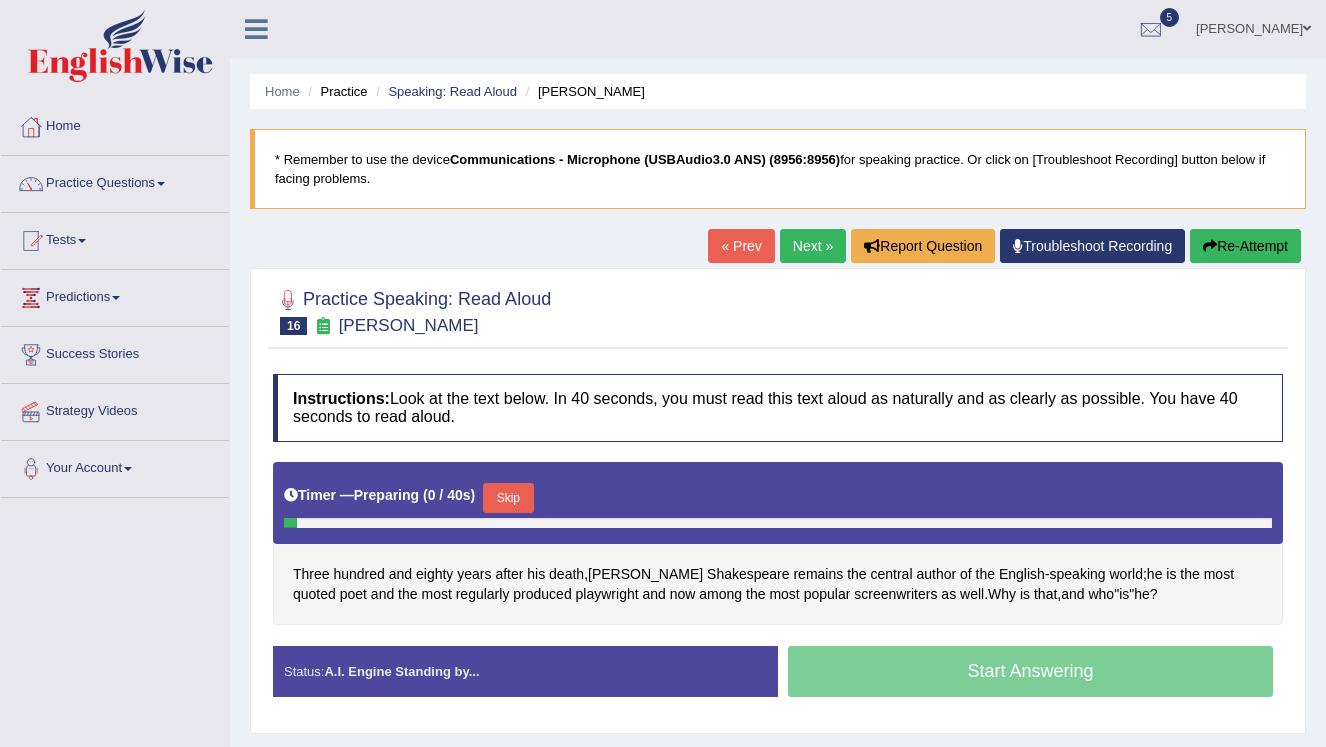scroll, scrollTop: 0, scrollLeft: 0, axis: both 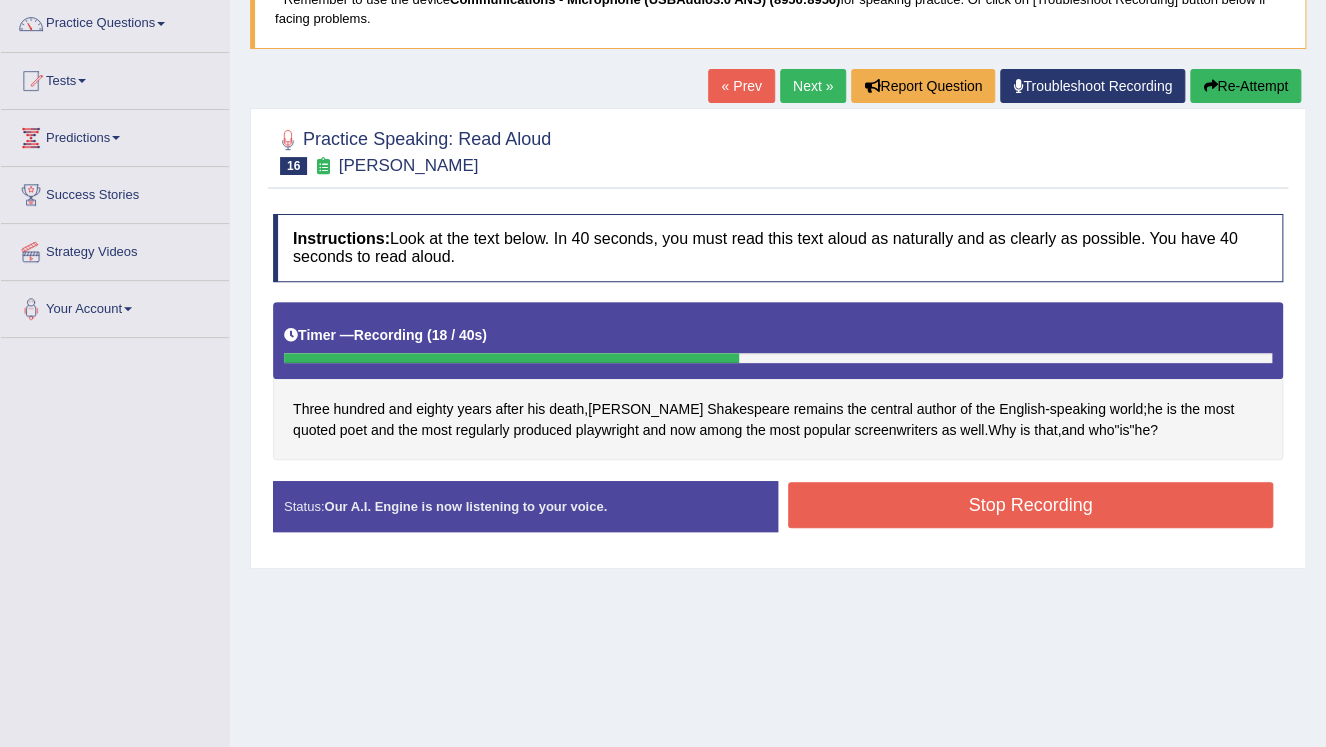 click on "Stop Recording" at bounding box center [1030, 505] 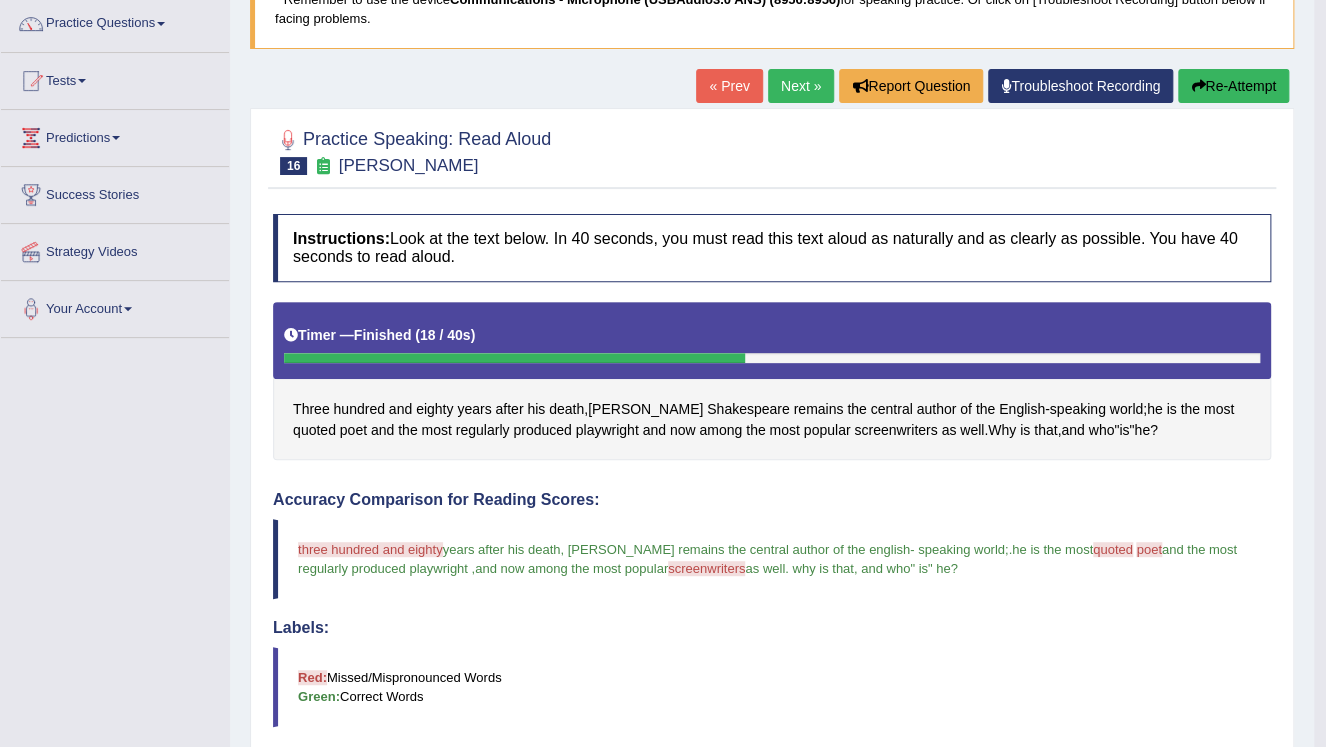 scroll, scrollTop: 0, scrollLeft: 0, axis: both 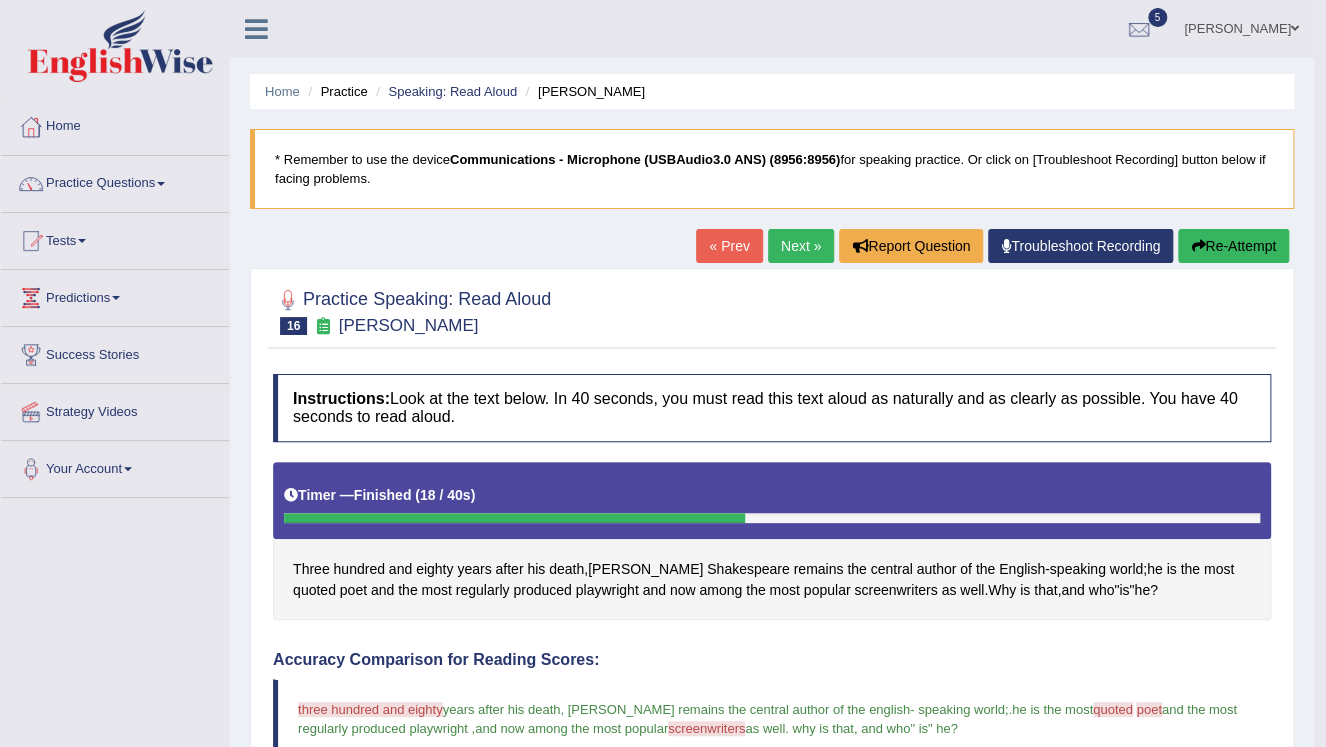click on "Next »" at bounding box center (801, 246) 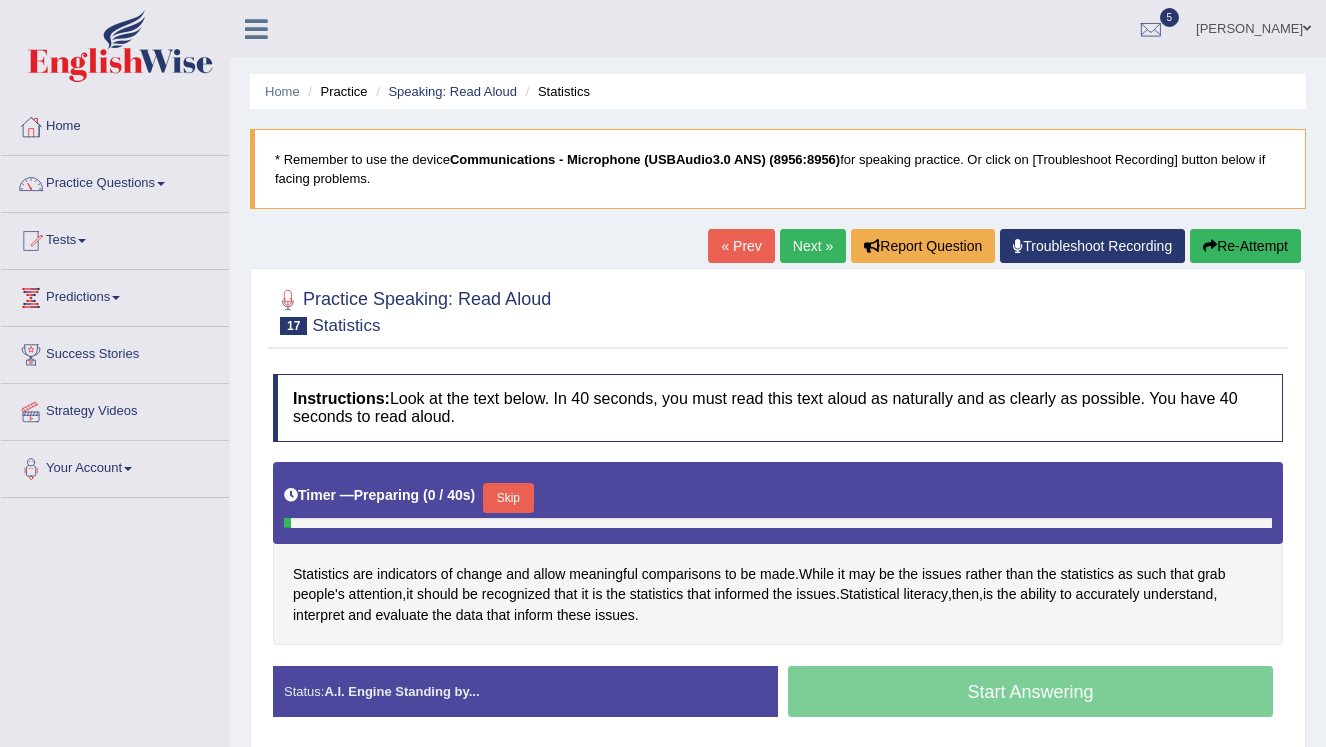 scroll, scrollTop: 160, scrollLeft: 0, axis: vertical 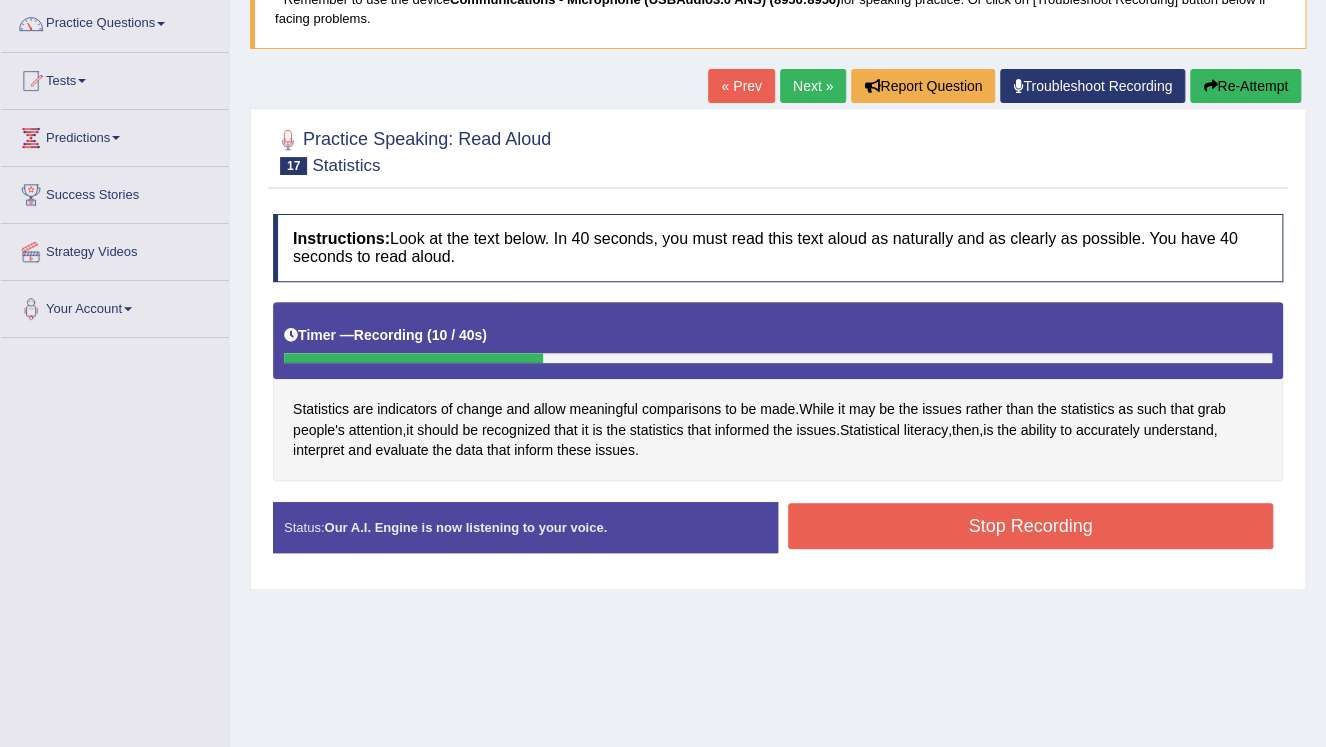 click on "Re-Attempt" at bounding box center (1245, 86) 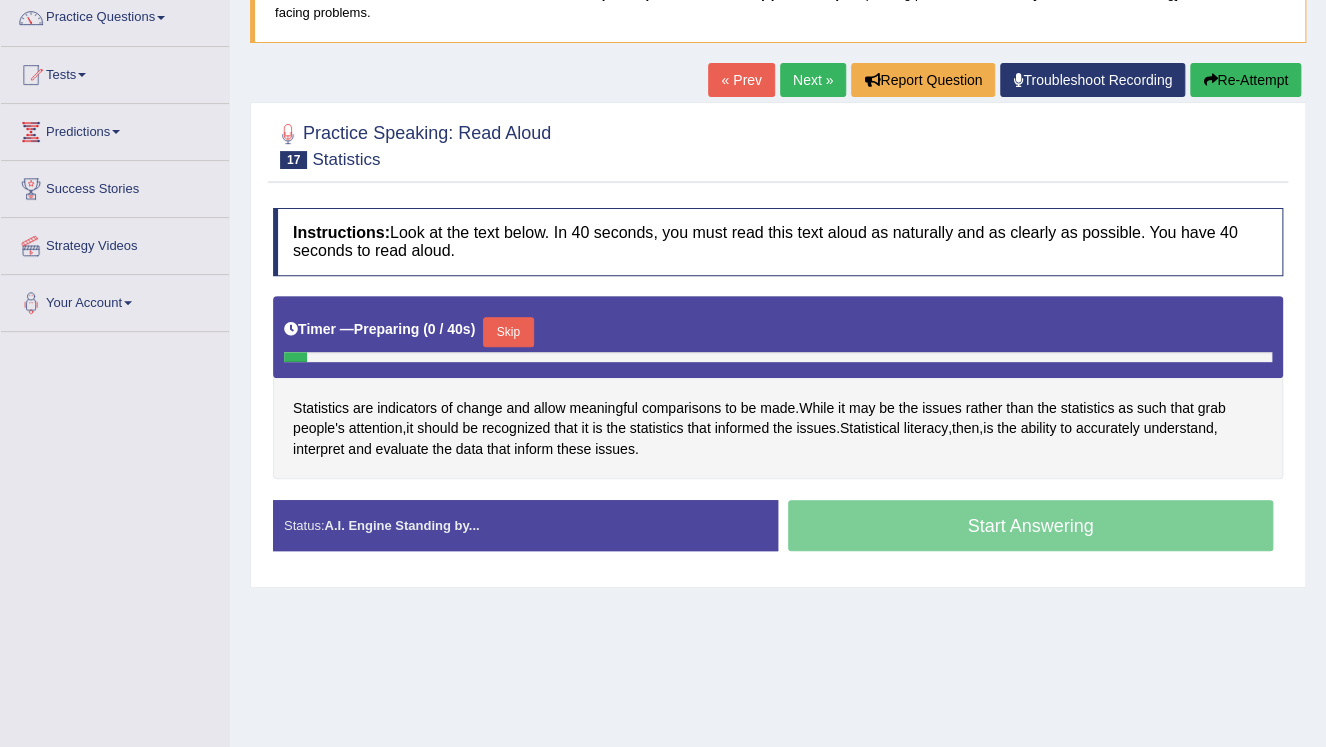 scroll, scrollTop: 166, scrollLeft: 0, axis: vertical 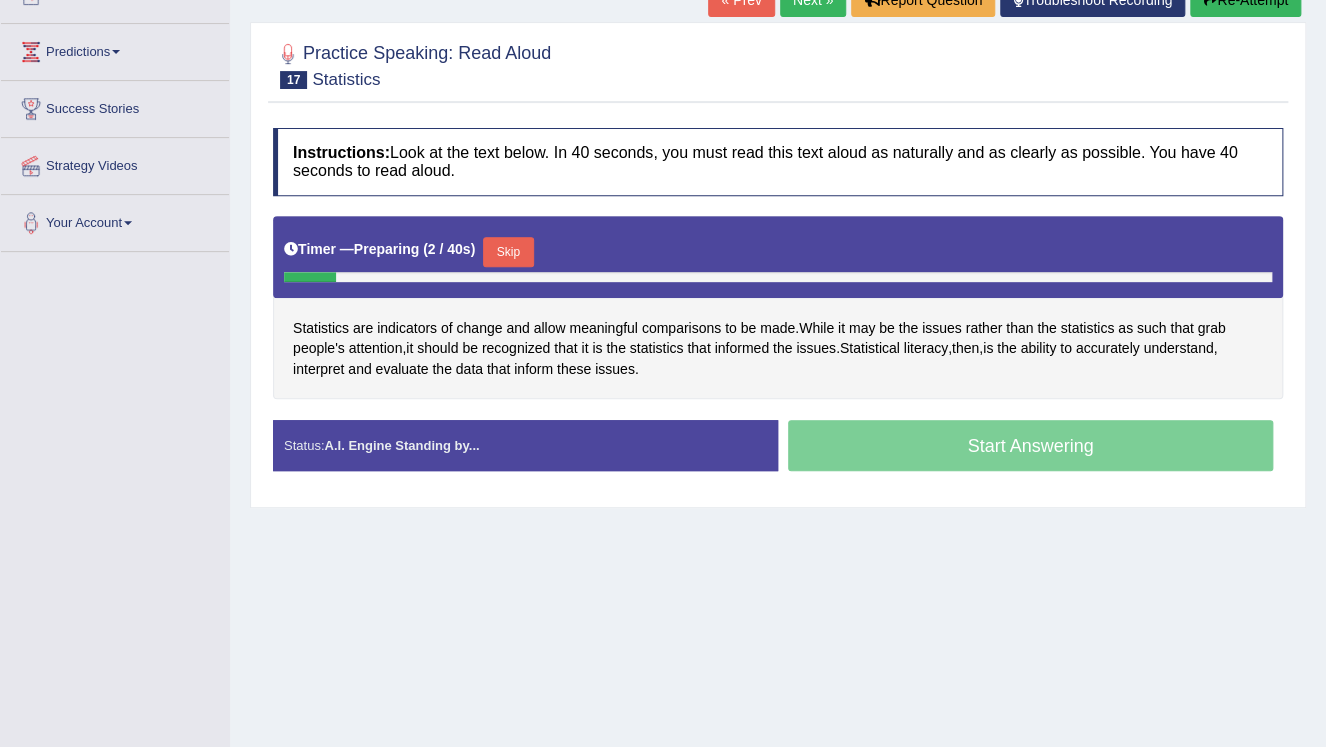 click on "Skip" at bounding box center (508, 252) 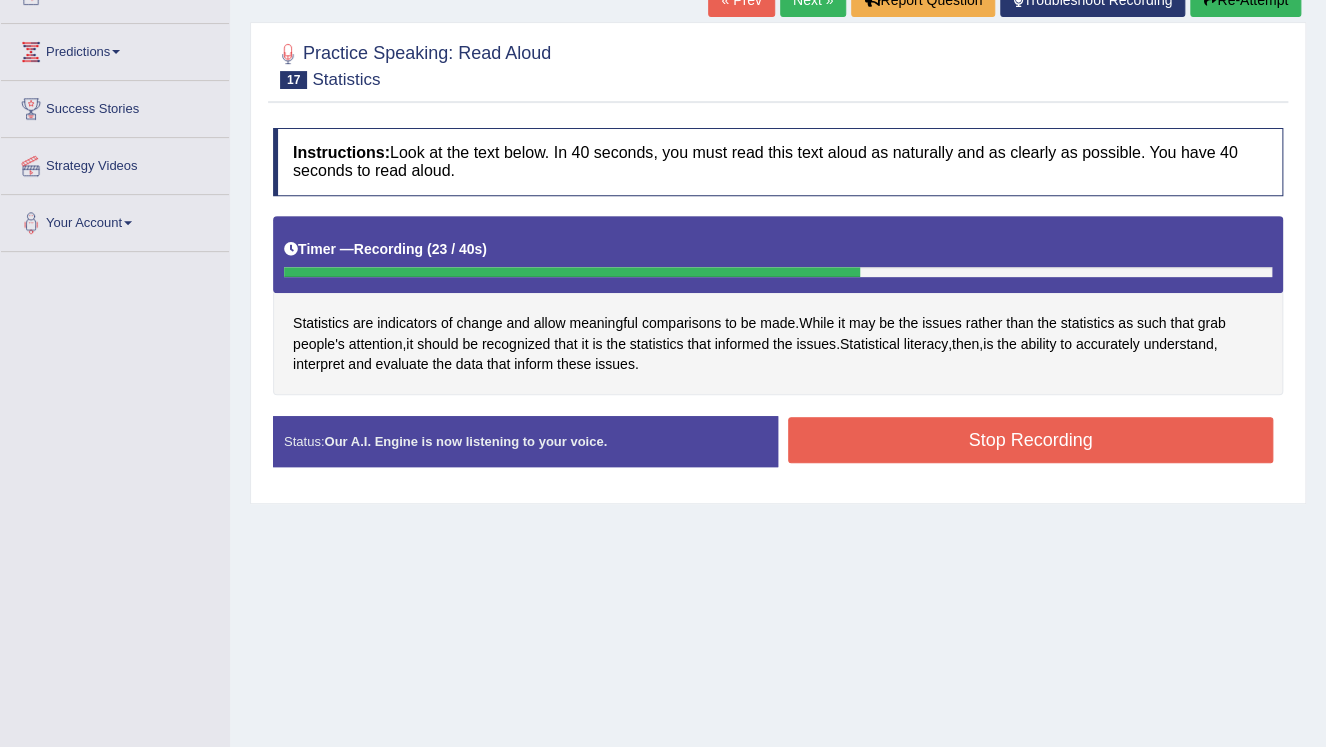 click on "Stop Recording" at bounding box center [1030, 440] 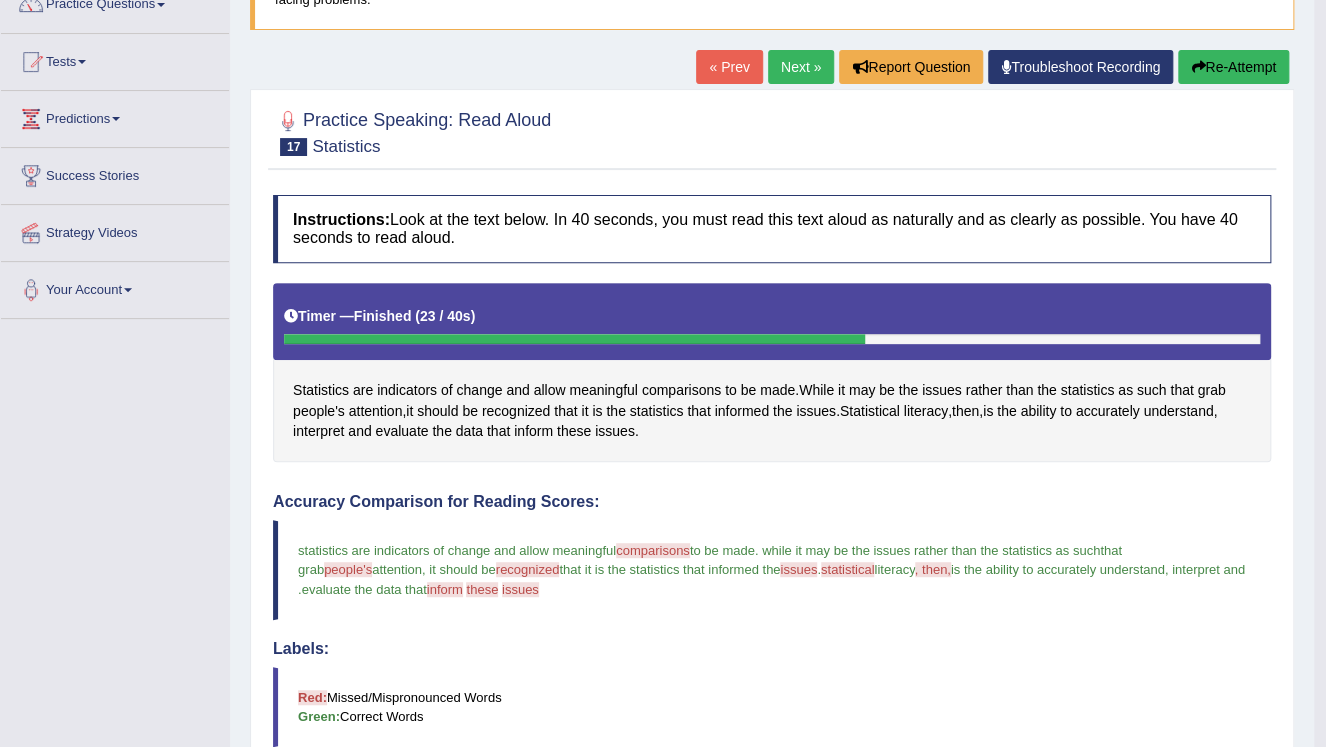 scroll, scrollTop: 133, scrollLeft: 0, axis: vertical 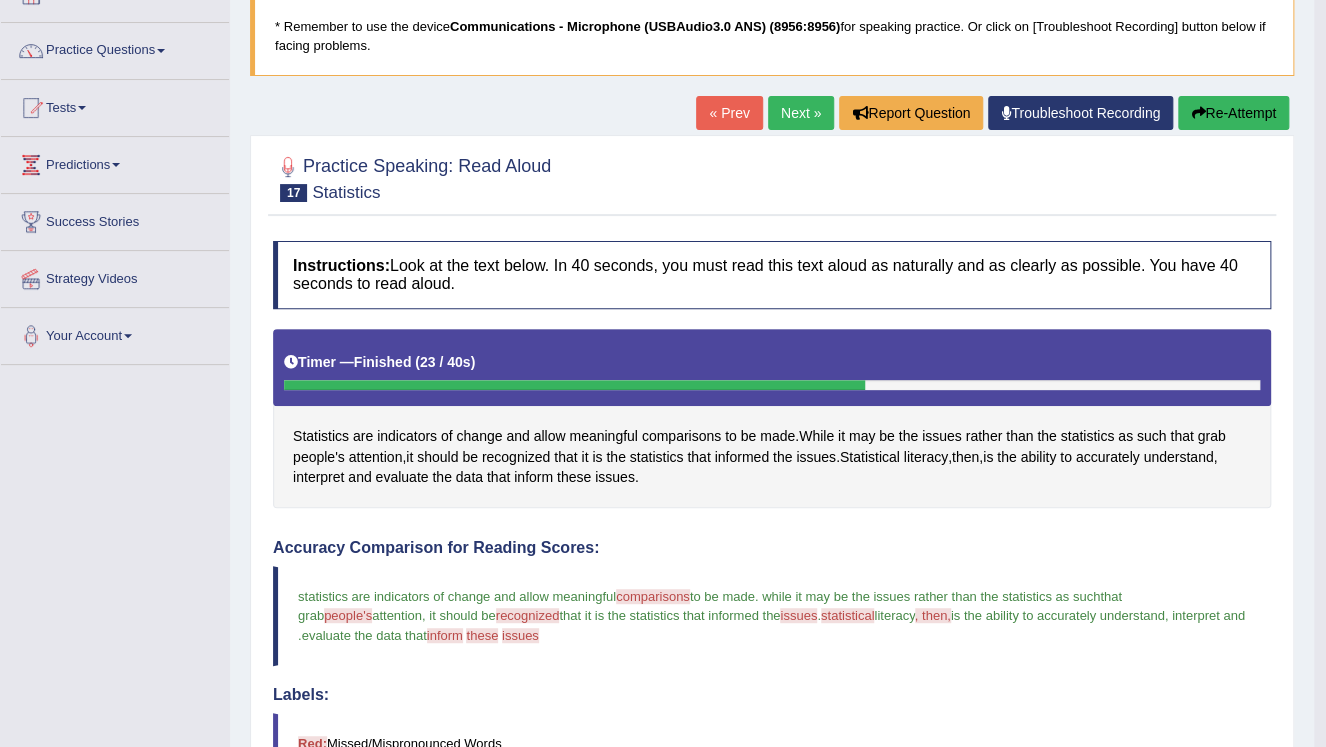 click on "Next »" at bounding box center (801, 113) 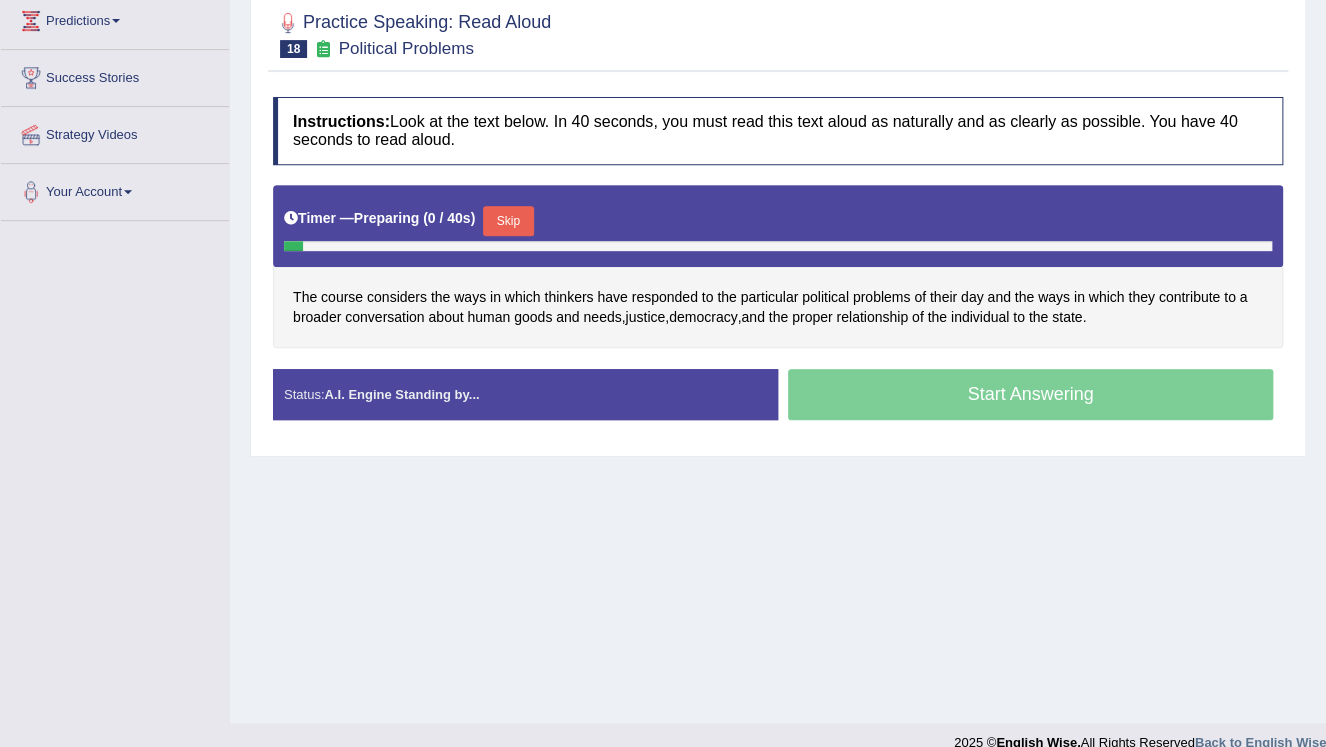 scroll, scrollTop: 277, scrollLeft: 0, axis: vertical 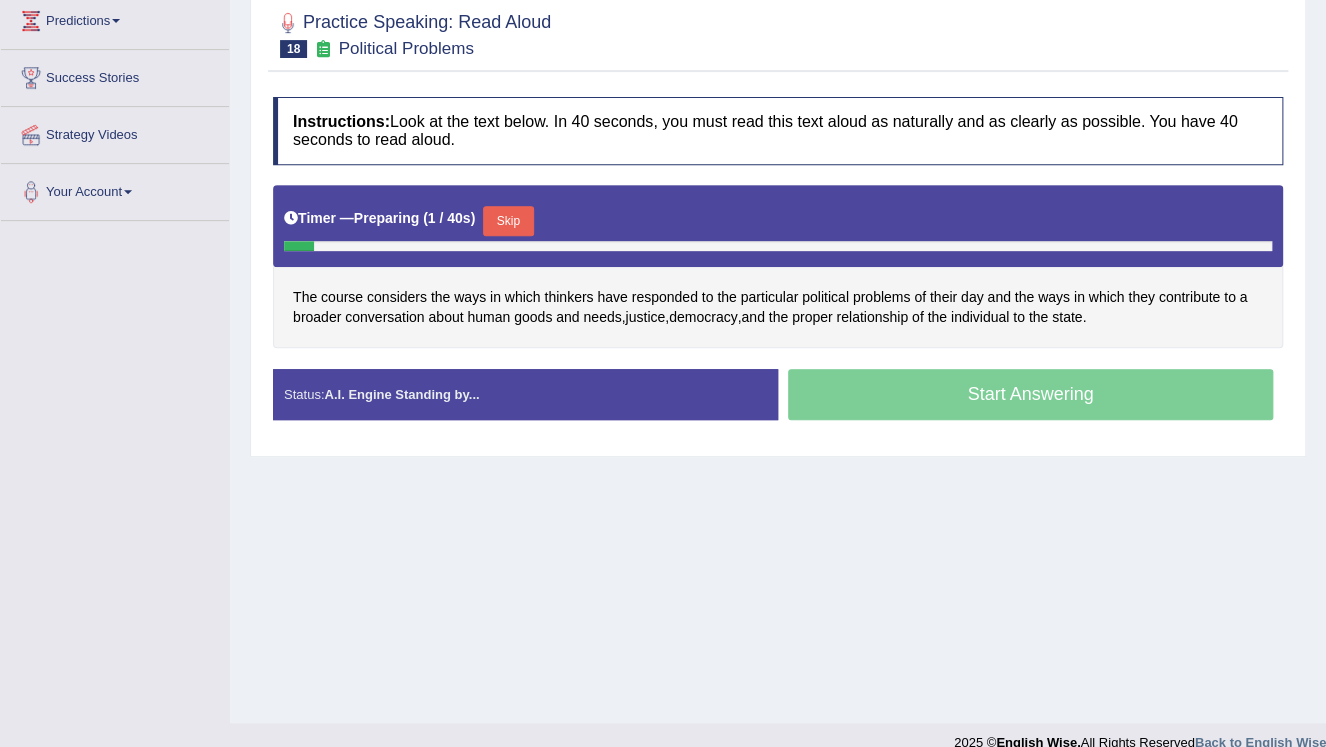 click on "Skip" at bounding box center [508, 221] 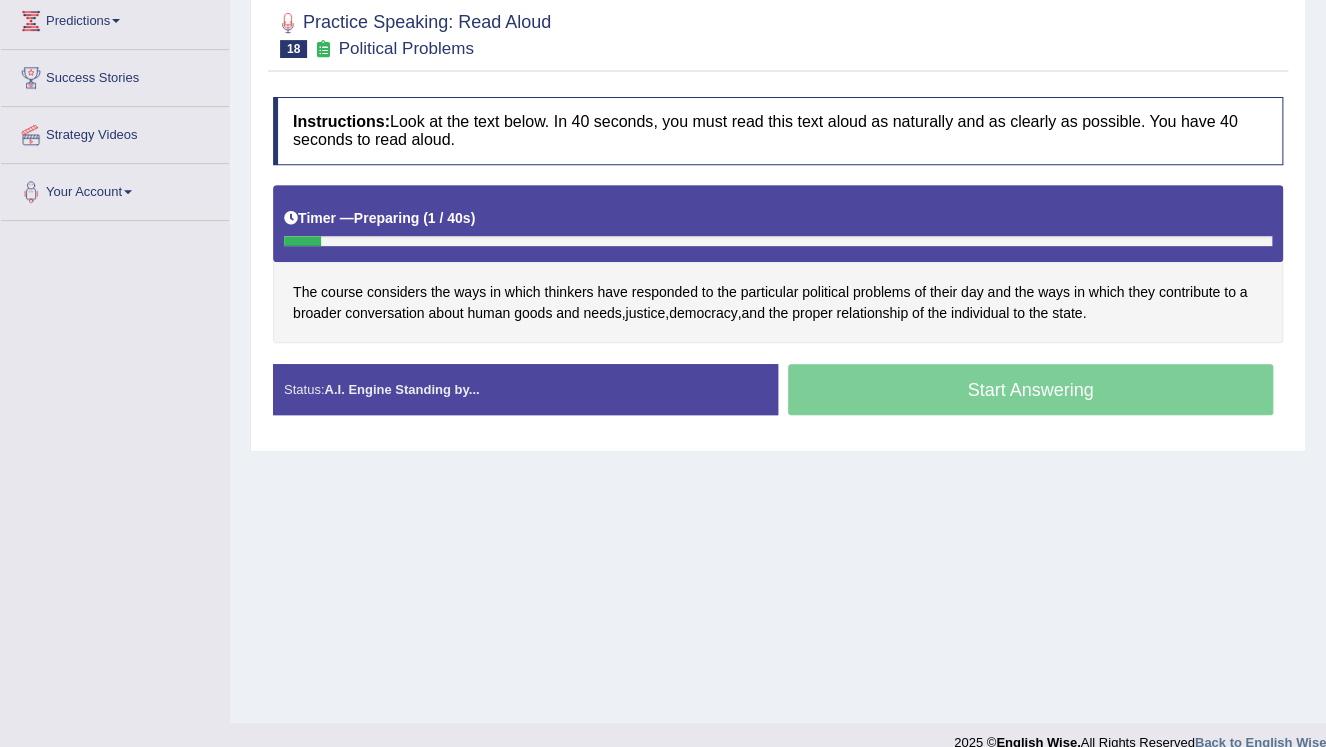 scroll, scrollTop: 303, scrollLeft: 0, axis: vertical 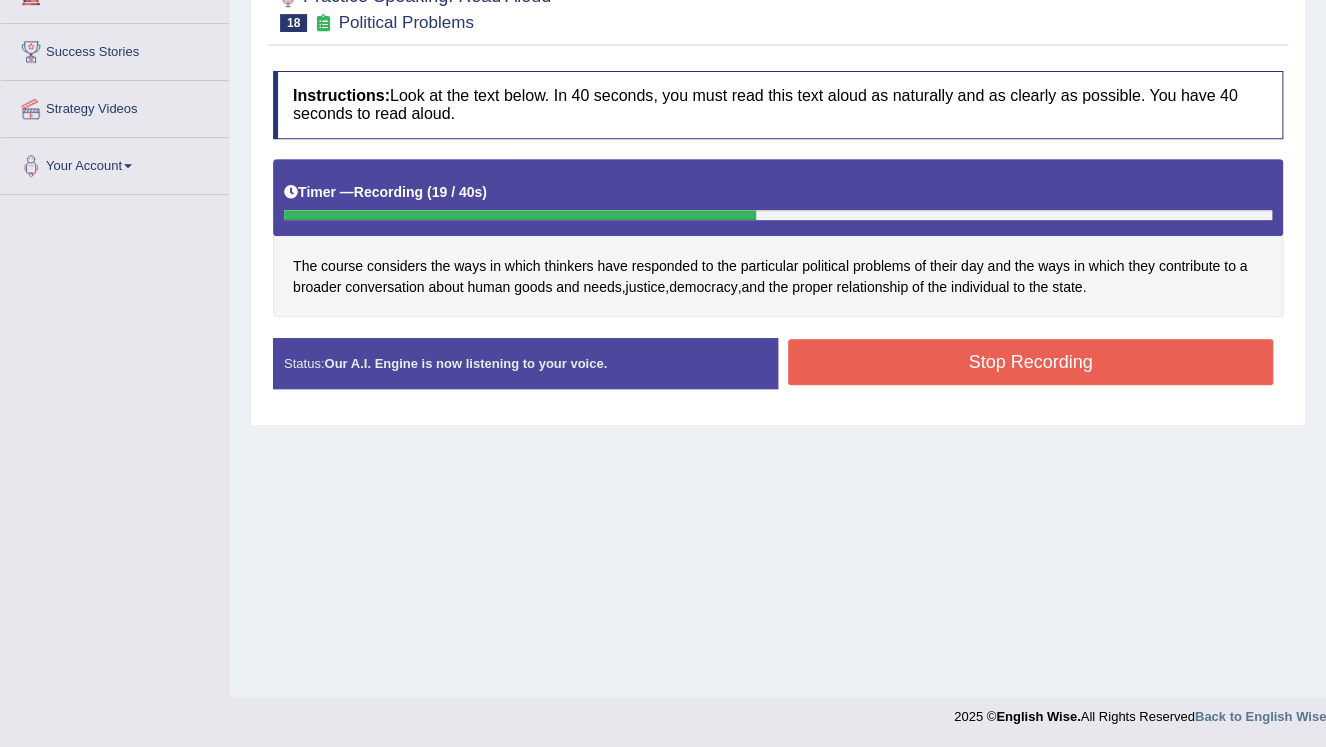 click on "Stop Recording" at bounding box center (1030, 362) 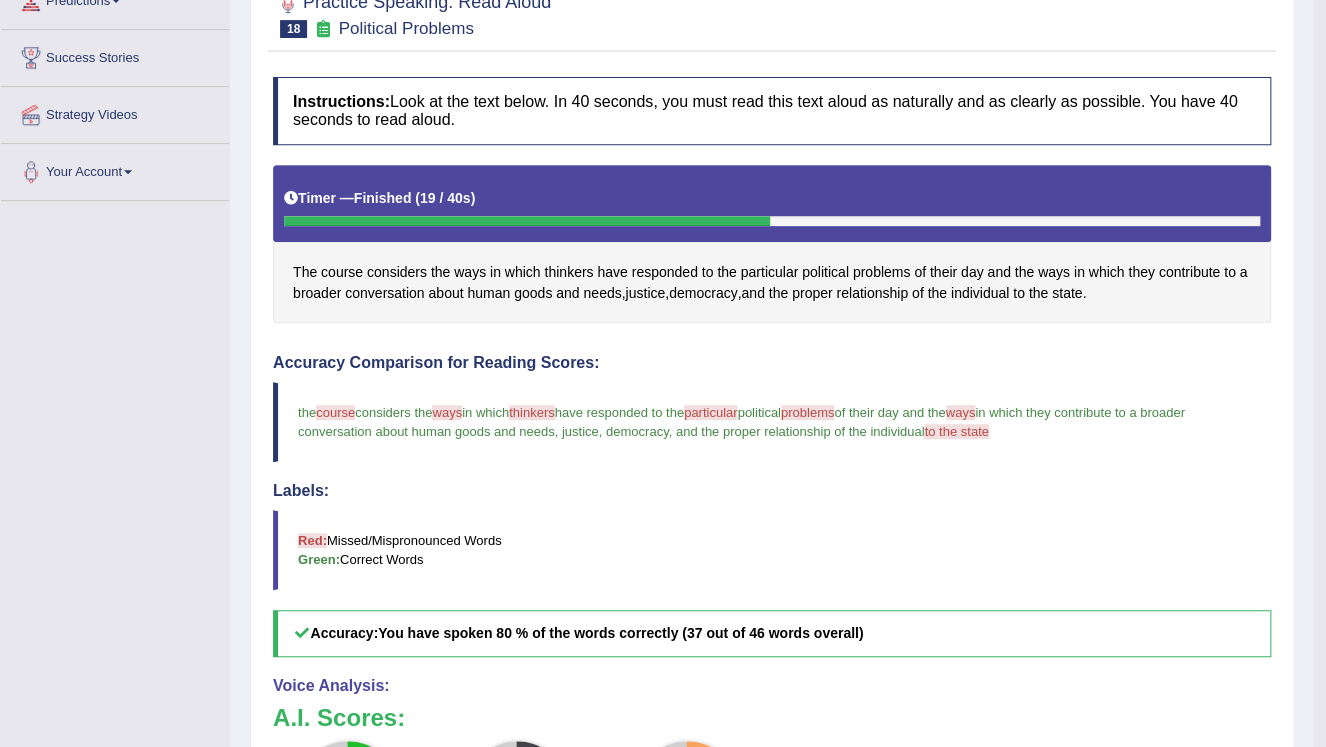 scroll, scrollTop: 0, scrollLeft: 0, axis: both 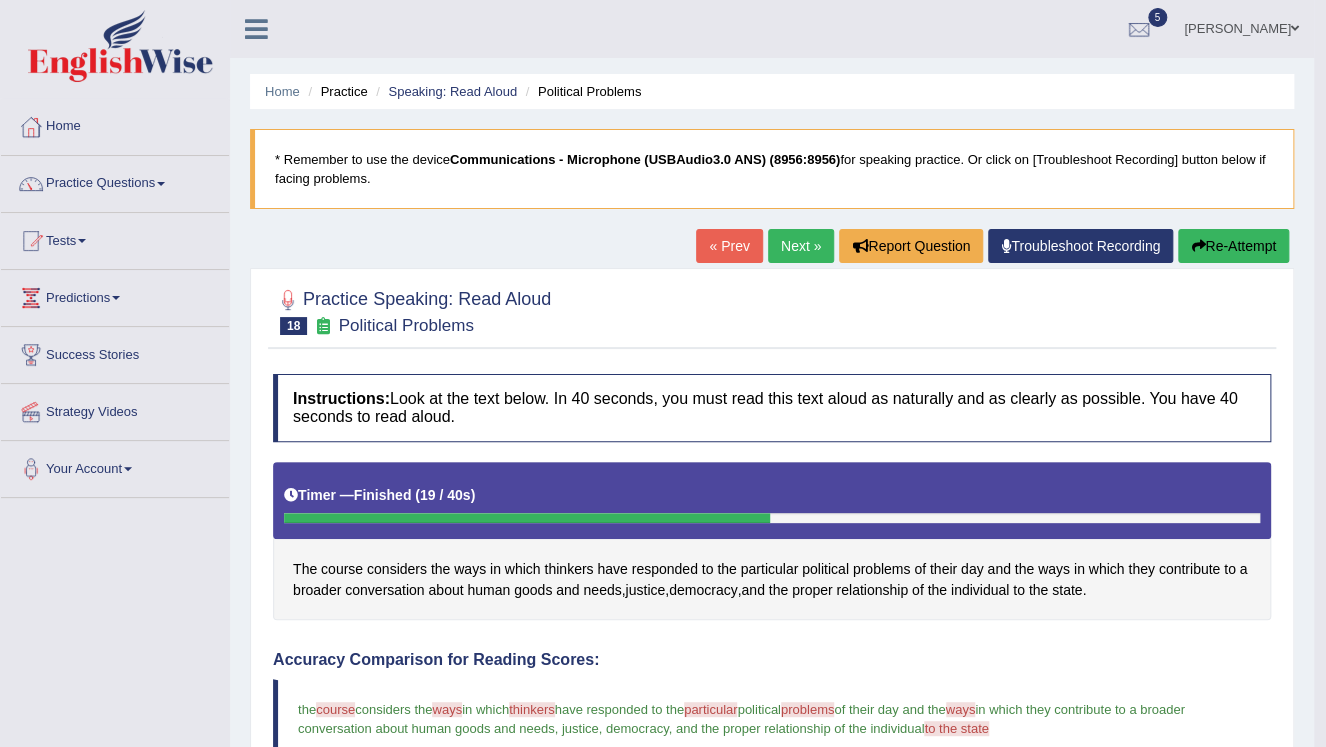 click on "Next »" at bounding box center (801, 246) 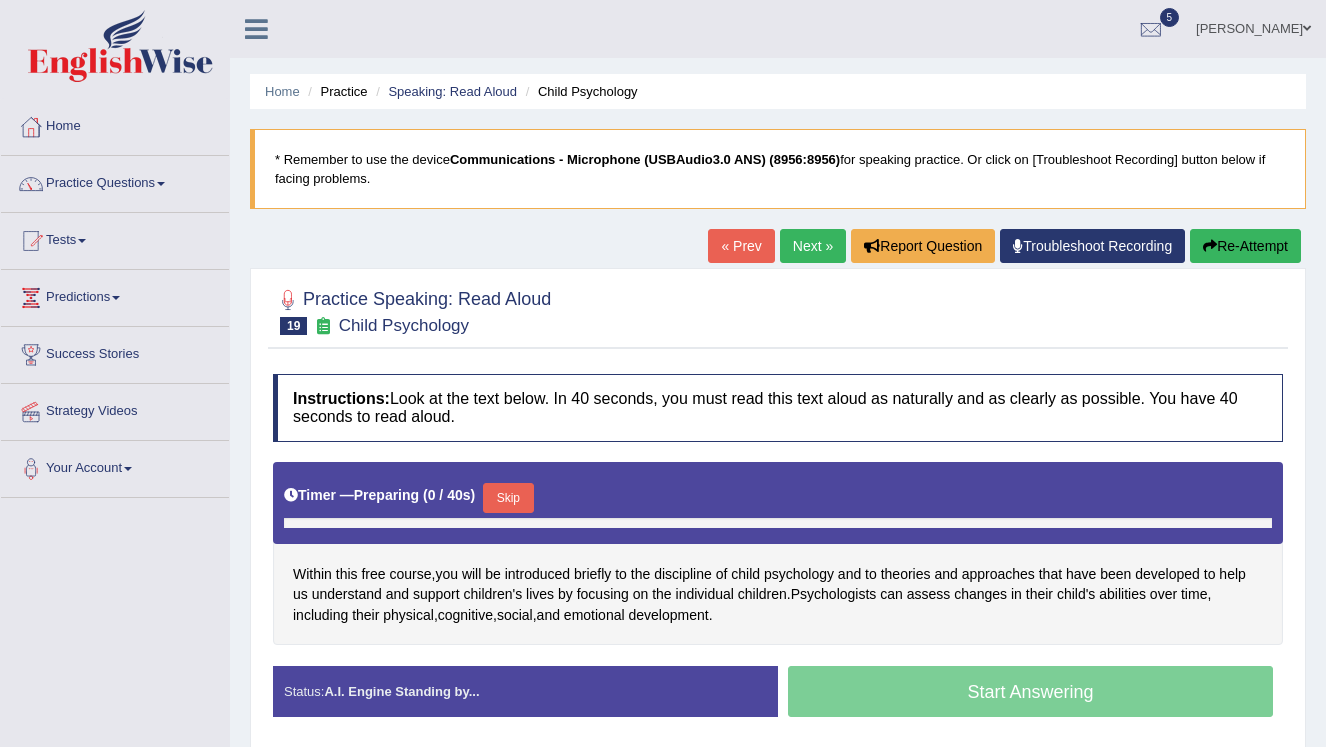 scroll, scrollTop: 0, scrollLeft: 0, axis: both 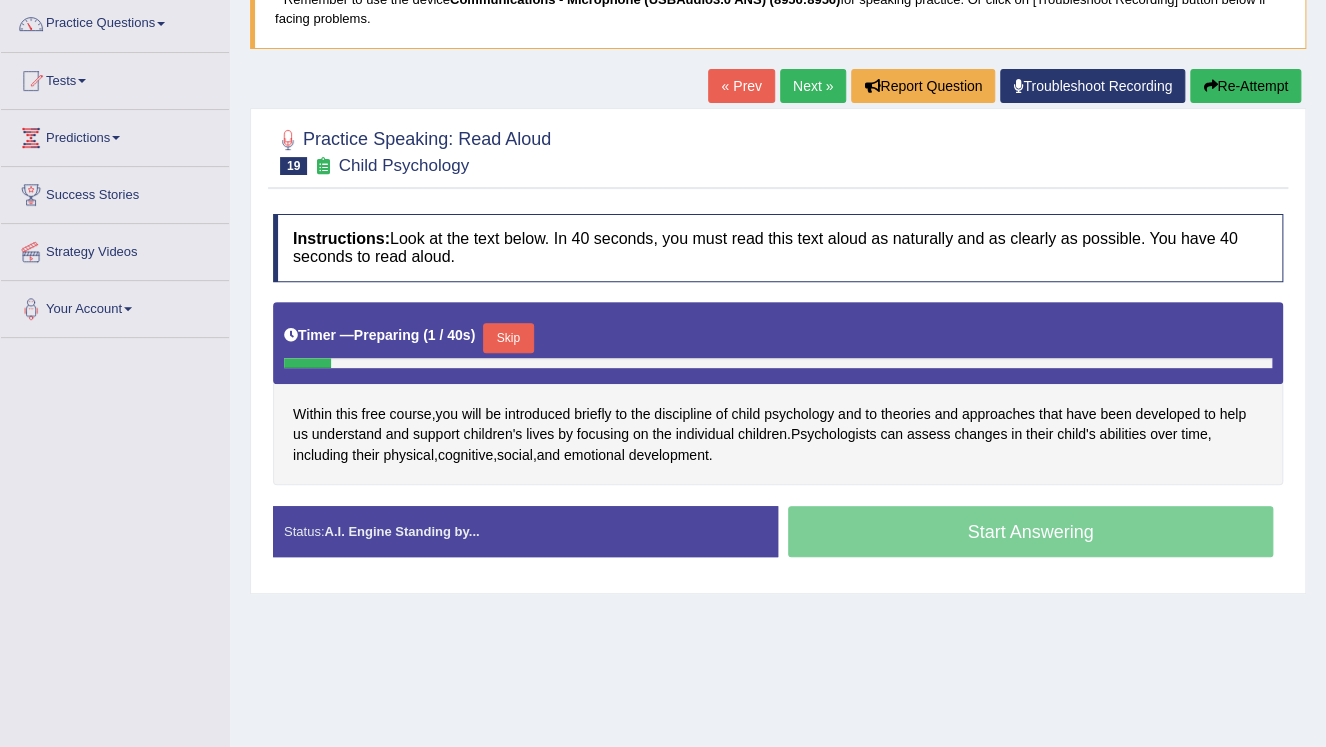 click on "Skip" at bounding box center [508, 338] 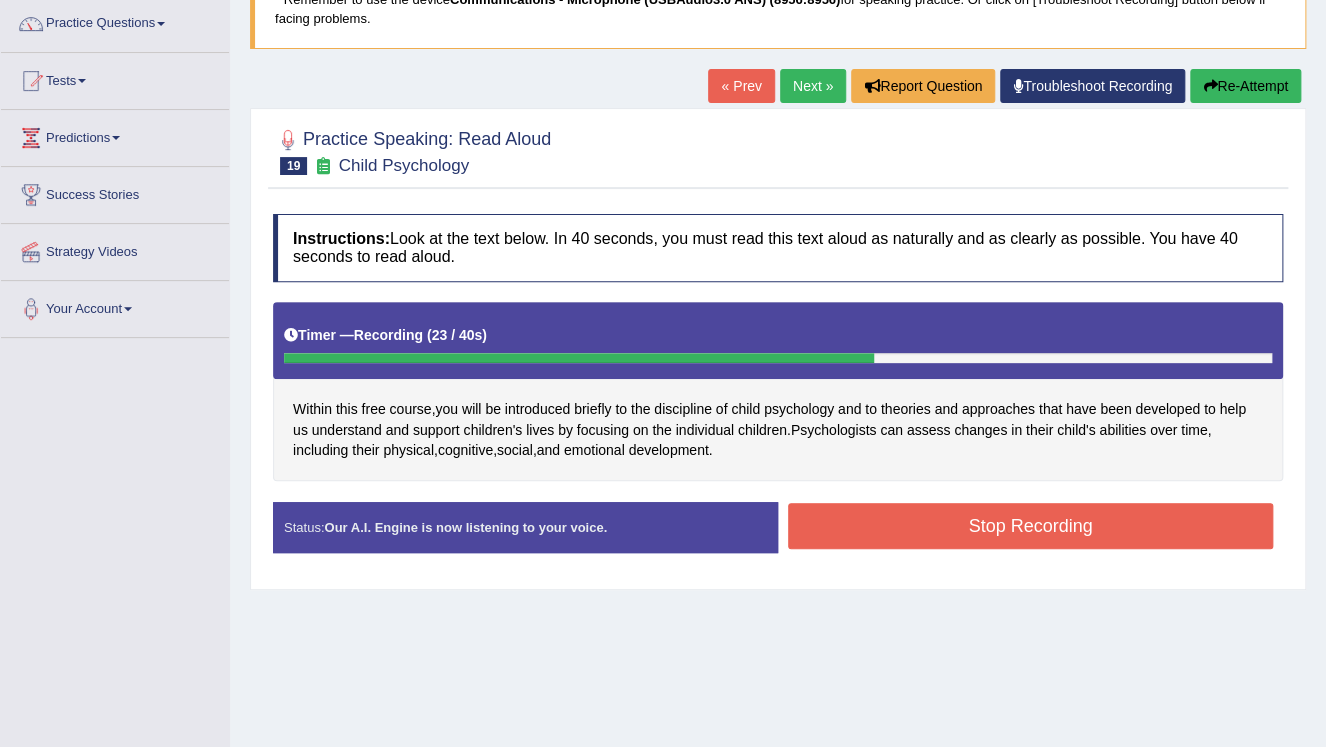 click on "Stop Recording" at bounding box center (1030, 526) 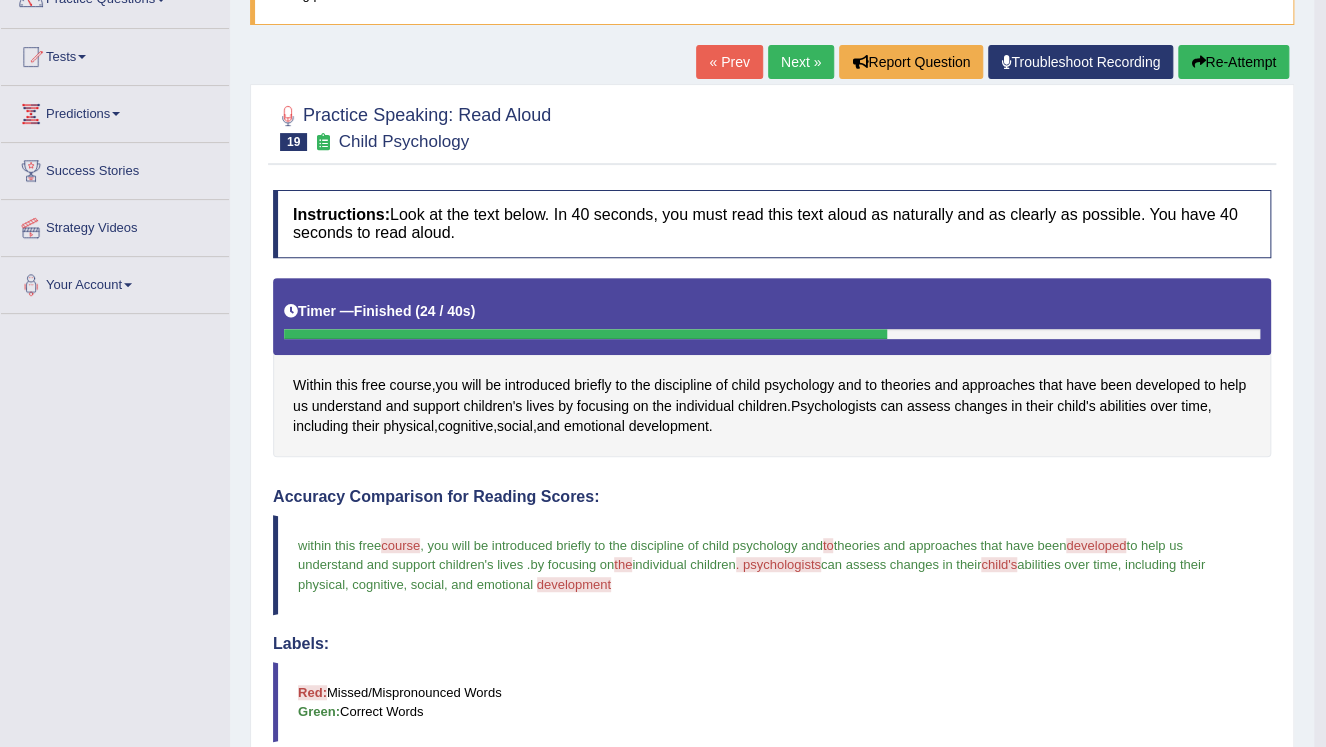 scroll, scrollTop: 0, scrollLeft: 0, axis: both 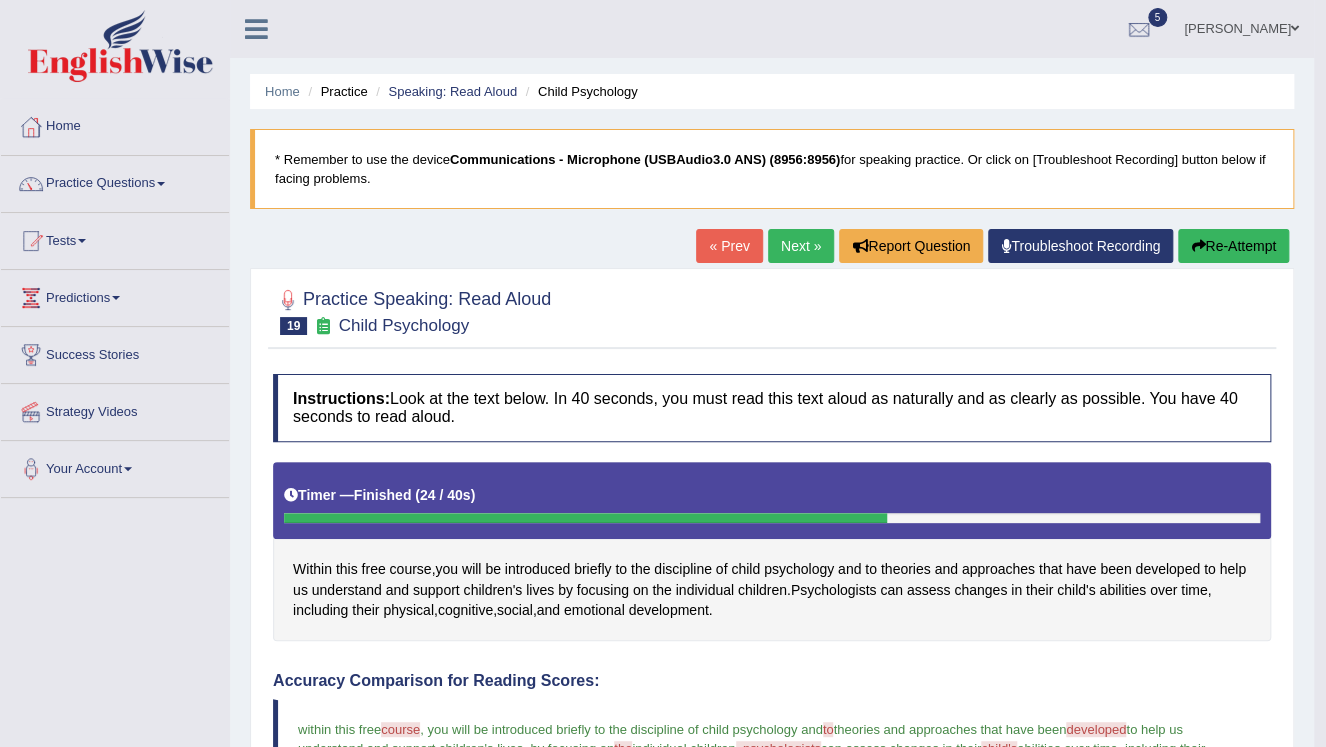 click on "Next »" at bounding box center [801, 246] 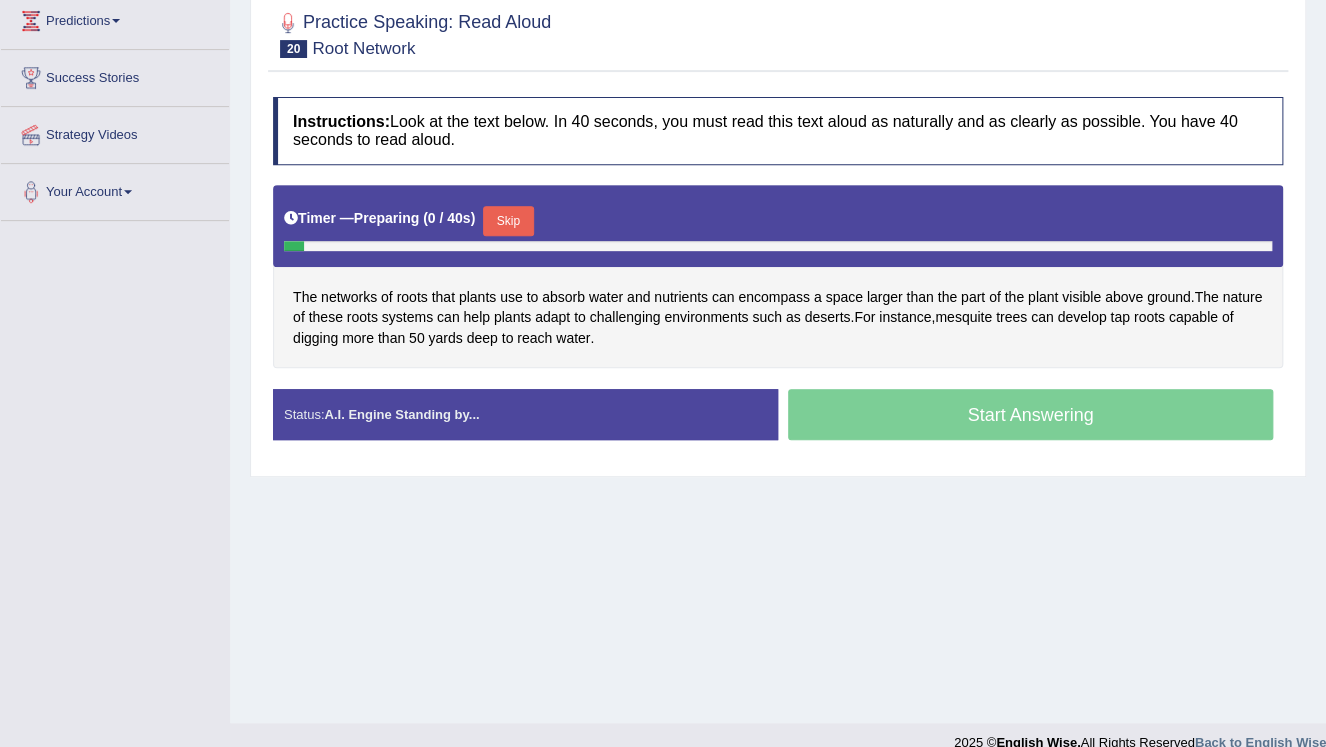 scroll, scrollTop: 277, scrollLeft: 0, axis: vertical 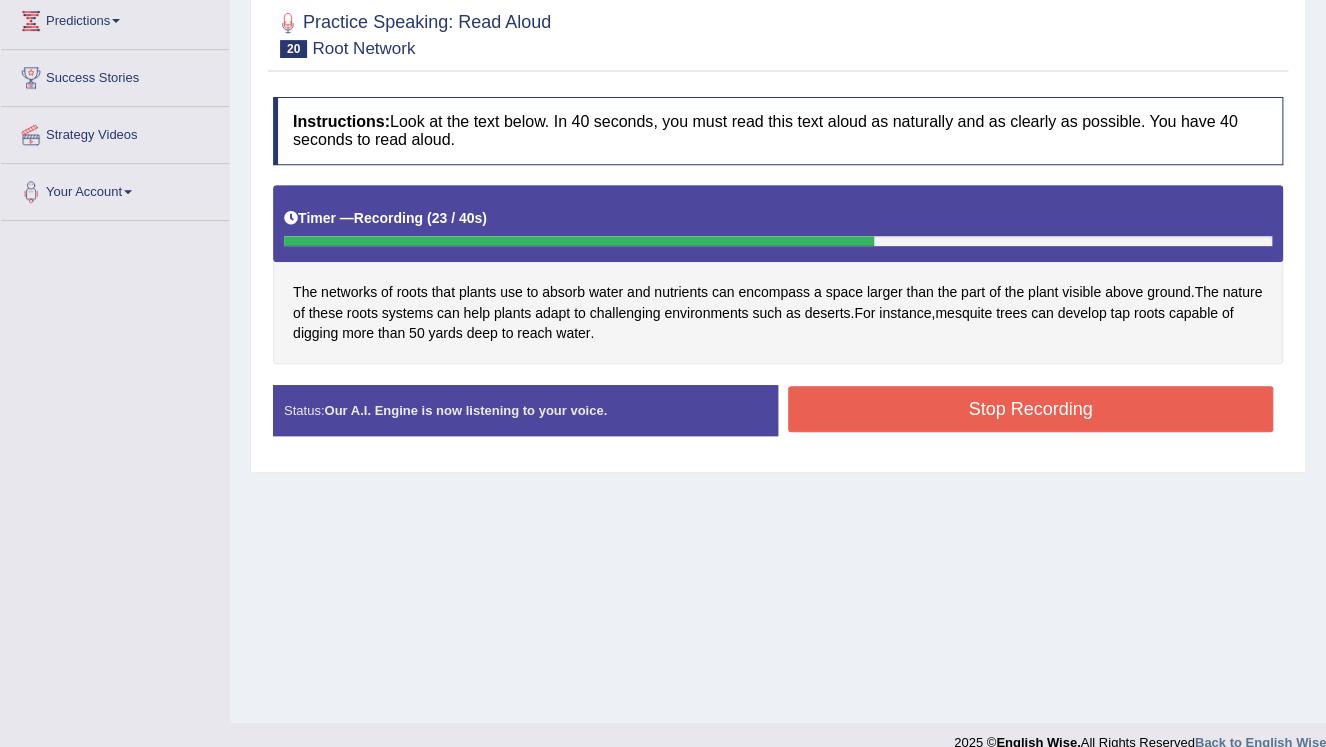 click on "Stop Recording" at bounding box center (1030, 409) 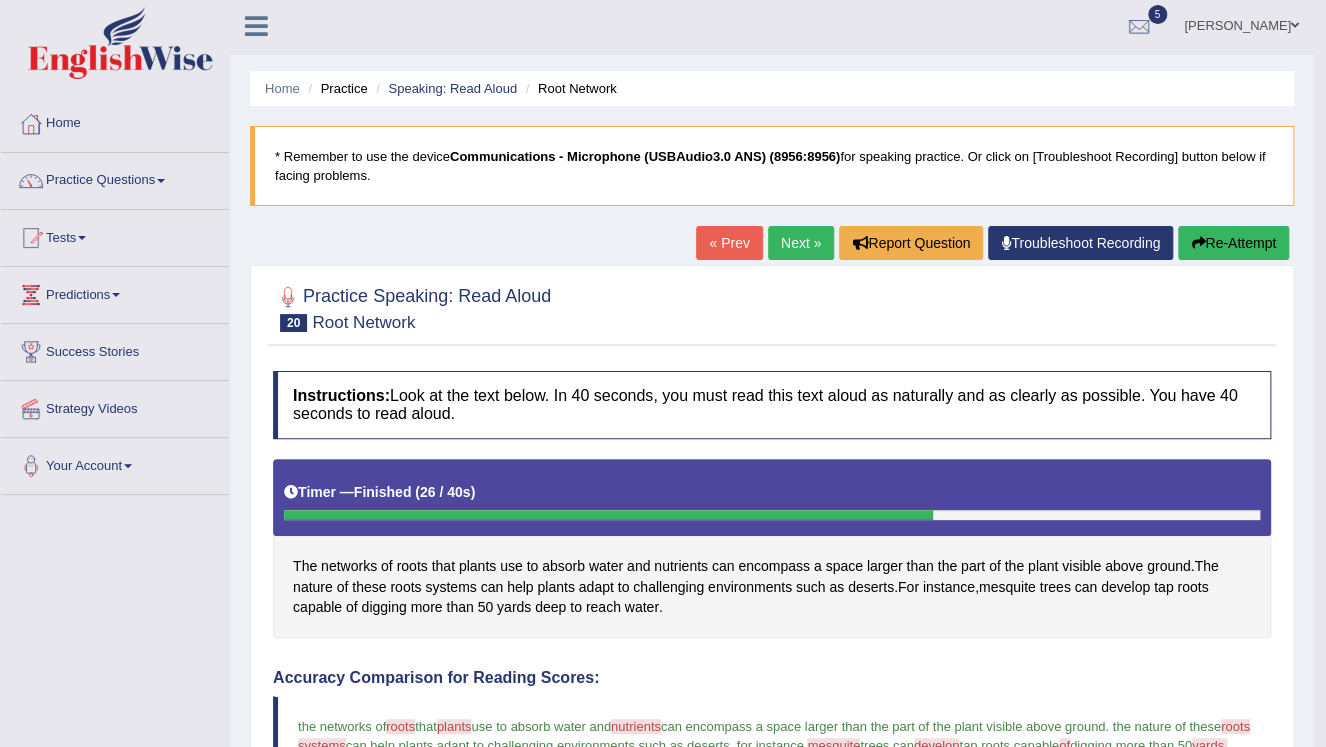 scroll, scrollTop: 0, scrollLeft: 0, axis: both 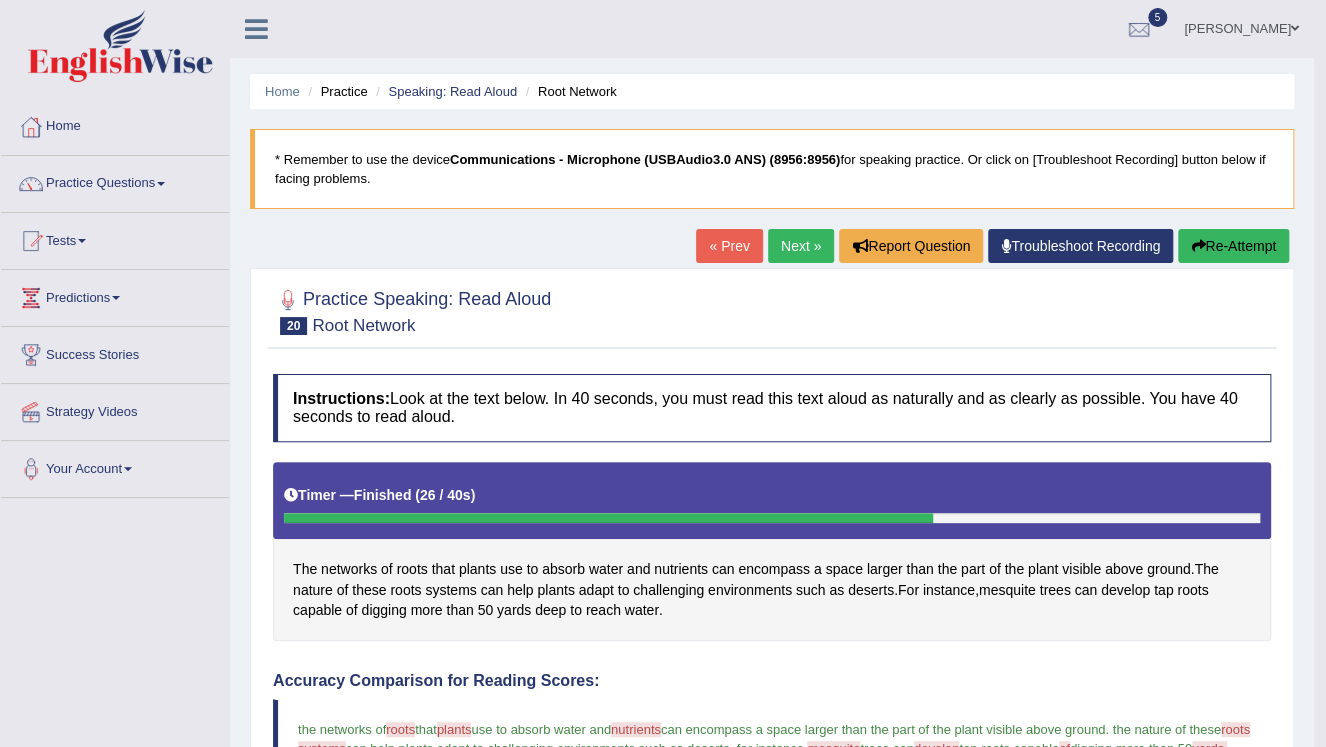 click on "Next »" at bounding box center (801, 246) 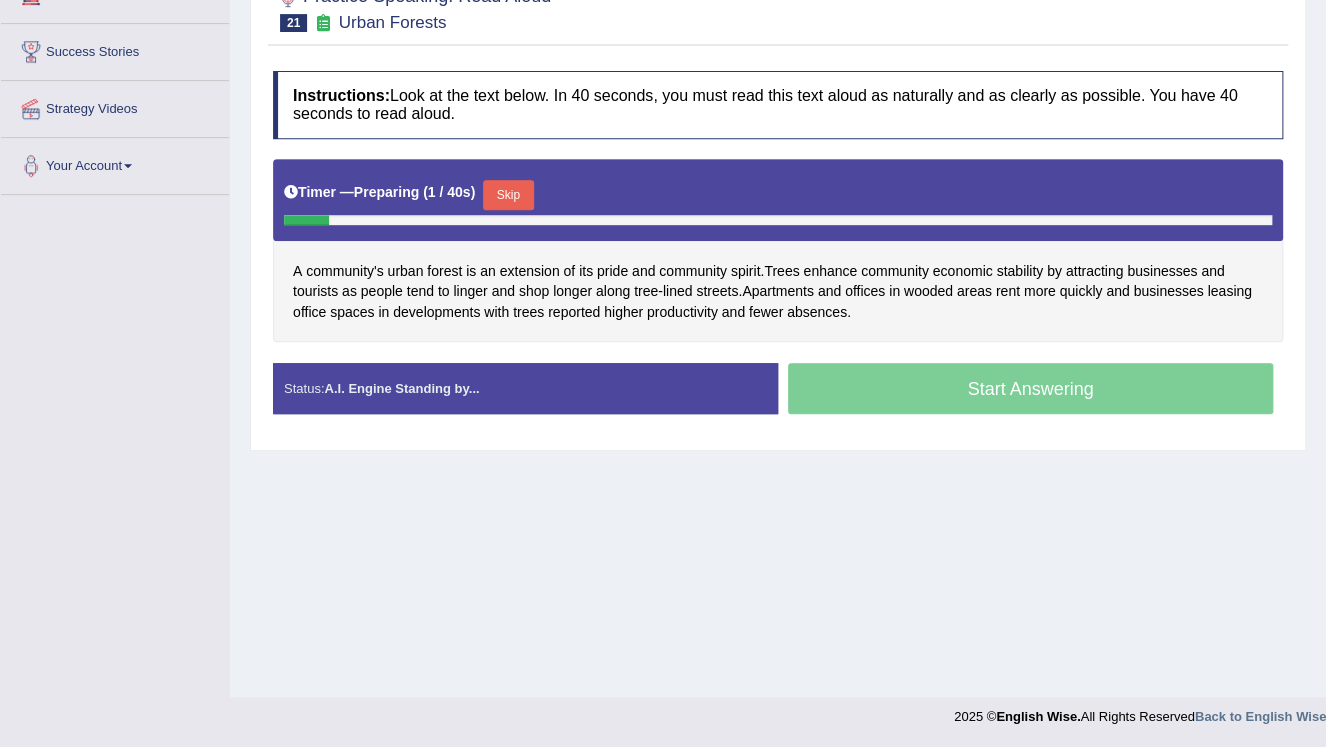 scroll, scrollTop: 303, scrollLeft: 0, axis: vertical 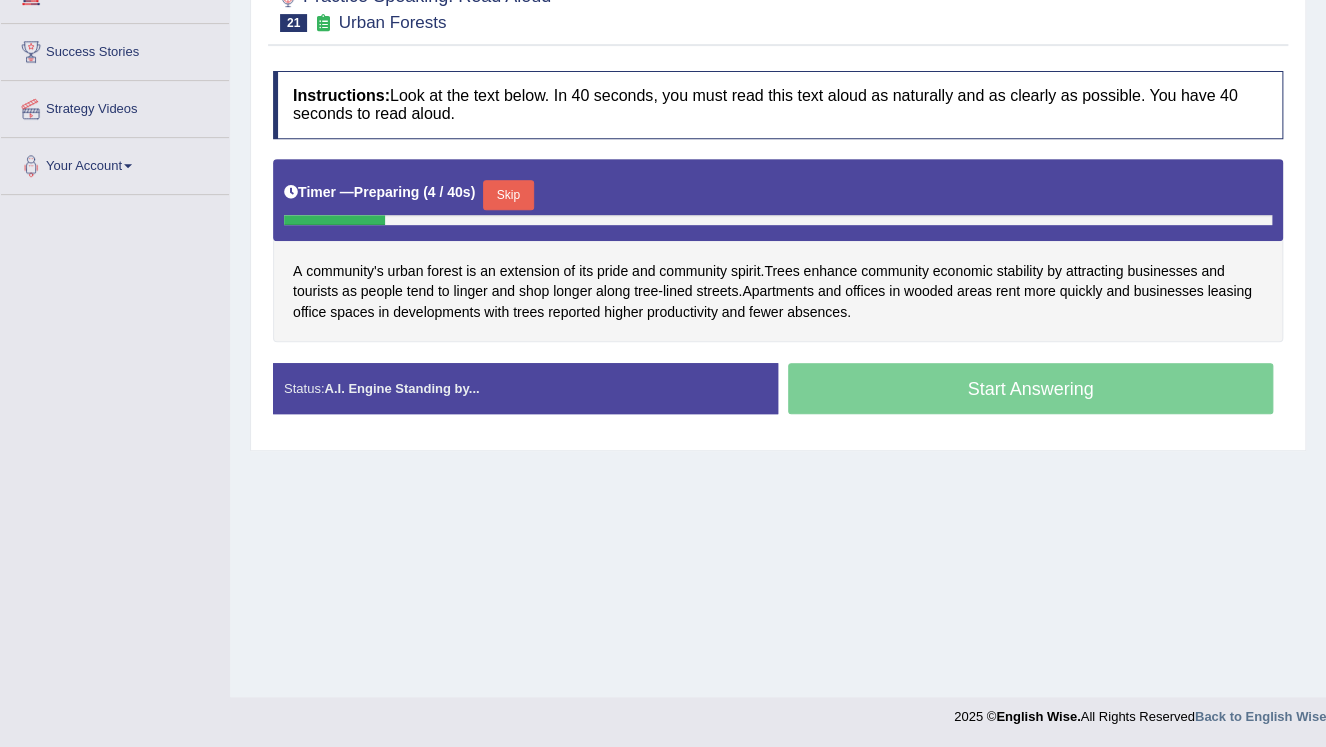 click on "Skip" at bounding box center (508, 195) 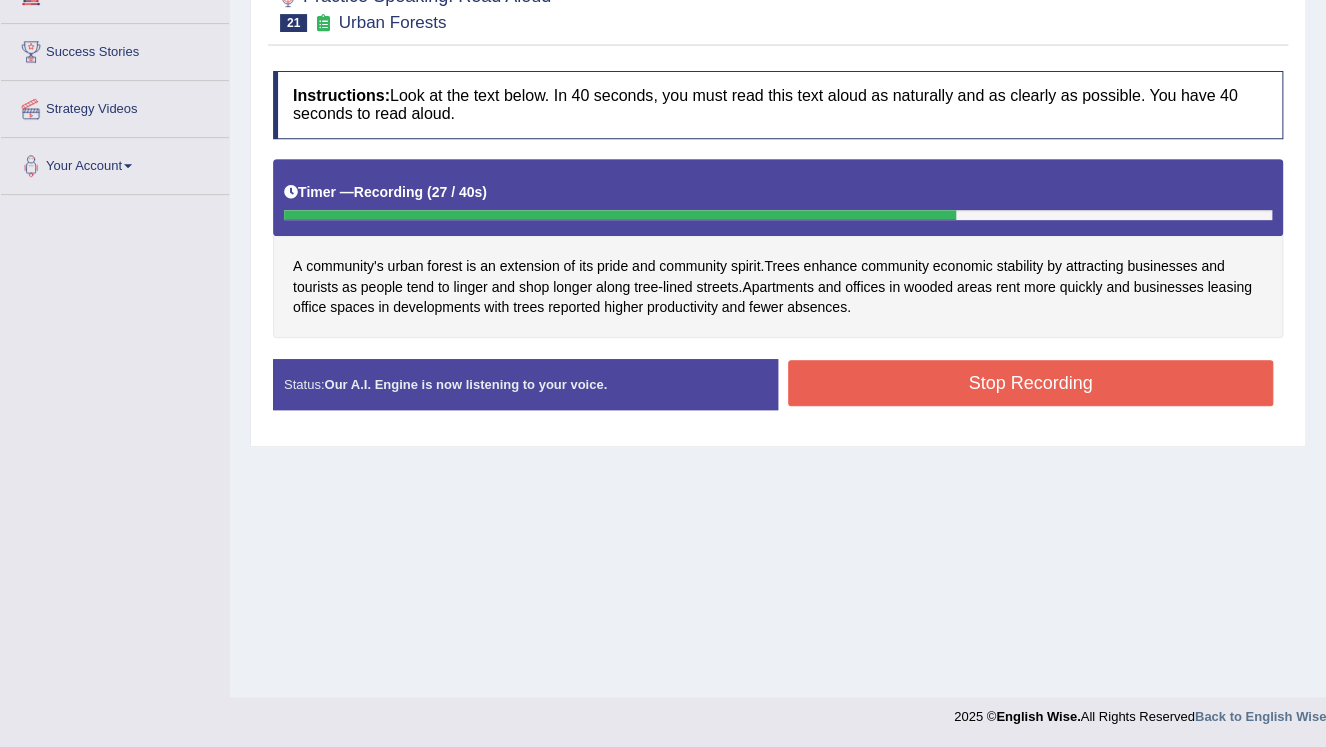 click on "Stop Recording" at bounding box center (1030, 383) 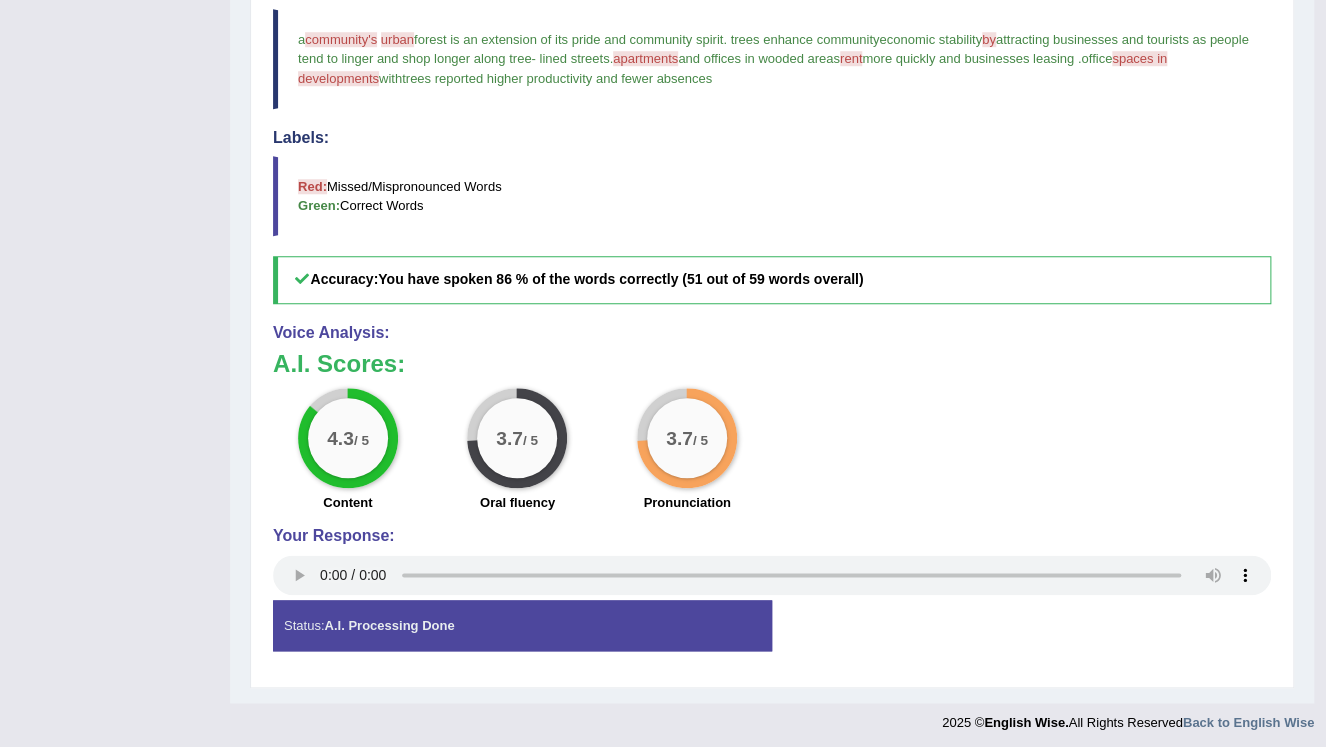 scroll, scrollTop: 693, scrollLeft: 0, axis: vertical 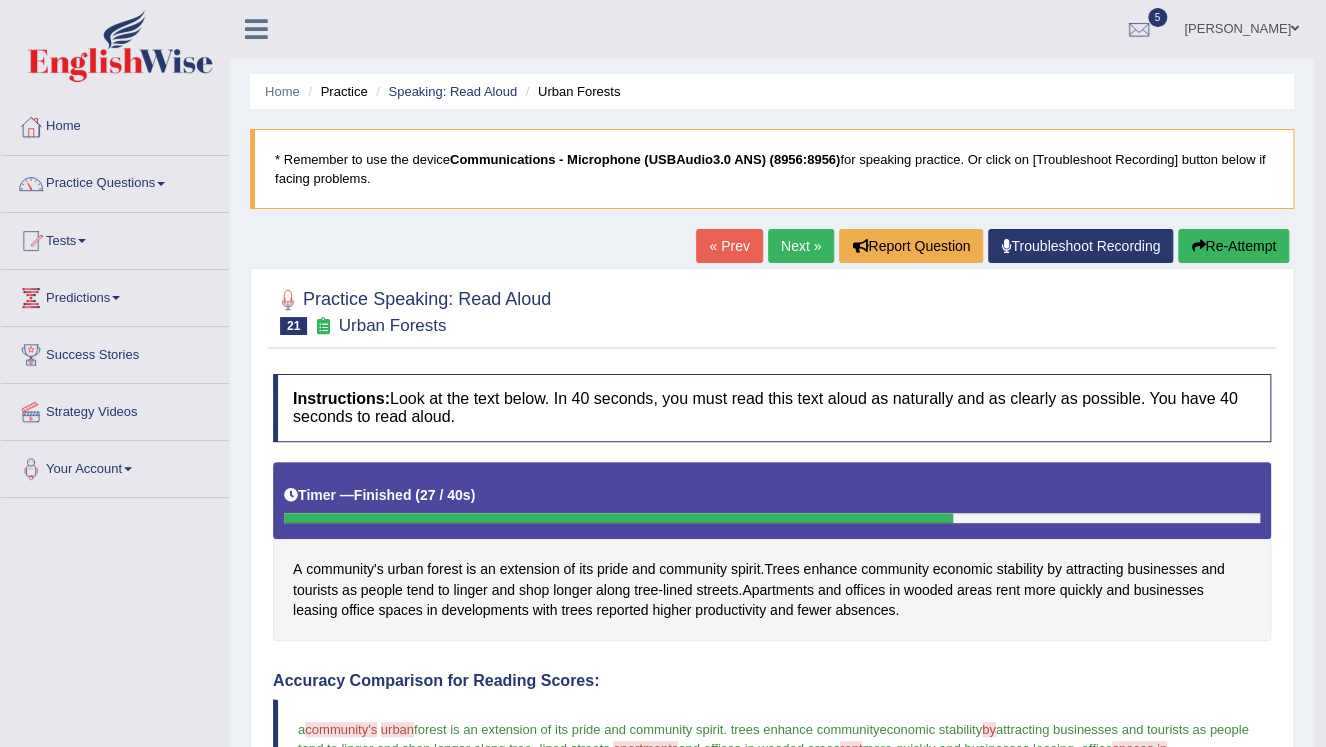 click on "Re-Attempt" at bounding box center (1233, 246) 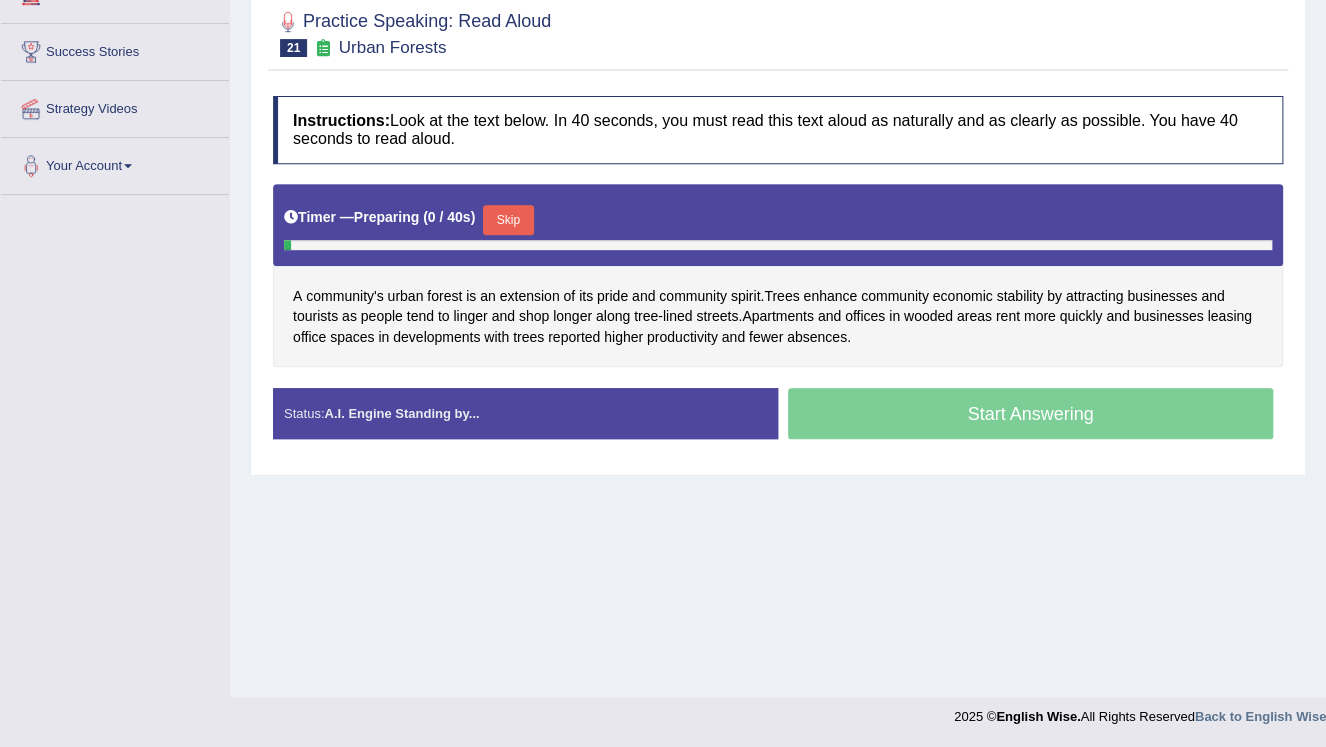 scroll, scrollTop: 303, scrollLeft: 0, axis: vertical 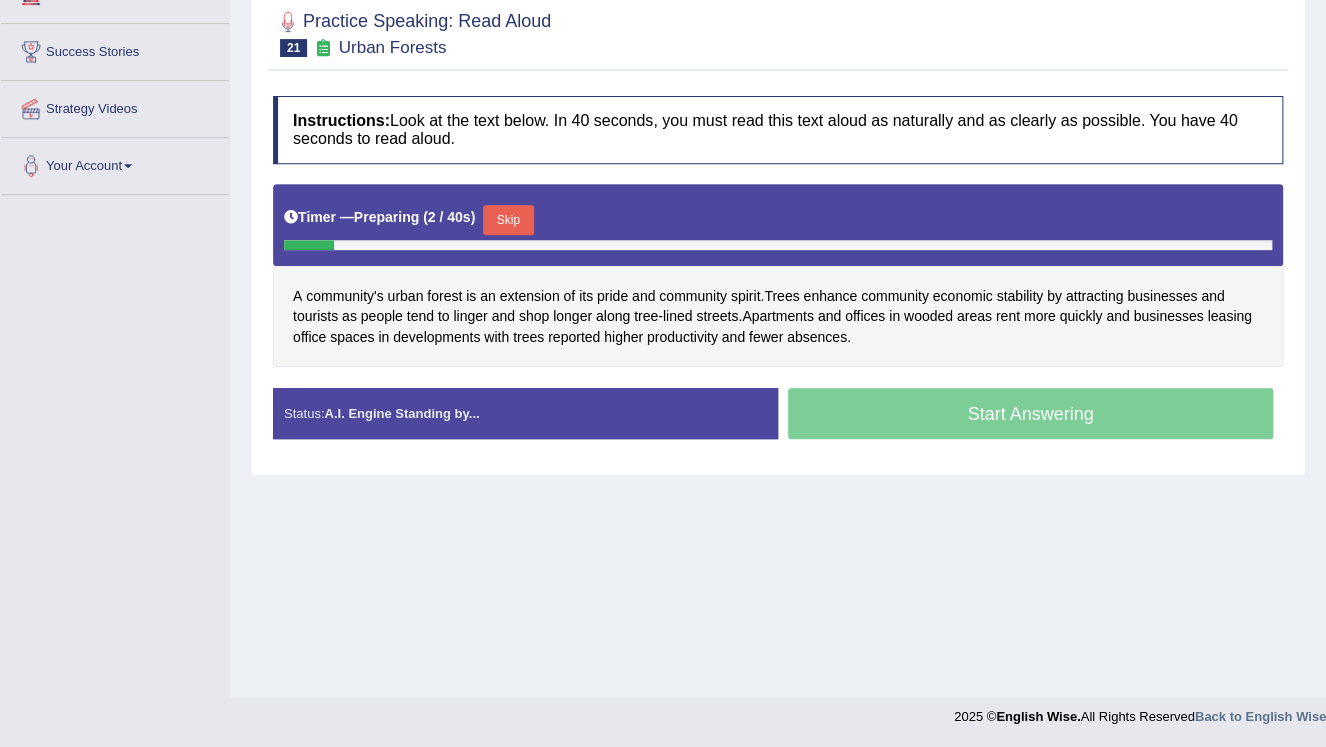 click on "Skip" at bounding box center (508, 220) 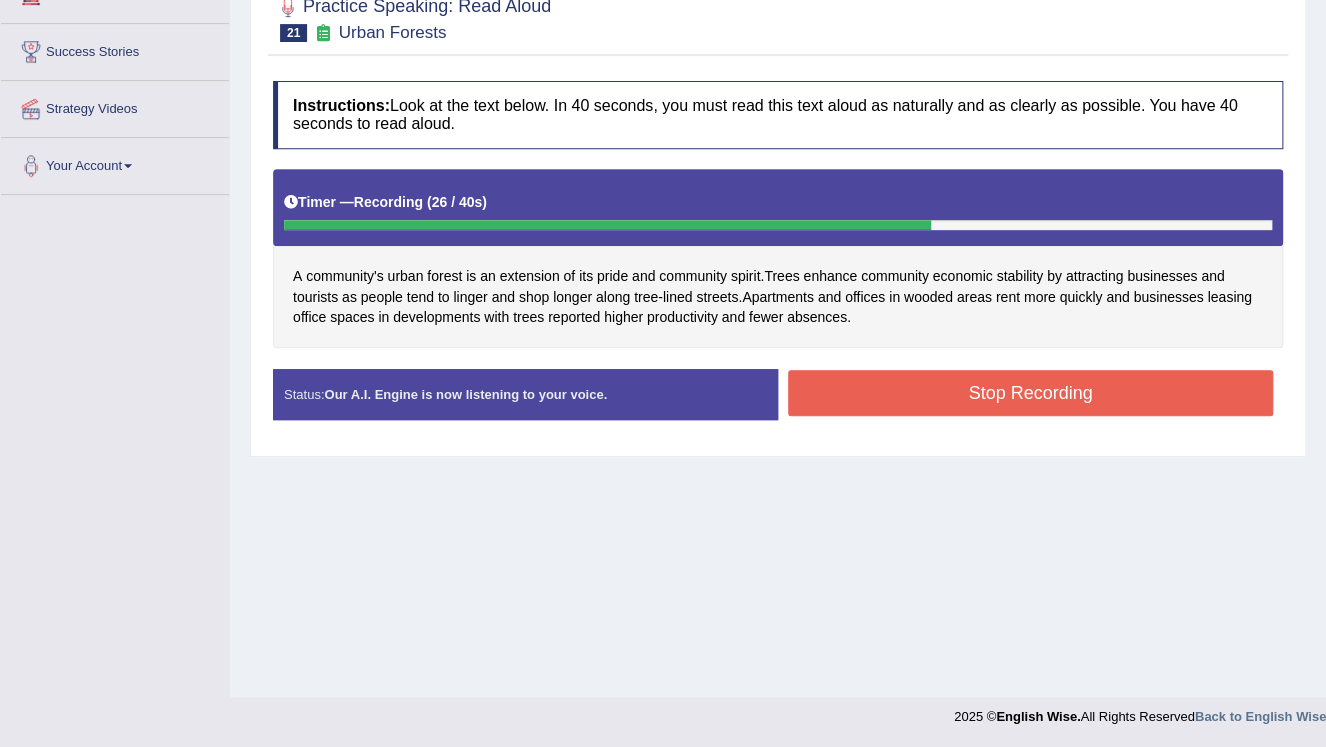 click on "Stop Recording" at bounding box center (1030, 393) 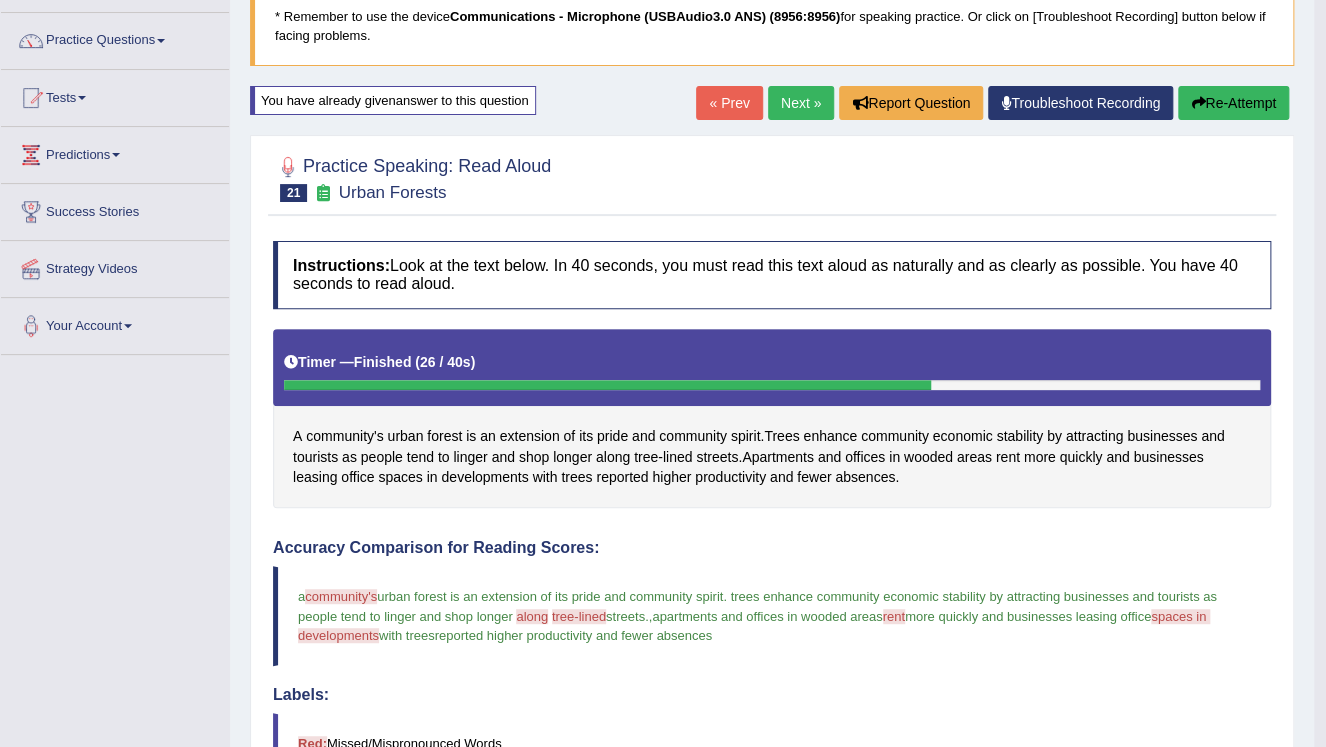 scroll, scrollTop: 623, scrollLeft: 0, axis: vertical 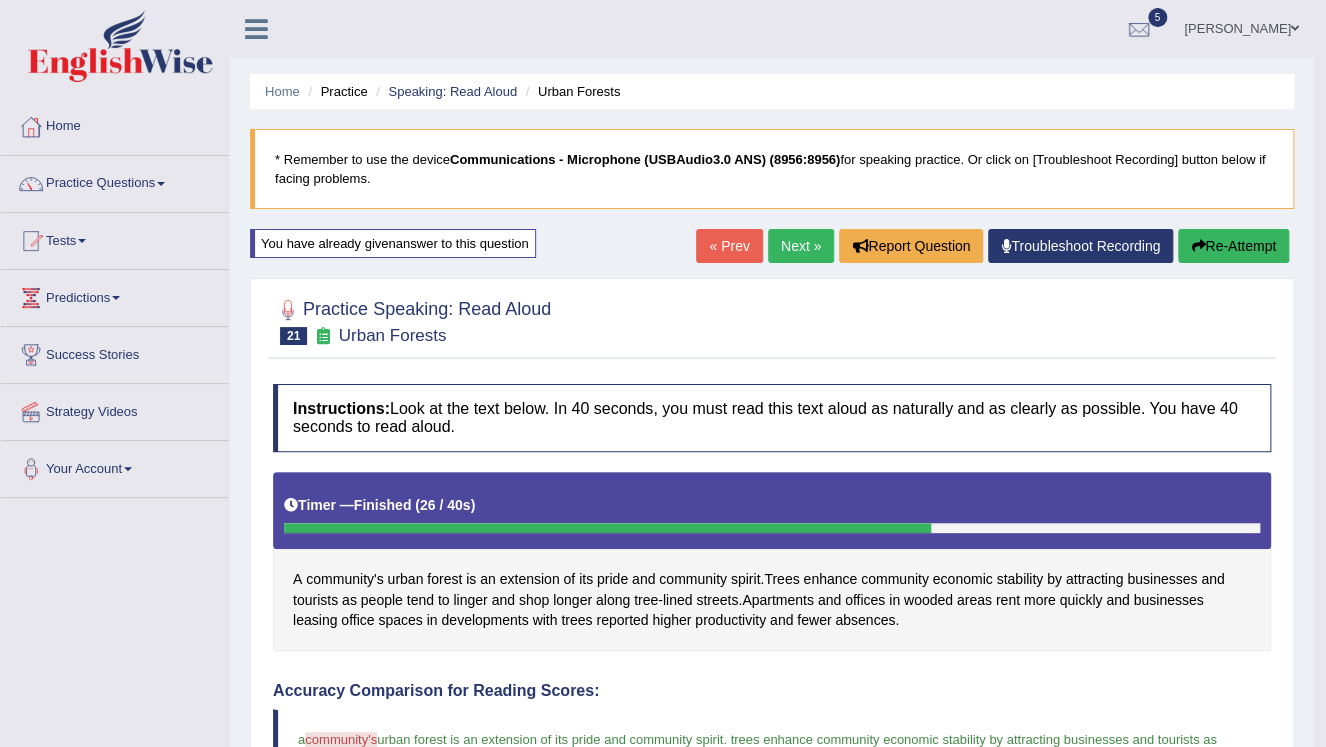 click on "Next »" at bounding box center (801, 246) 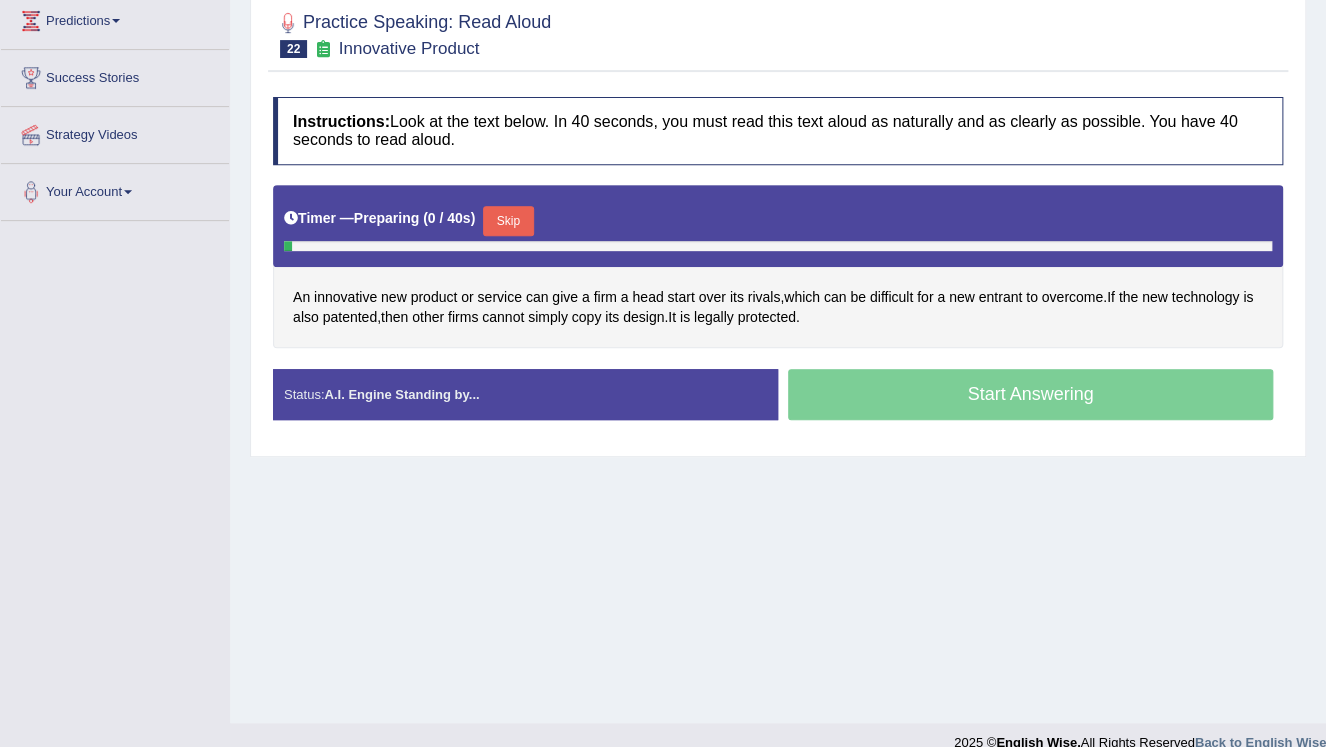 click on "Skip" at bounding box center (508, 221) 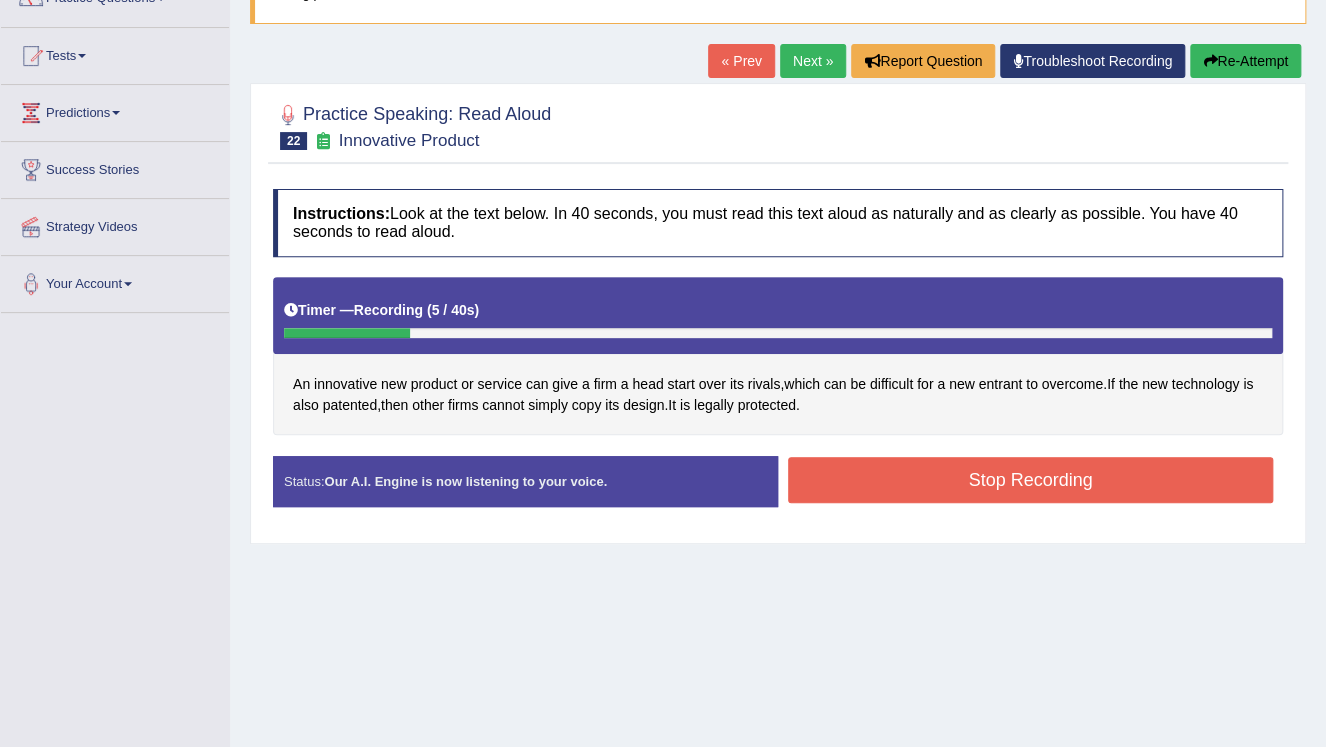 scroll, scrollTop: 37, scrollLeft: 0, axis: vertical 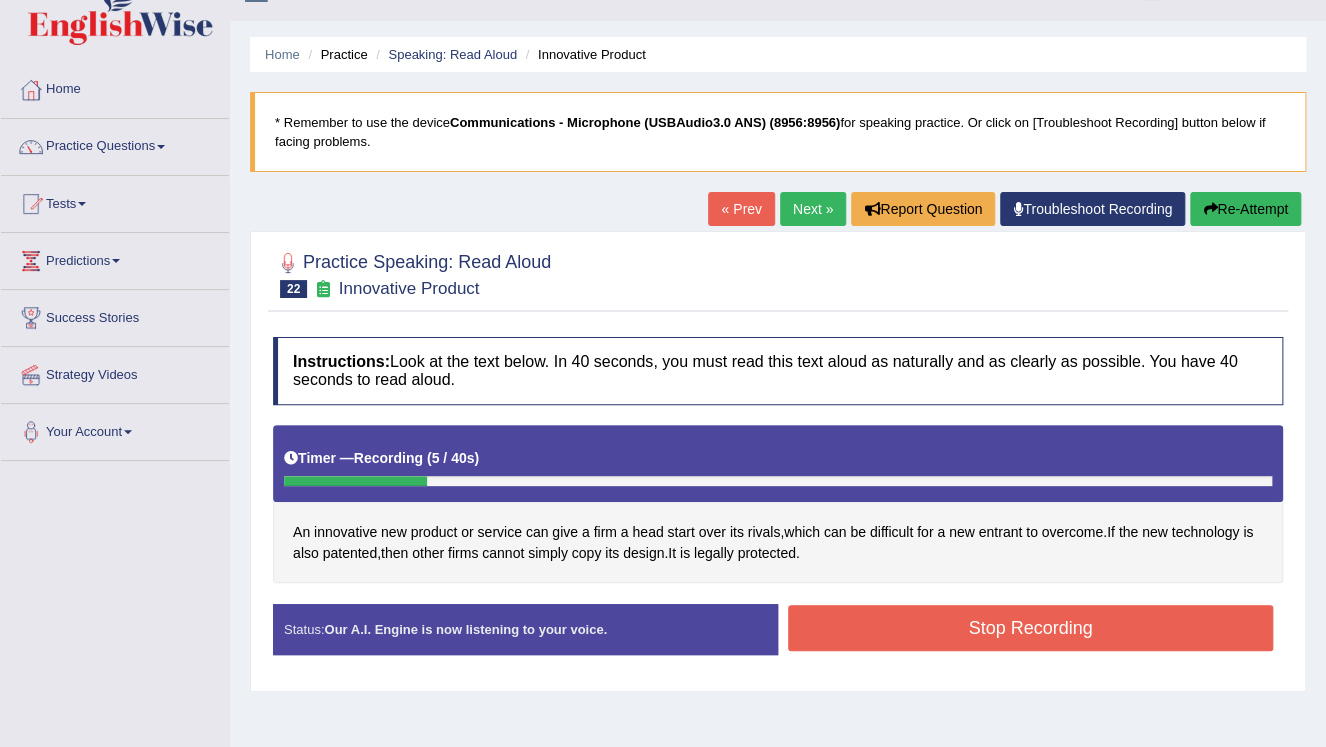 click on "Re-Attempt" at bounding box center (1245, 209) 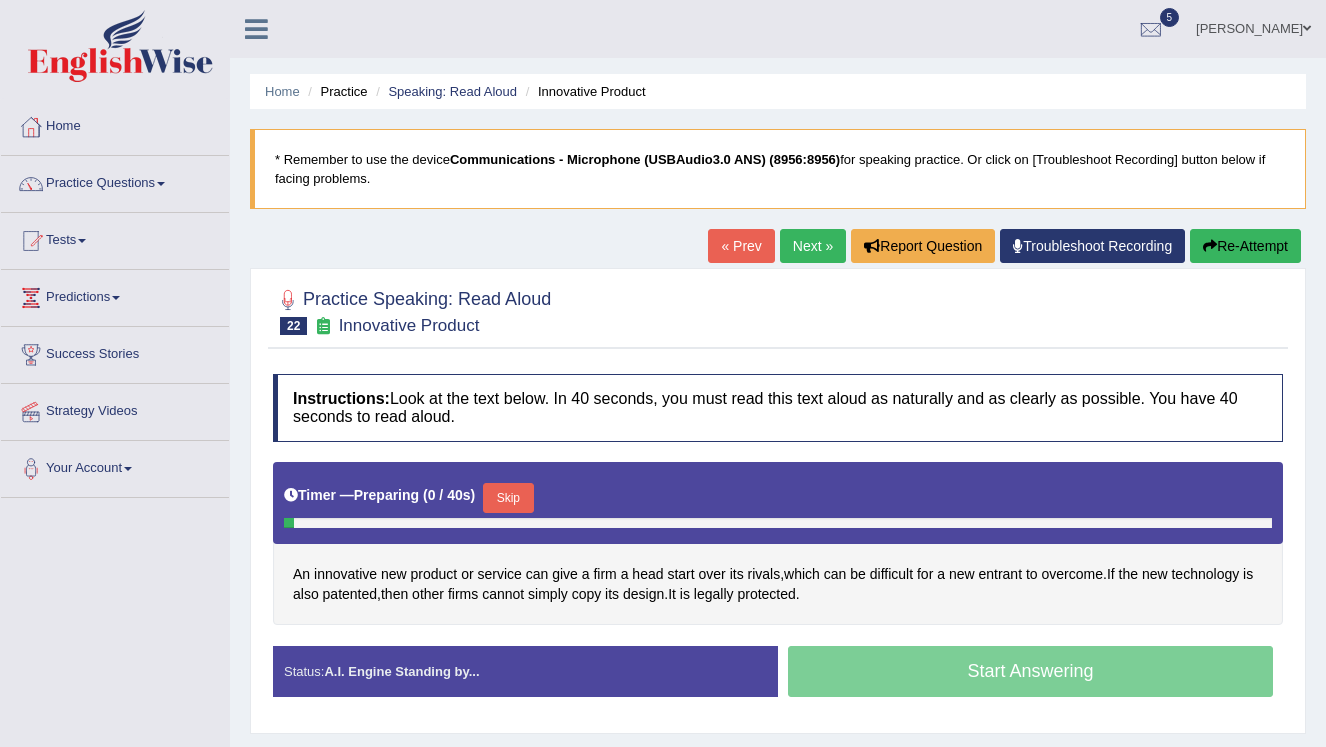 scroll, scrollTop: 300, scrollLeft: 0, axis: vertical 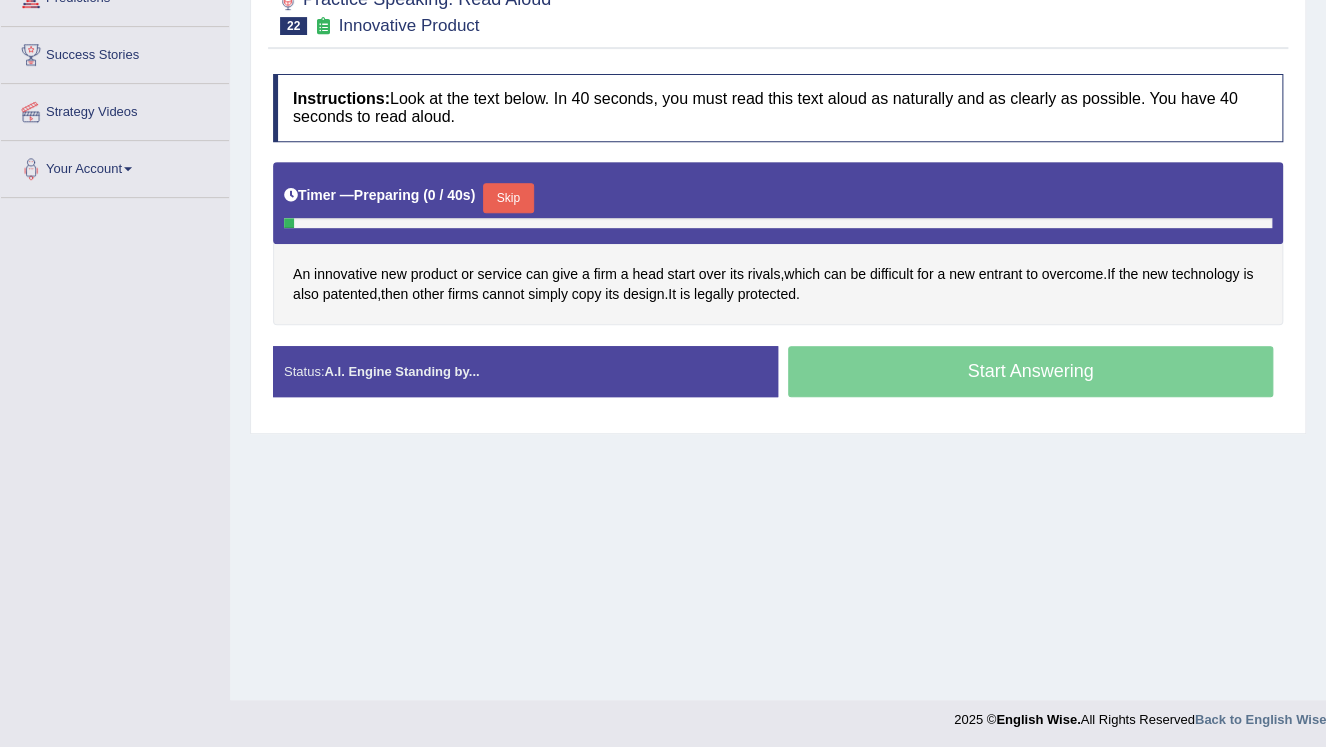 click on "Skip" at bounding box center (508, 198) 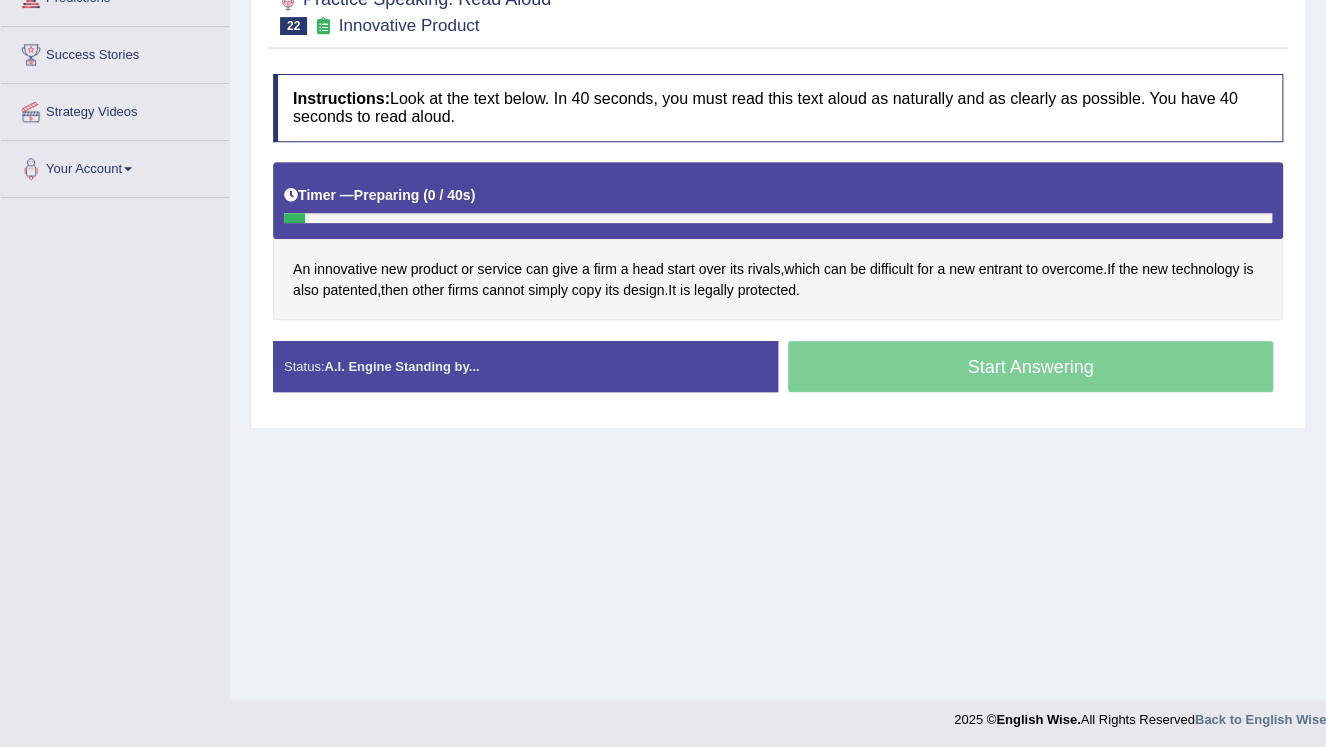 scroll, scrollTop: 0, scrollLeft: 0, axis: both 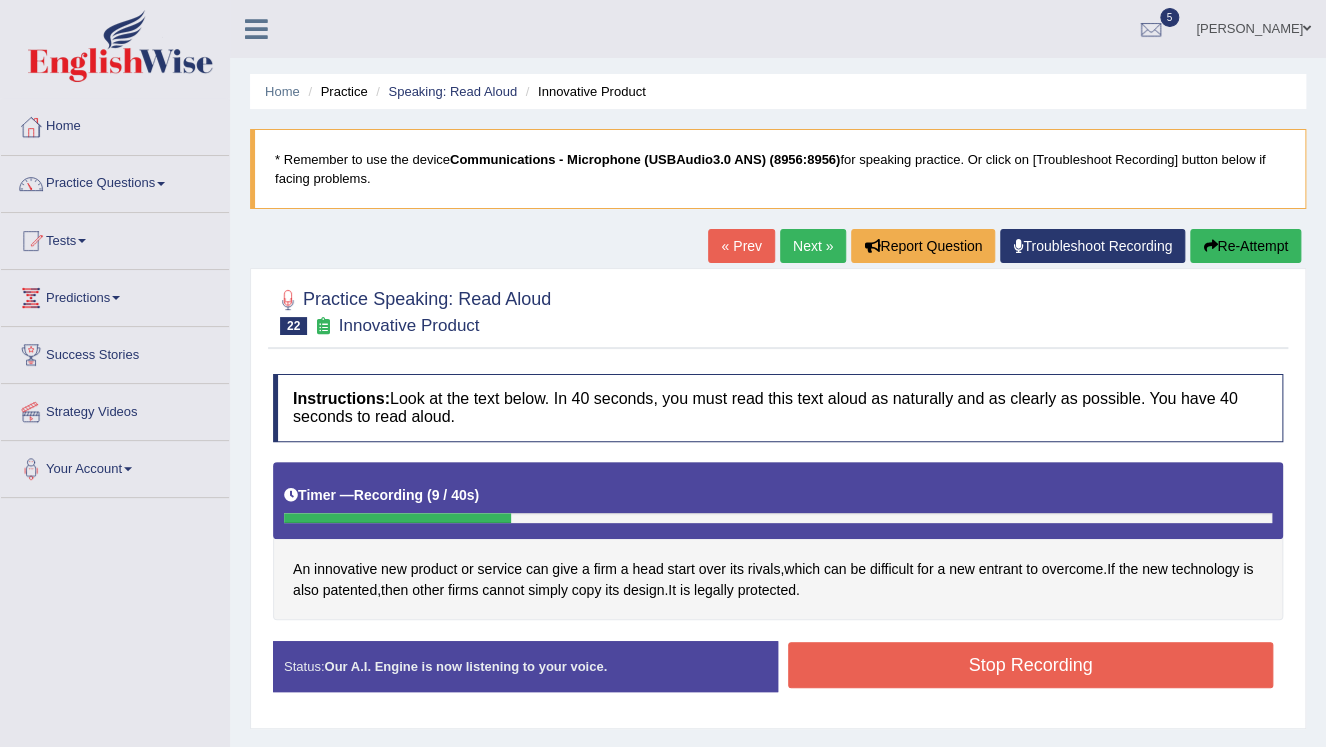 click on "Re-Attempt" at bounding box center [1245, 246] 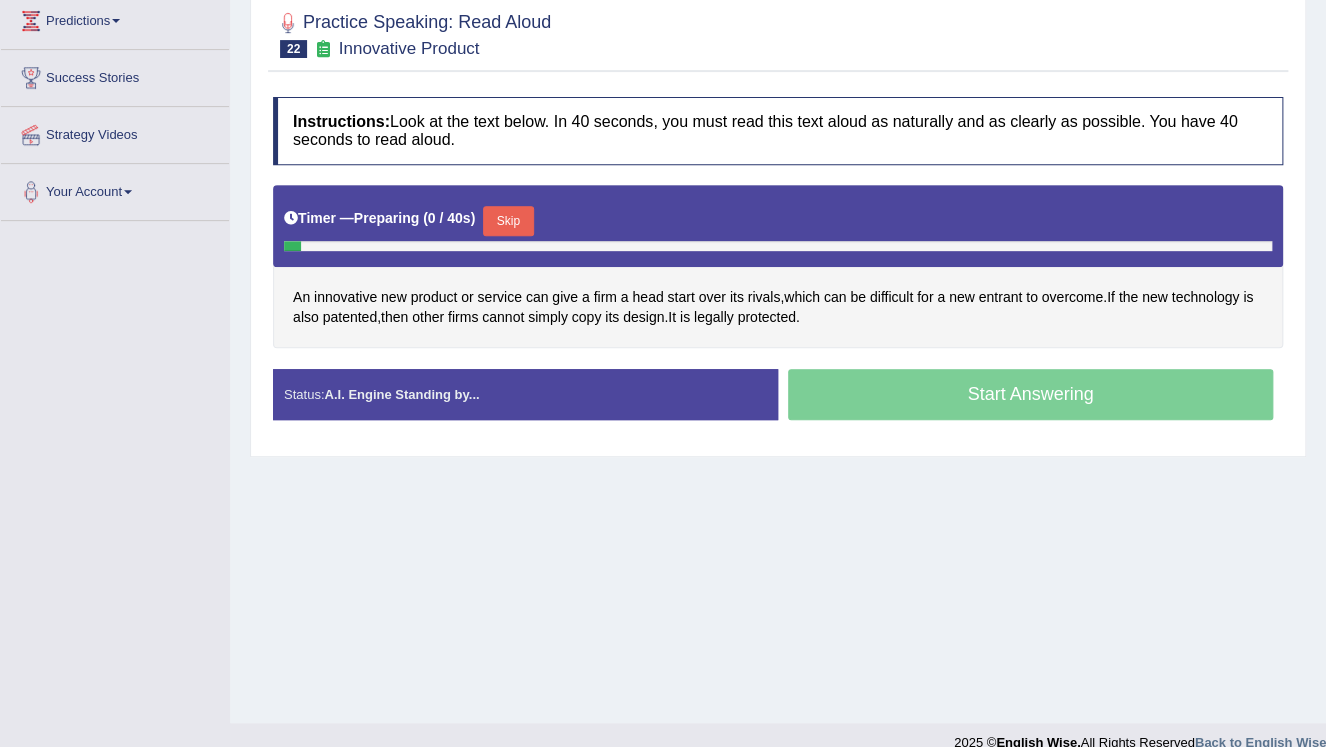 scroll, scrollTop: 277, scrollLeft: 0, axis: vertical 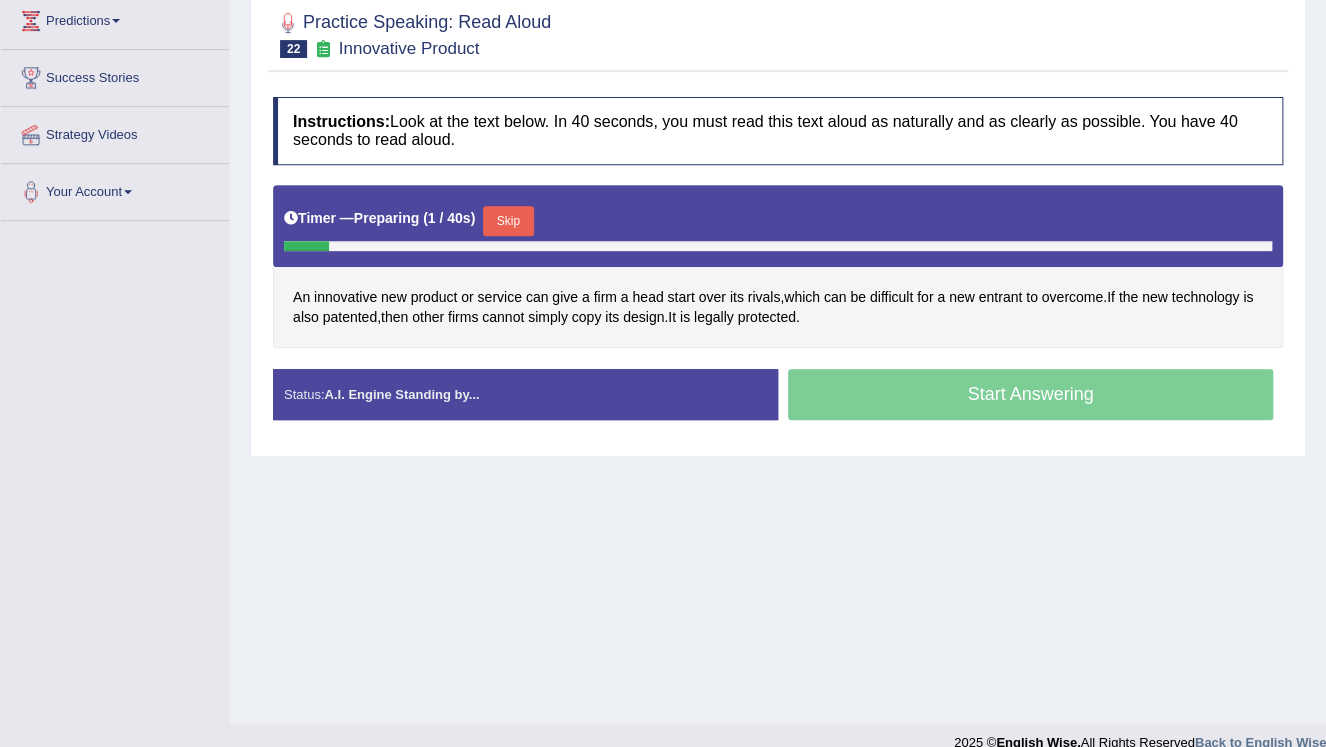 click on "Skip" at bounding box center [508, 221] 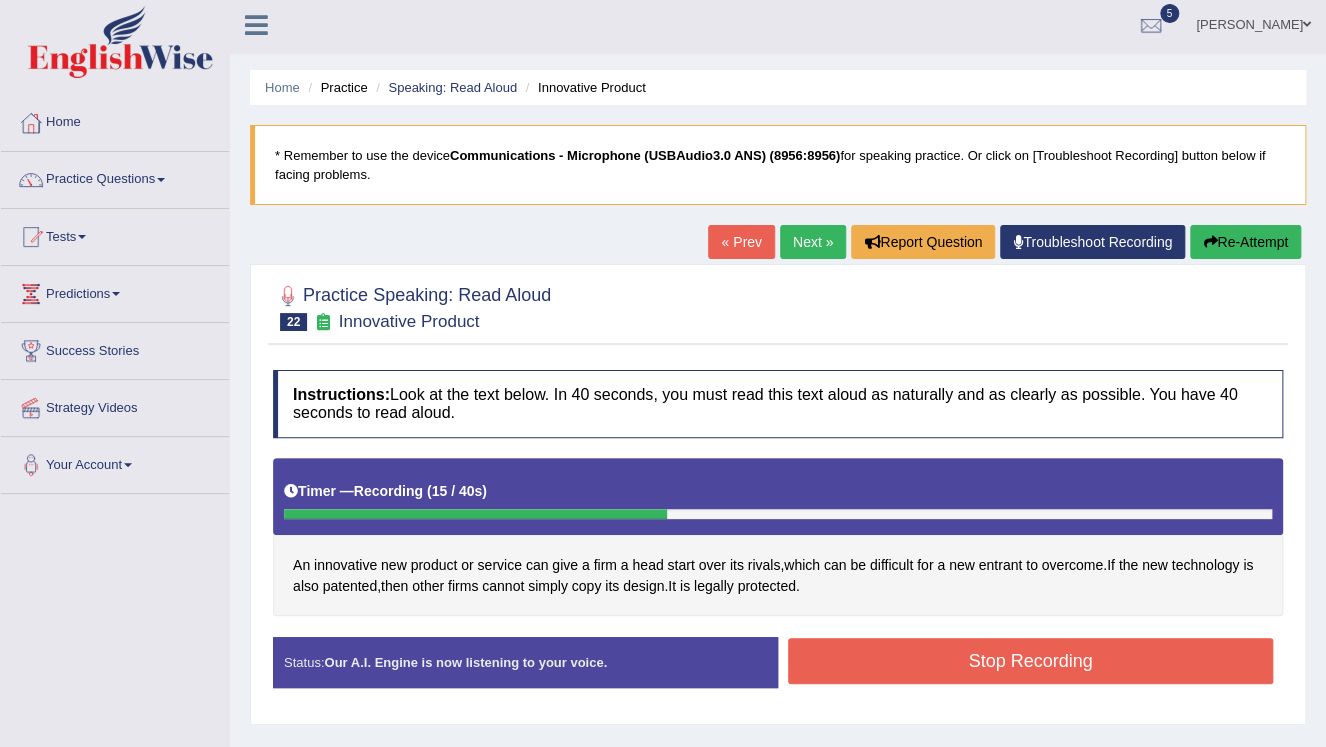 scroll, scrollTop: 0, scrollLeft: 0, axis: both 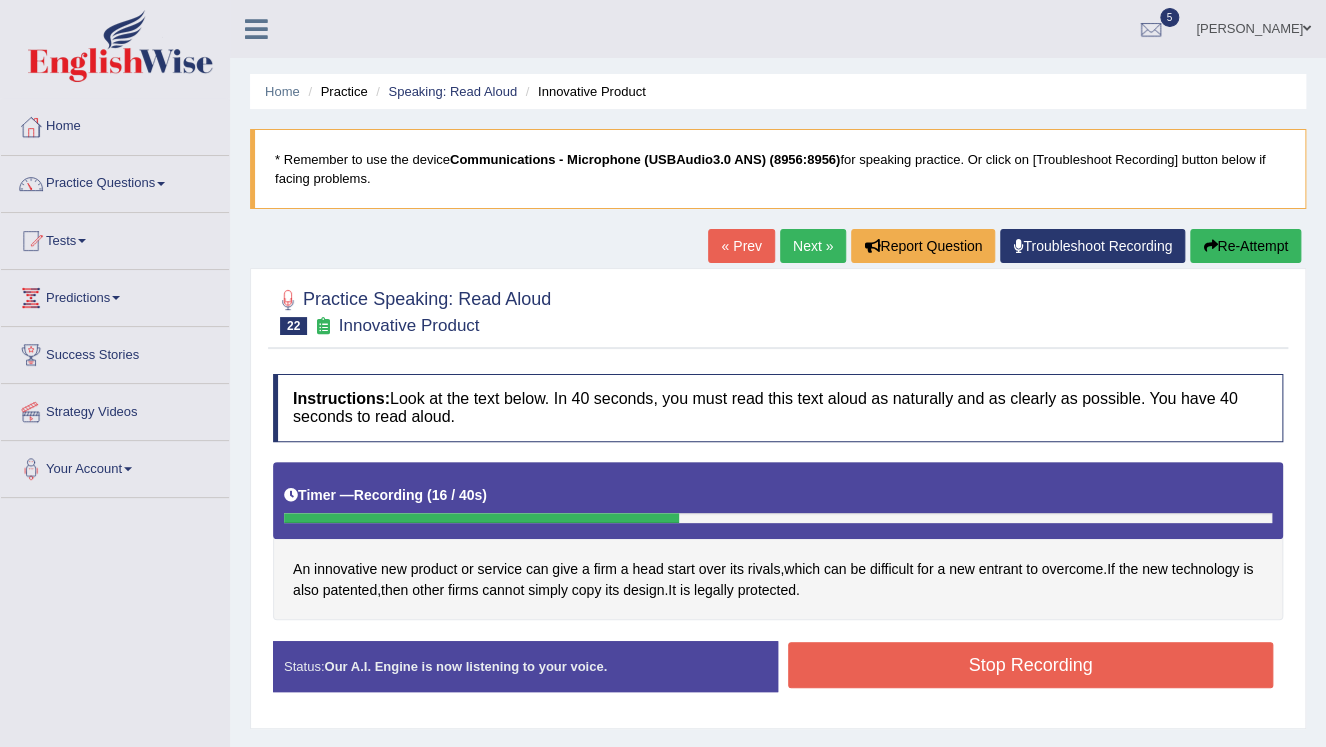 click on "Re-Attempt" at bounding box center (1245, 246) 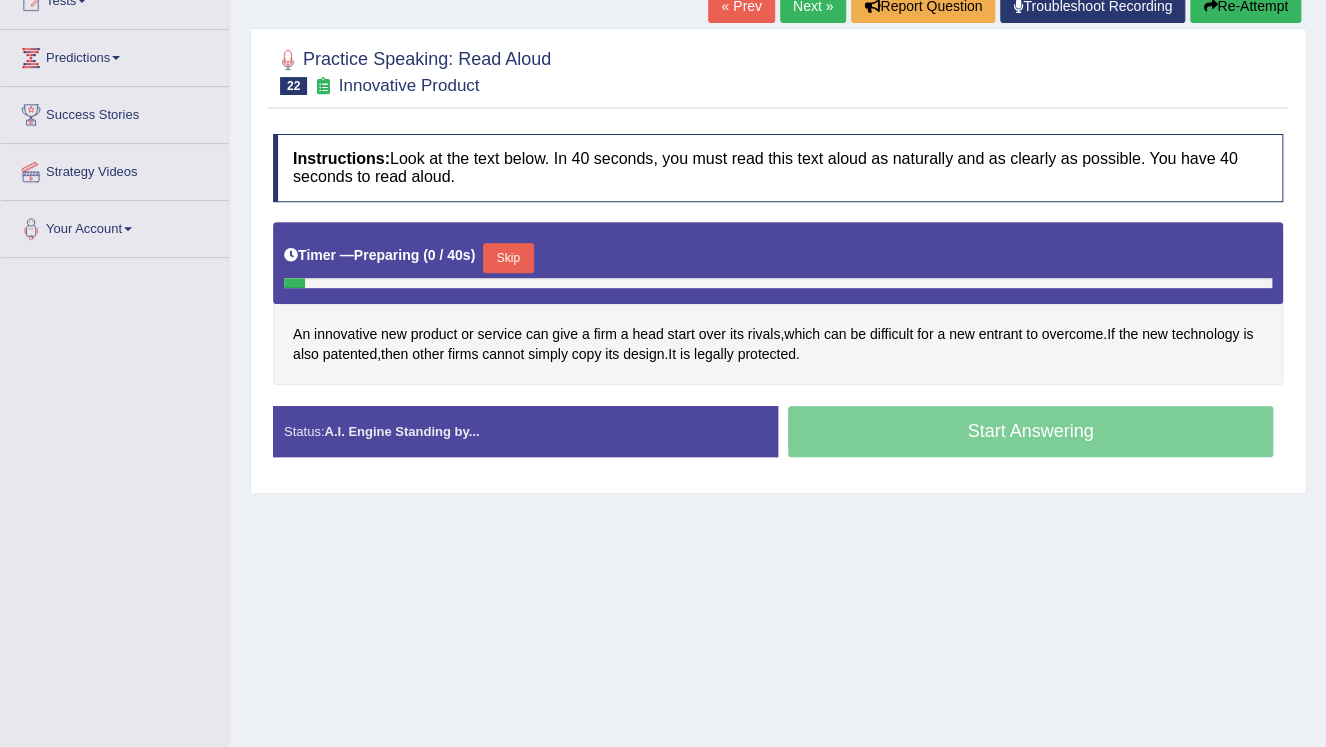 scroll, scrollTop: 240, scrollLeft: 0, axis: vertical 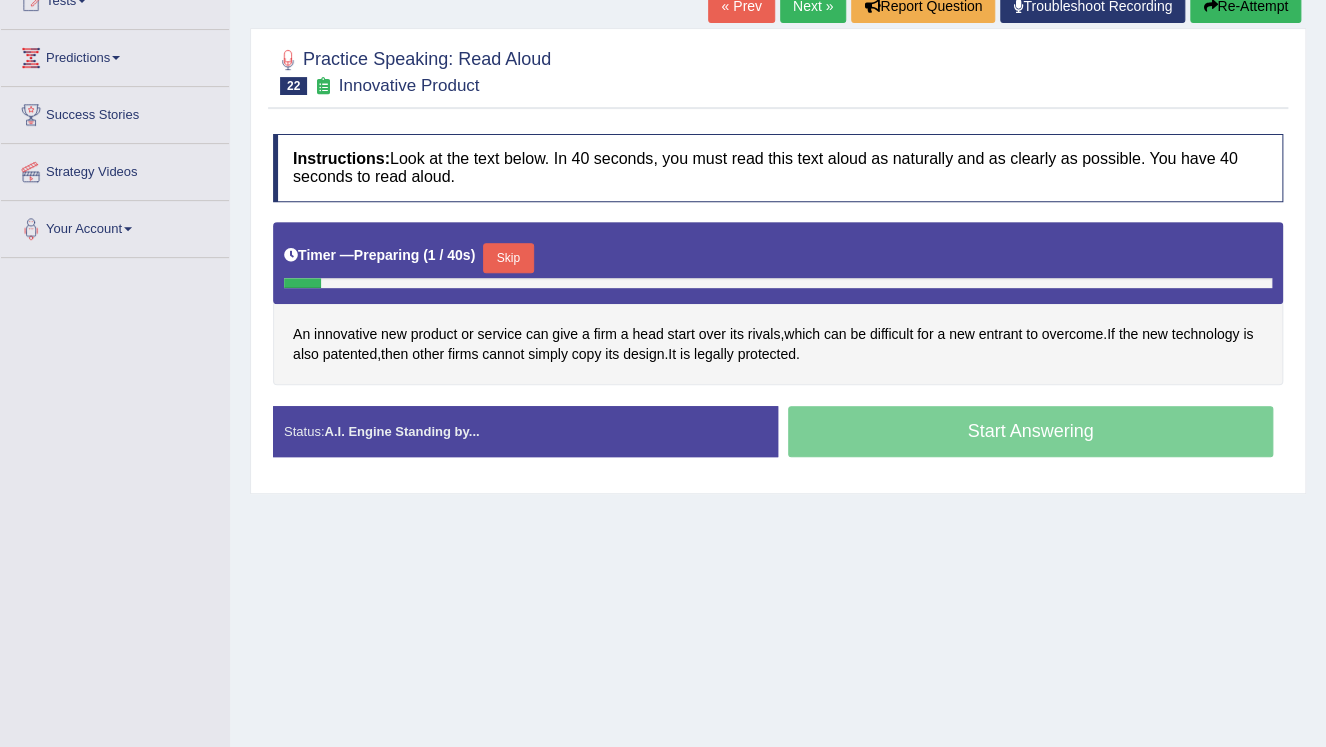 click on "Skip" at bounding box center (508, 258) 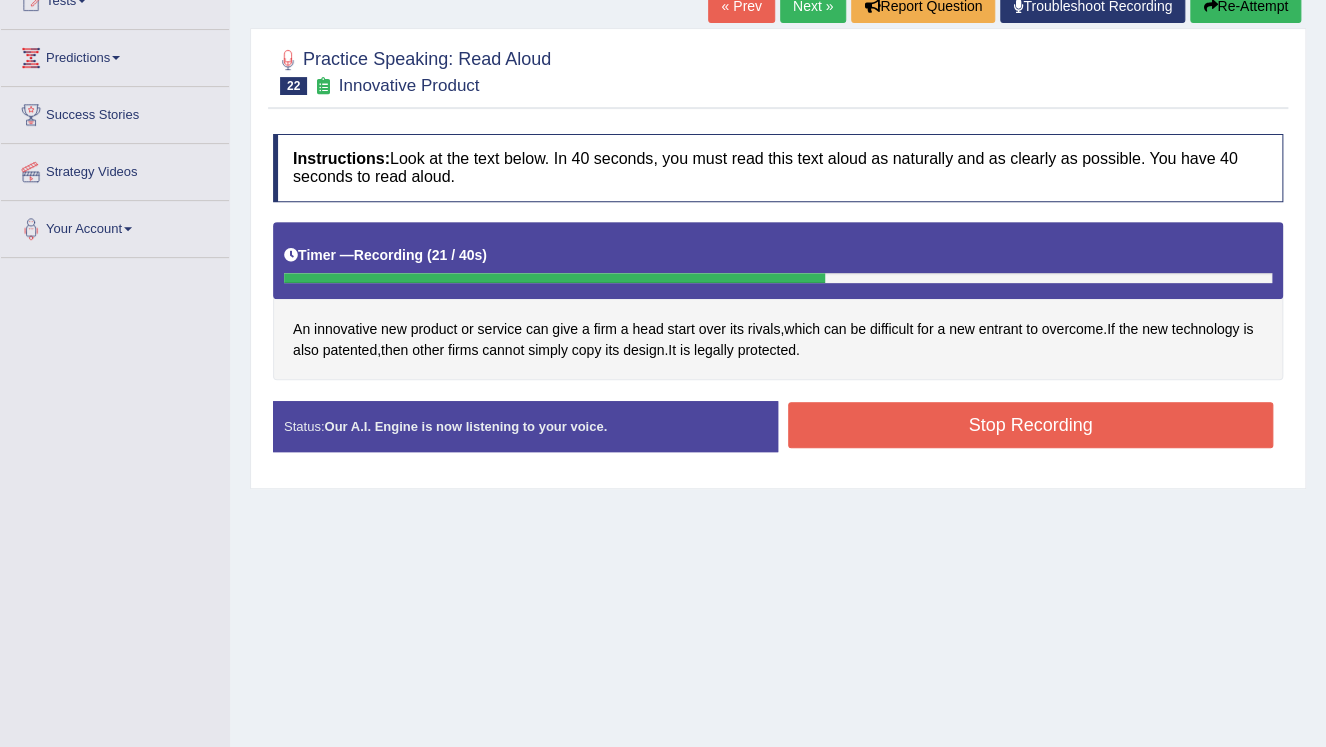 click on "Stop Recording" at bounding box center [1030, 425] 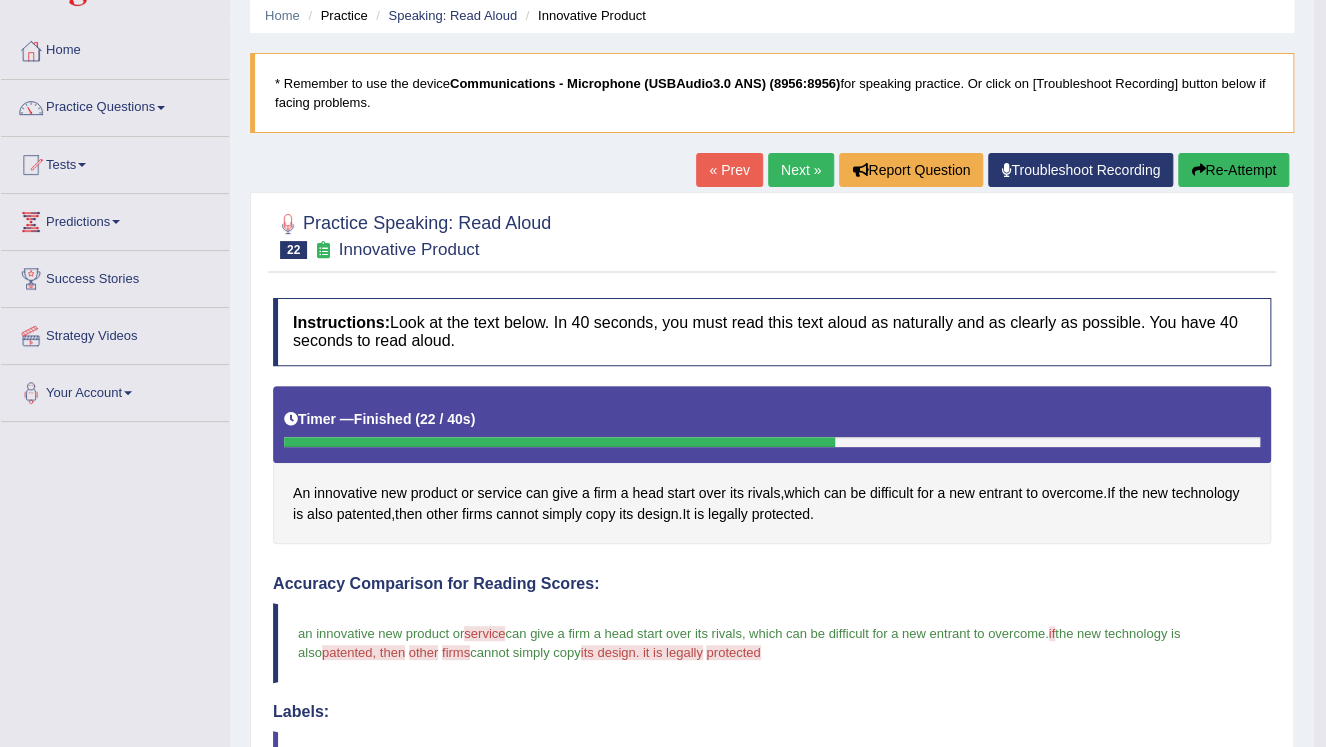 scroll, scrollTop: 0, scrollLeft: 0, axis: both 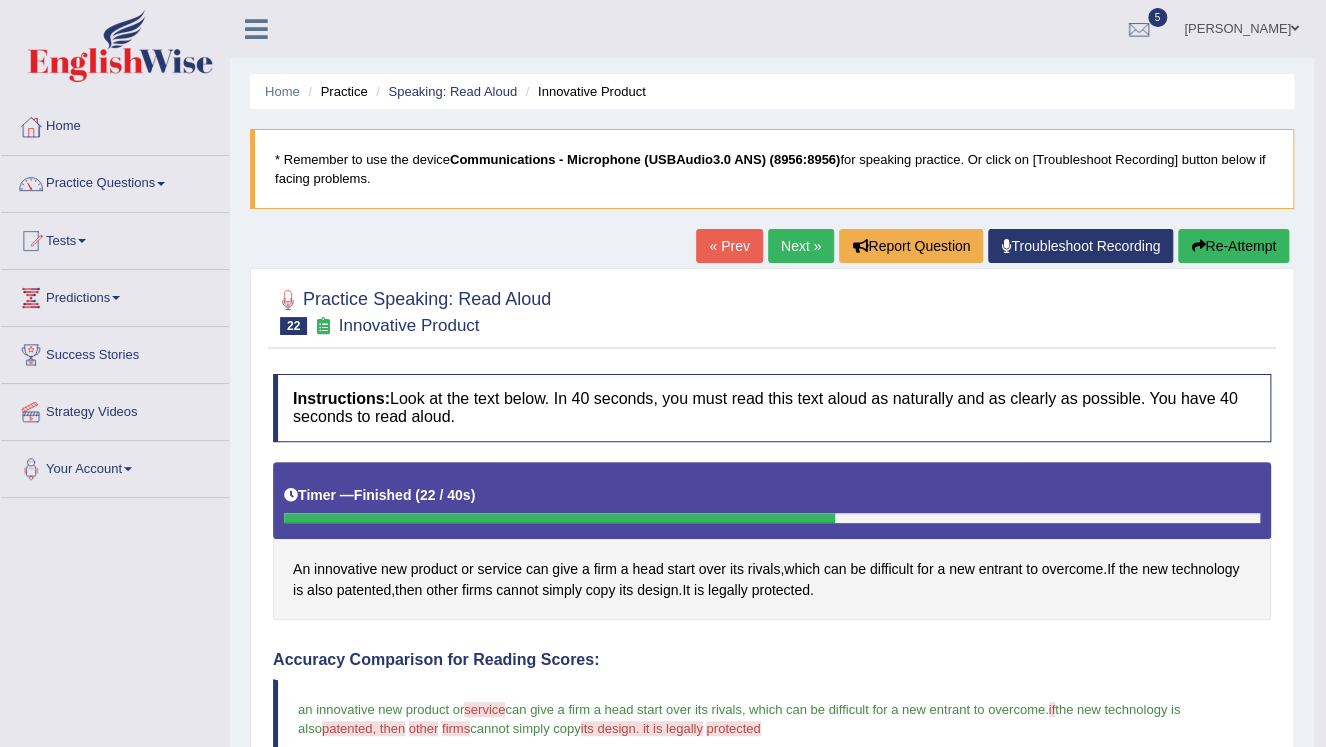 click on "Re-Attempt" at bounding box center [1233, 246] 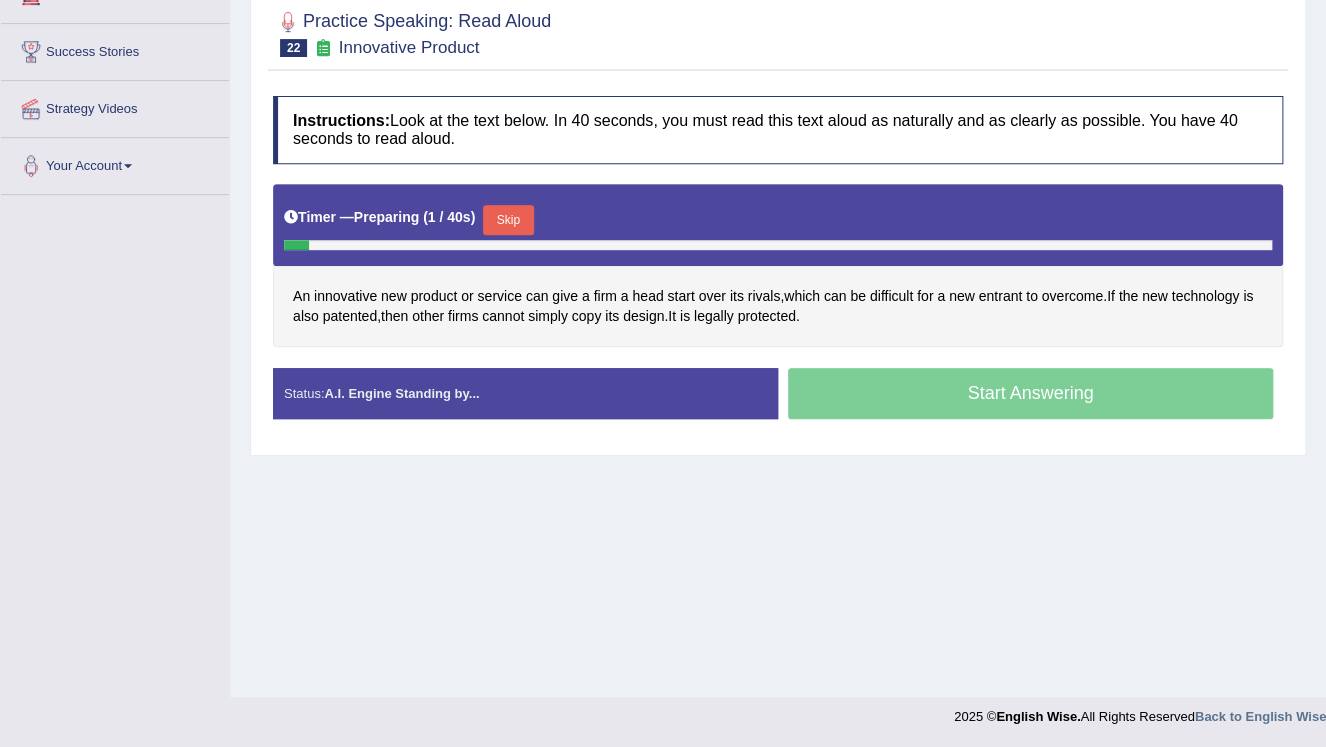 scroll, scrollTop: 303, scrollLeft: 0, axis: vertical 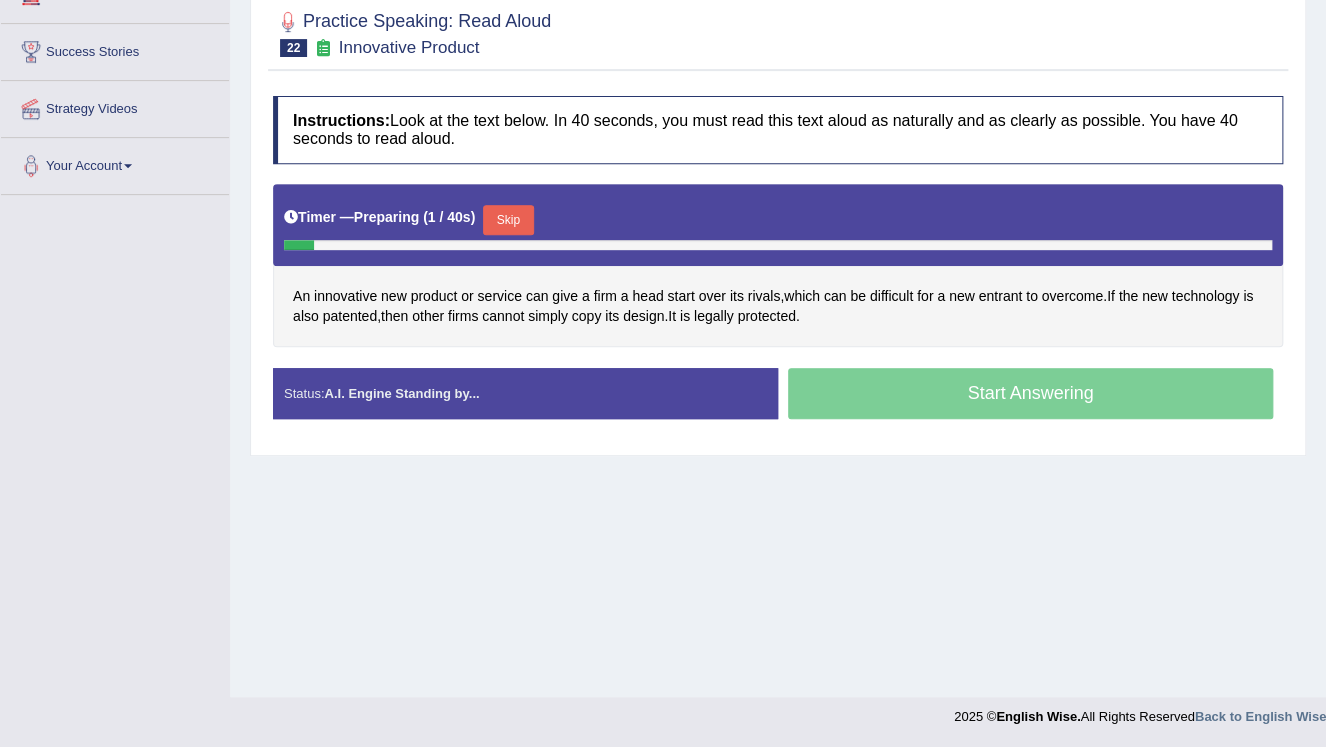 click on "Skip" at bounding box center (508, 220) 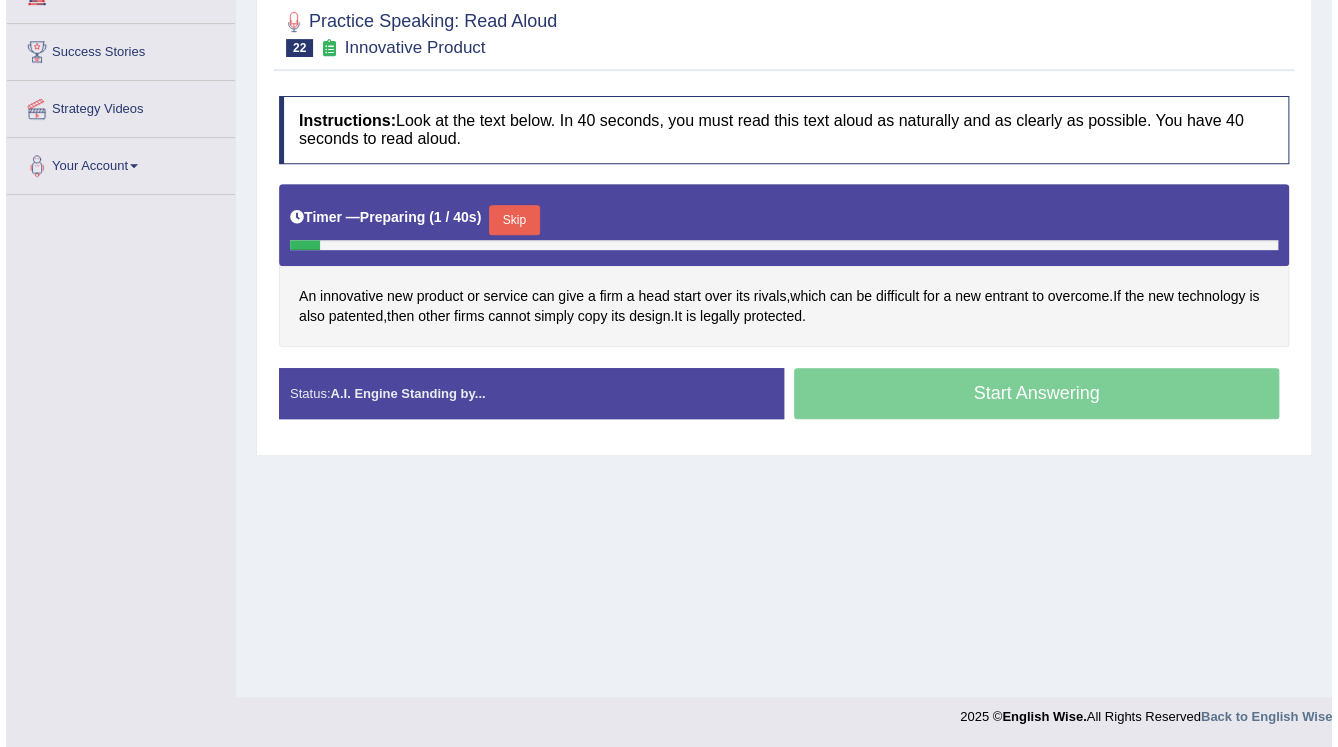 scroll, scrollTop: 0, scrollLeft: 0, axis: both 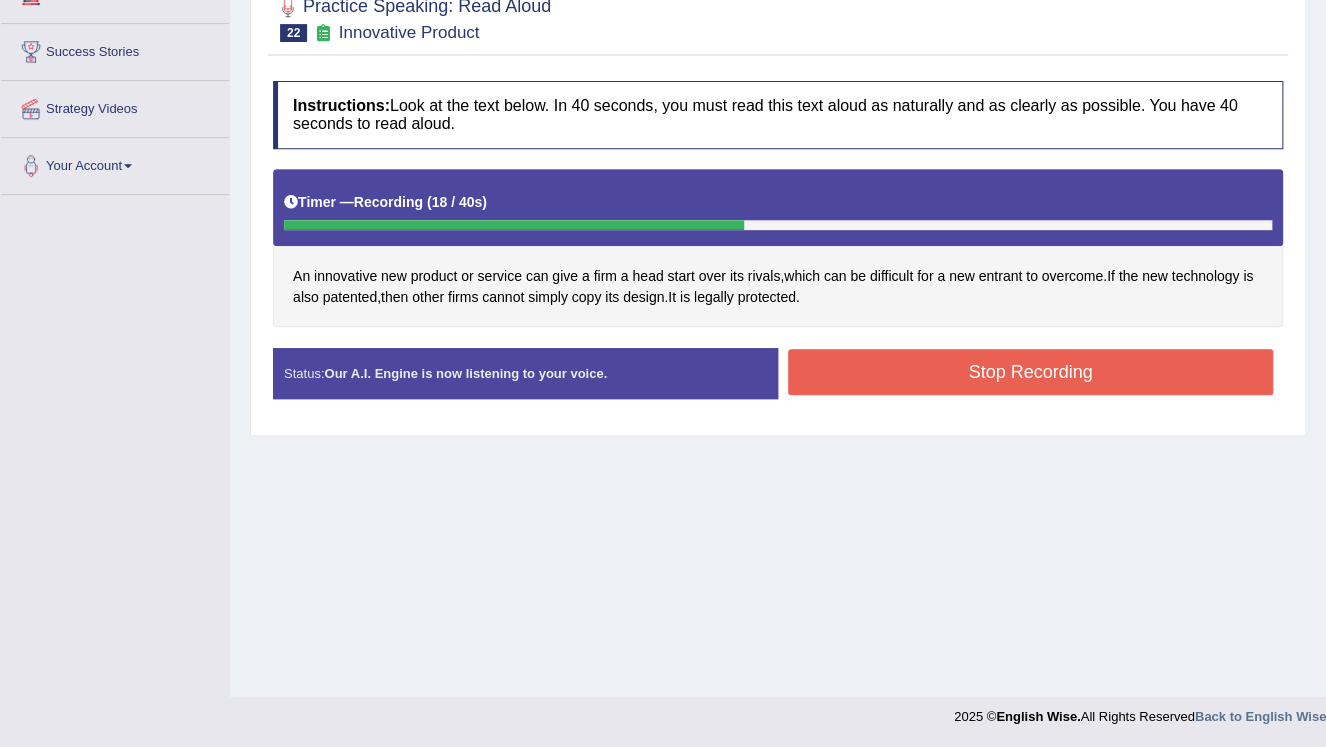 click on "Stop Recording" at bounding box center (1030, 372) 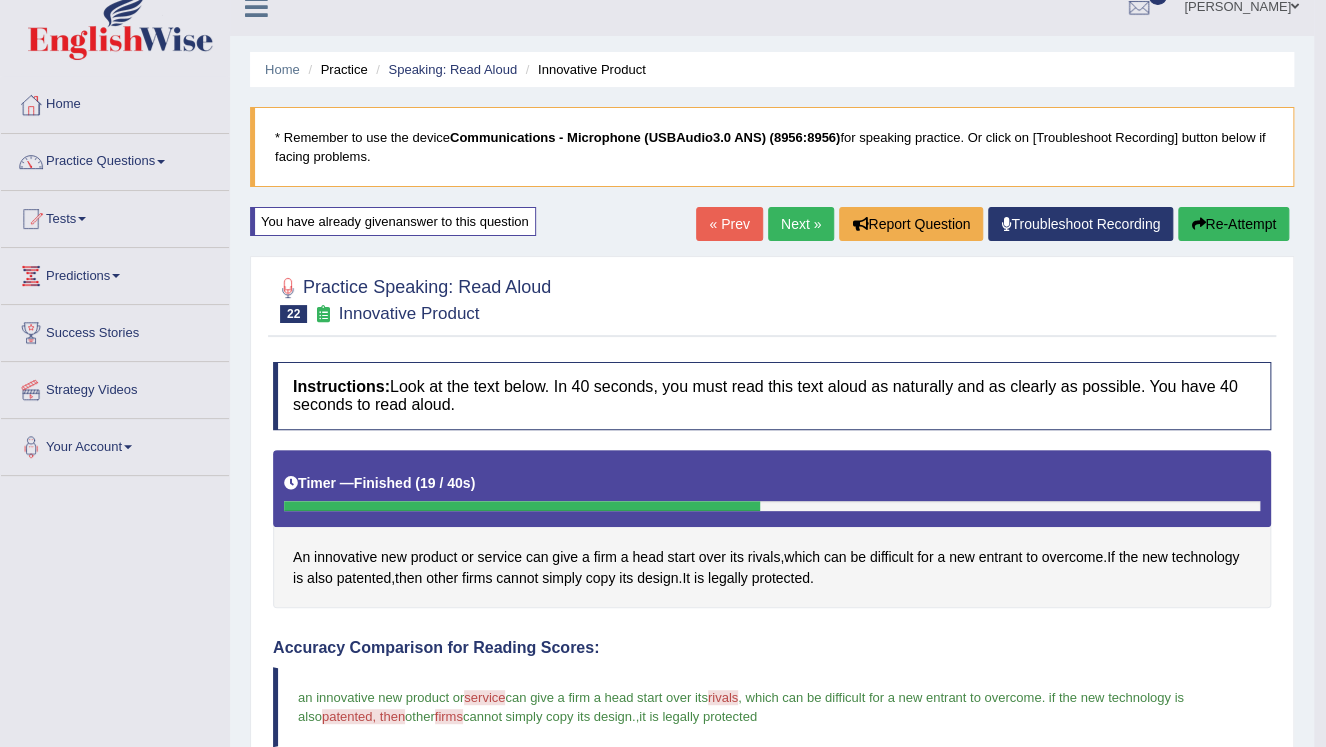 scroll, scrollTop: 0, scrollLeft: 0, axis: both 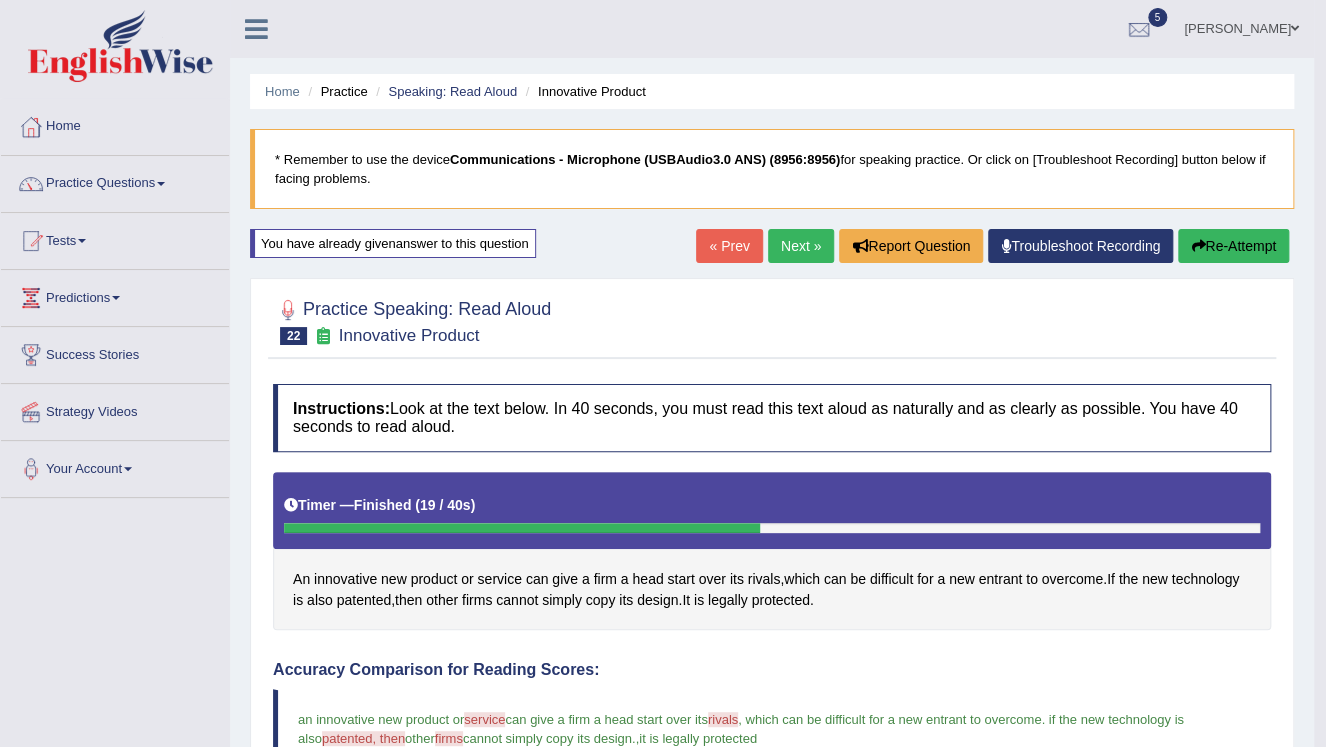 click on "Next »" at bounding box center (801, 246) 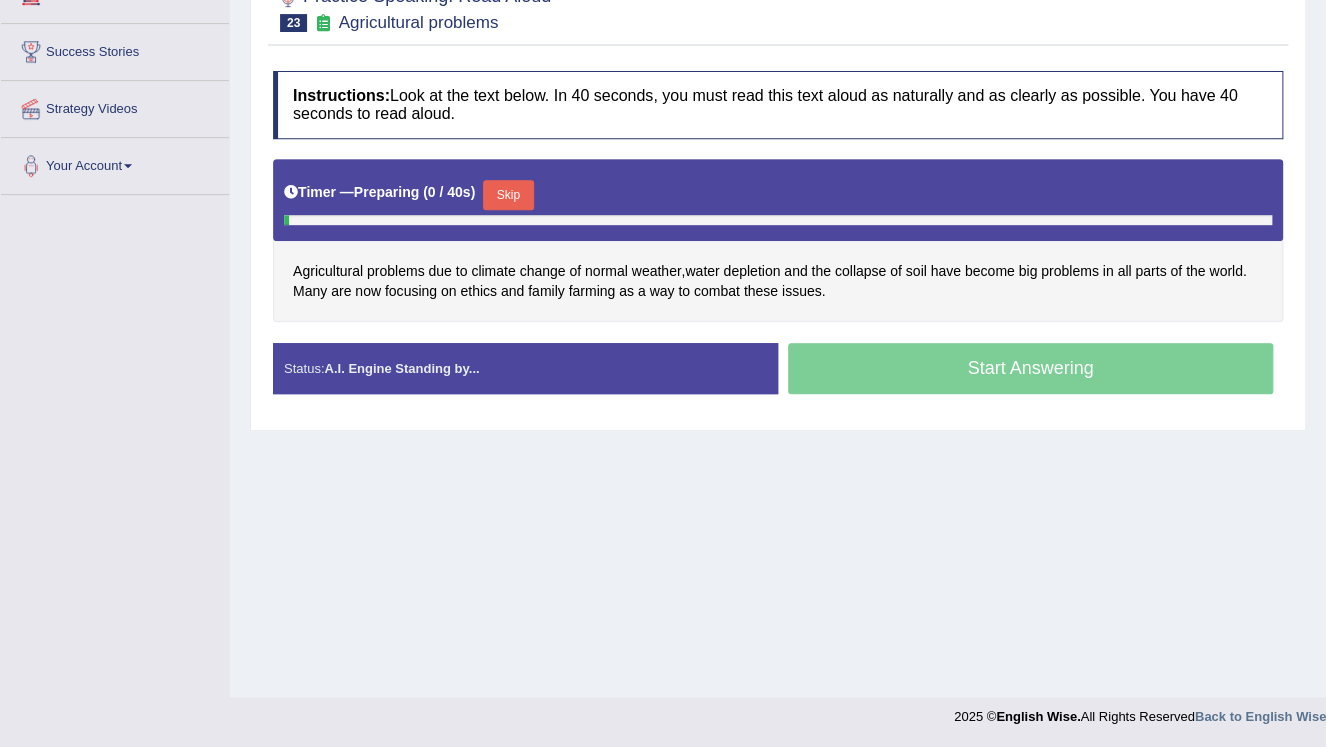 scroll, scrollTop: 303, scrollLeft: 0, axis: vertical 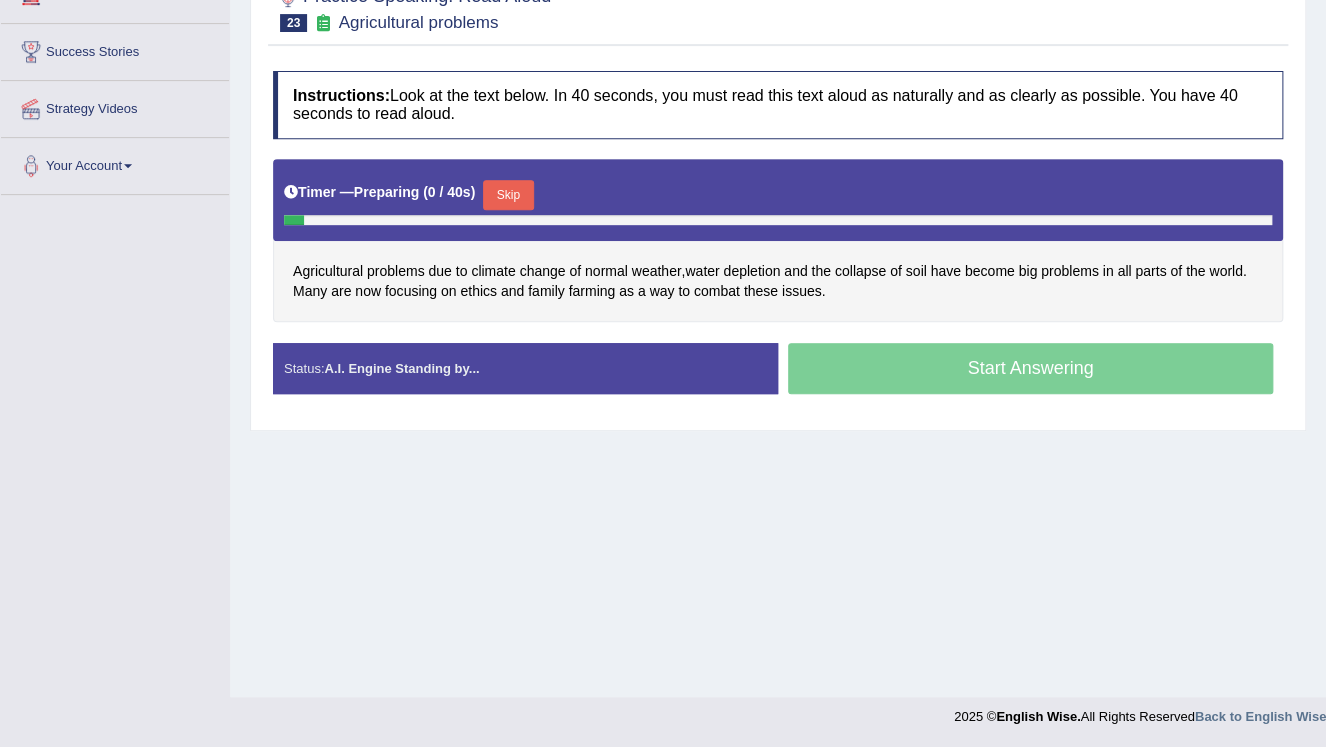 click at bounding box center [778, 220] 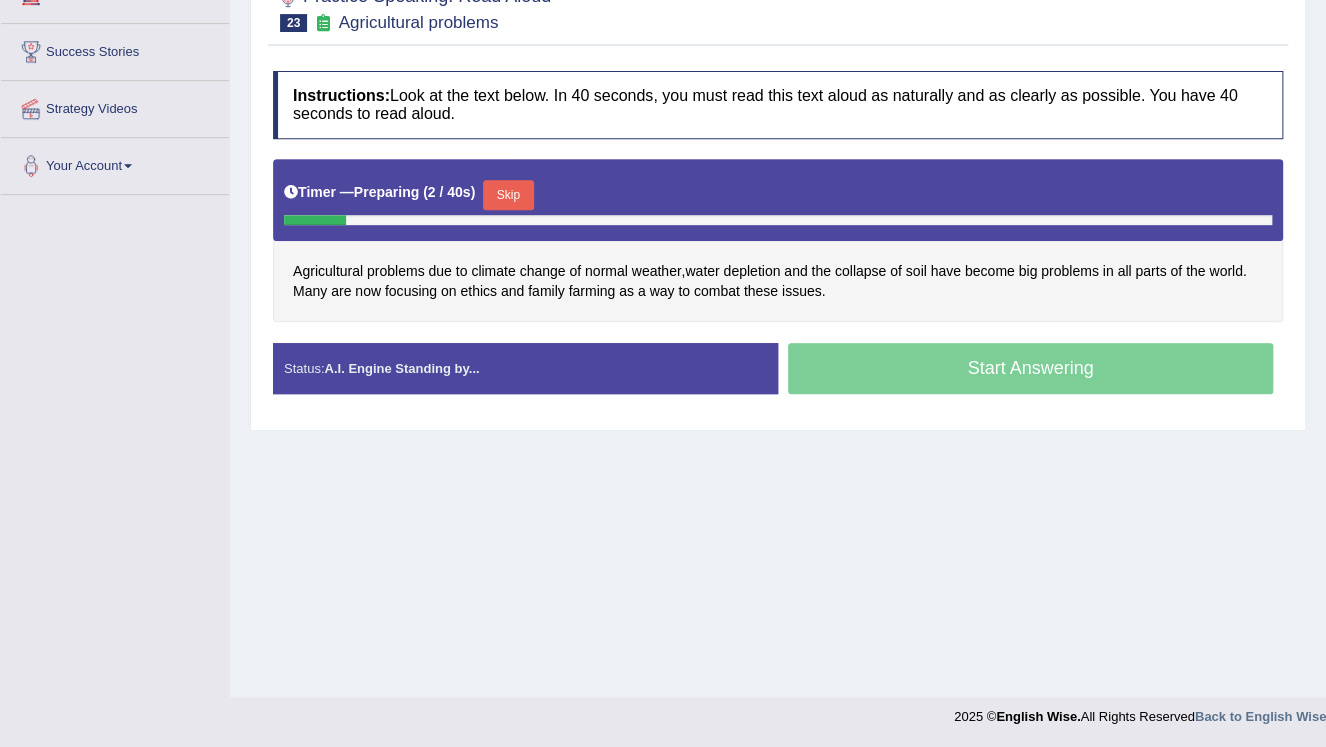 click on "Timer —  Preparing   ( 2 / 40s ) Skip" at bounding box center (778, 195) 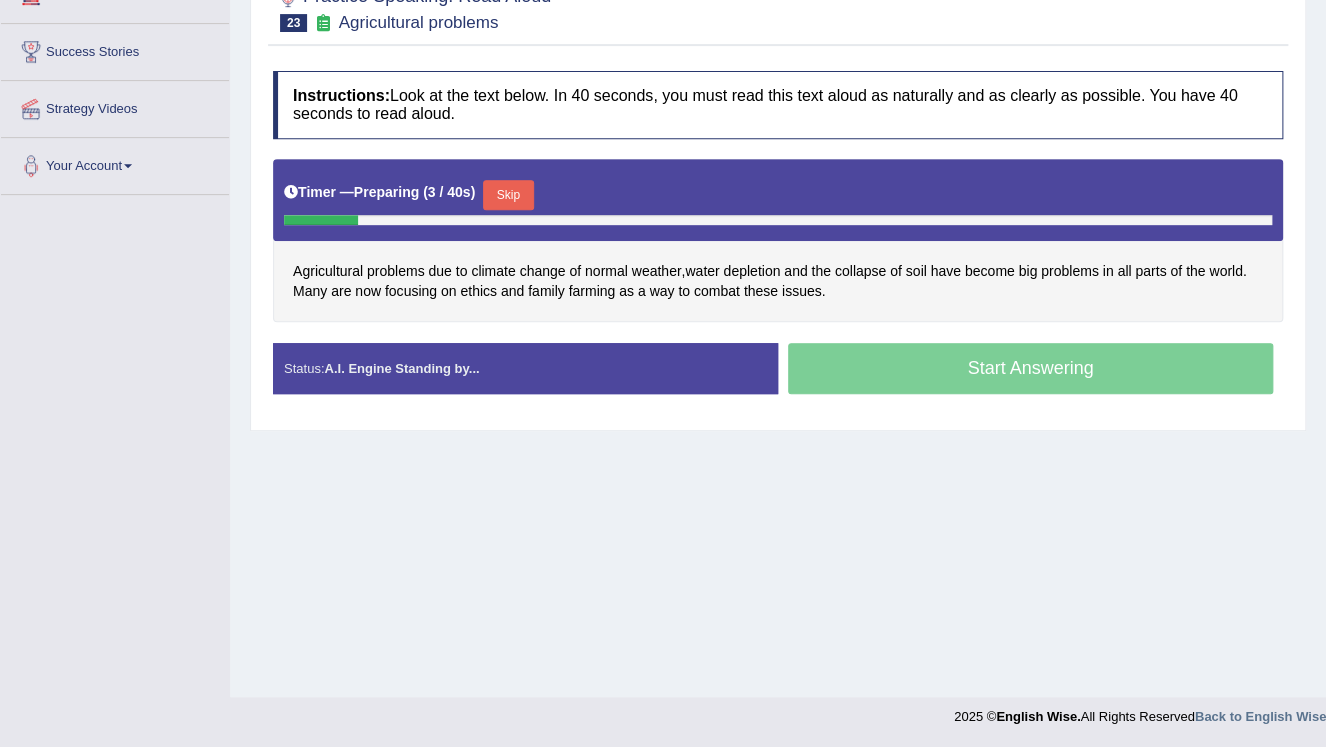 click on "Skip" at bounding box center (508, 195) 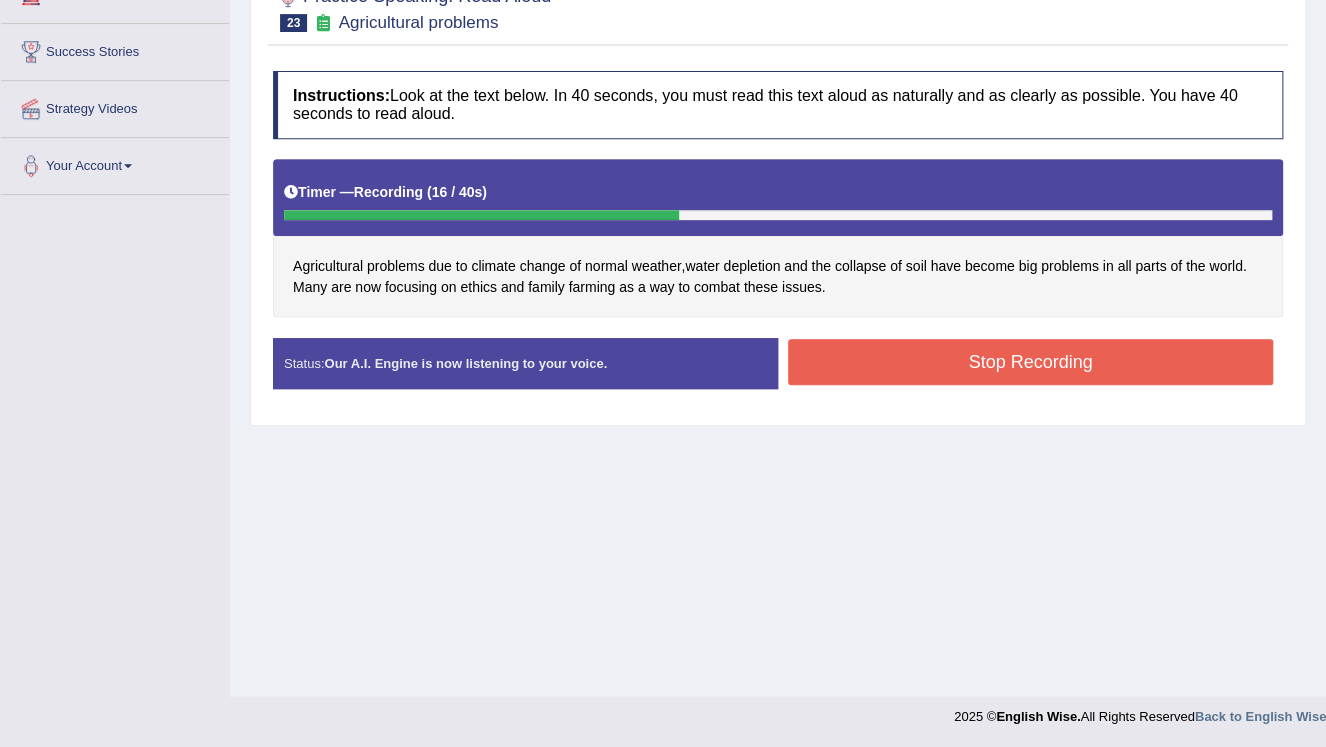 click on "Stop Recording" at bounding box center (1030, 362) 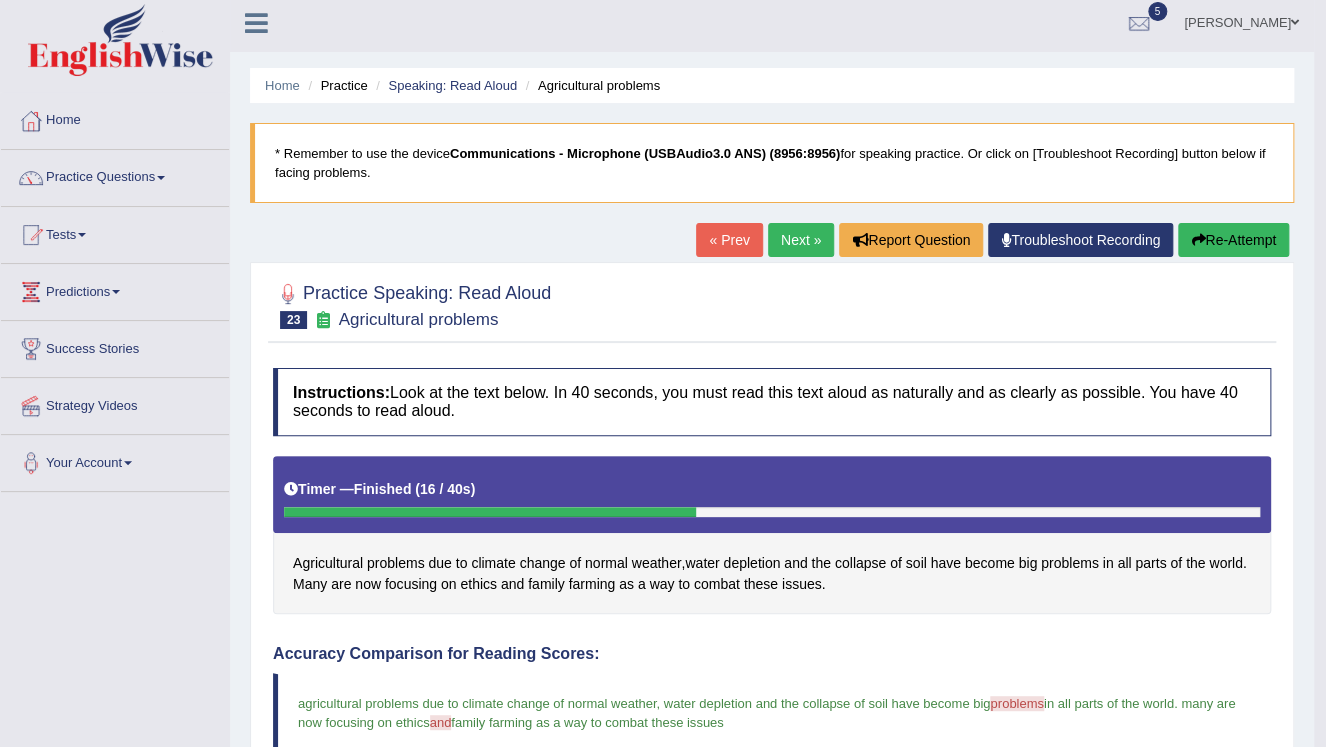 scroll, scrollTop: 0, scrollLeft: 0, axis: both 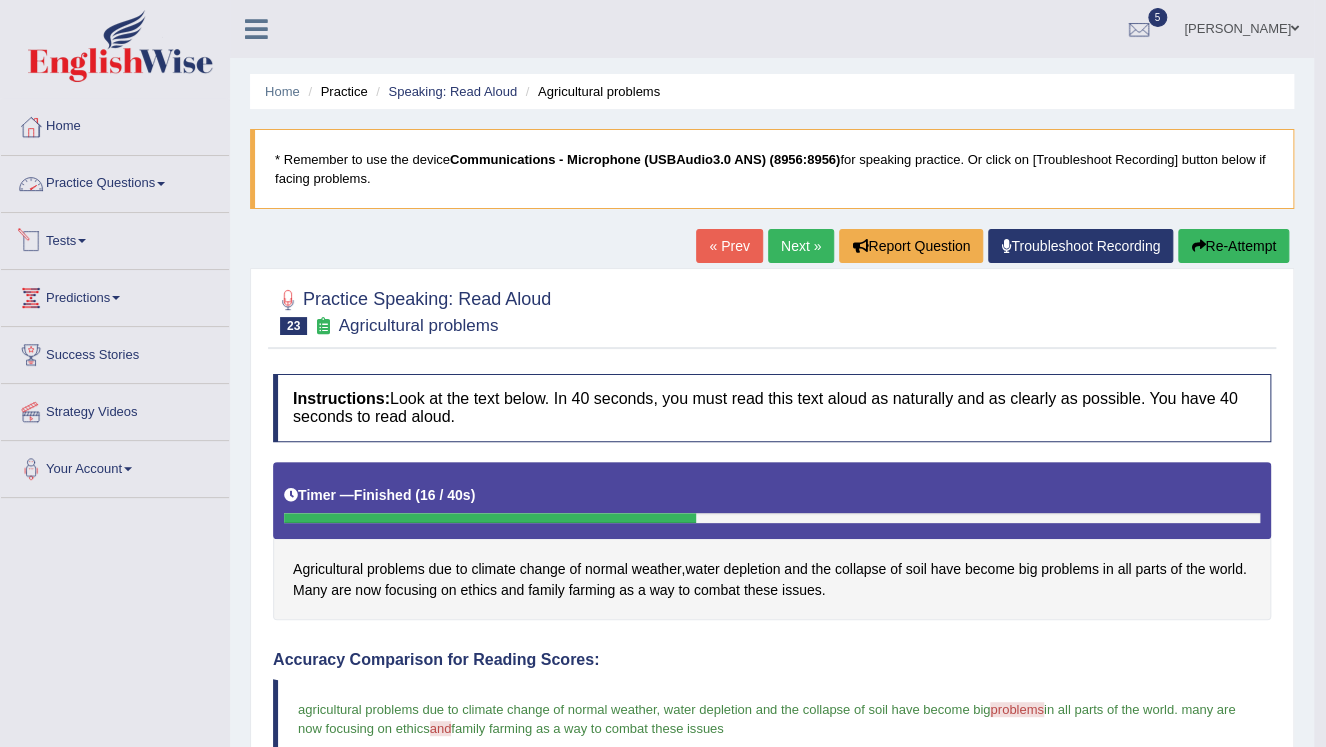 click on "Practice Questions" at bounding box center (115, 181) 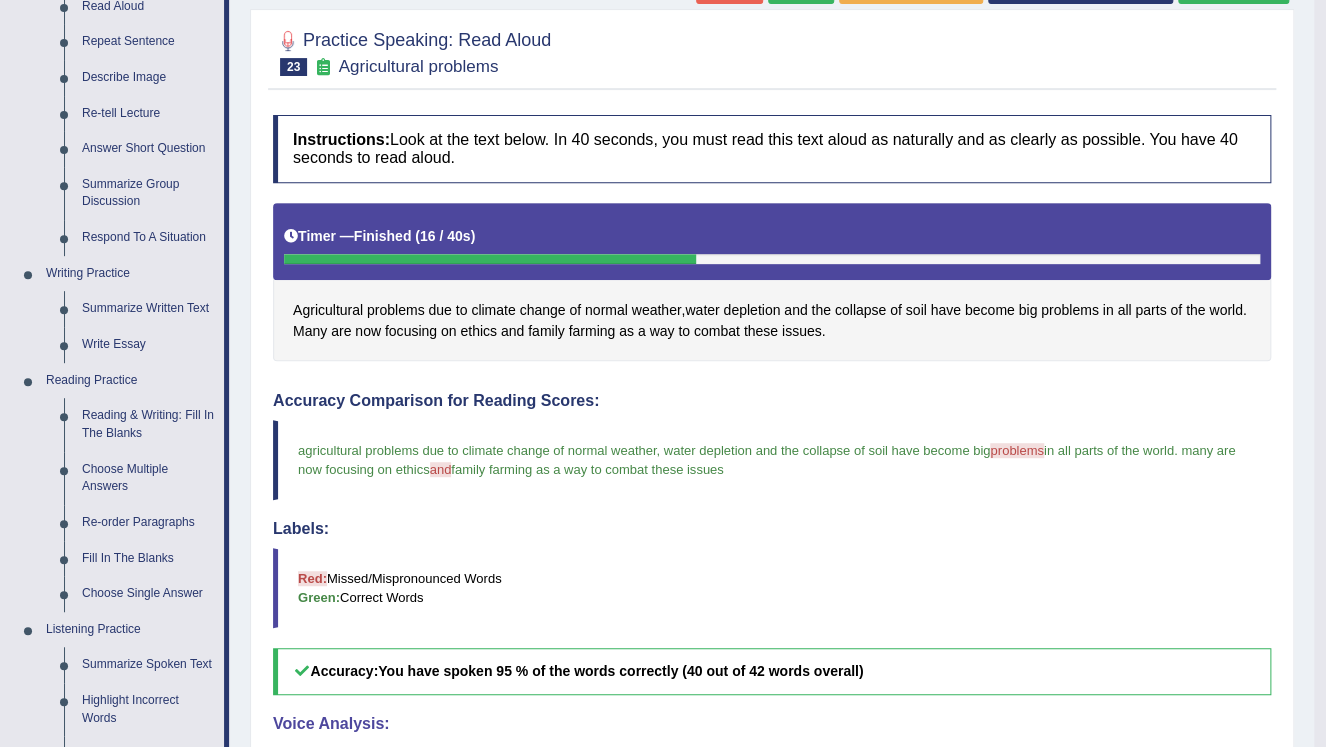 scroll, scrollTop: 80, scrollLeft: 0, axis: vertical 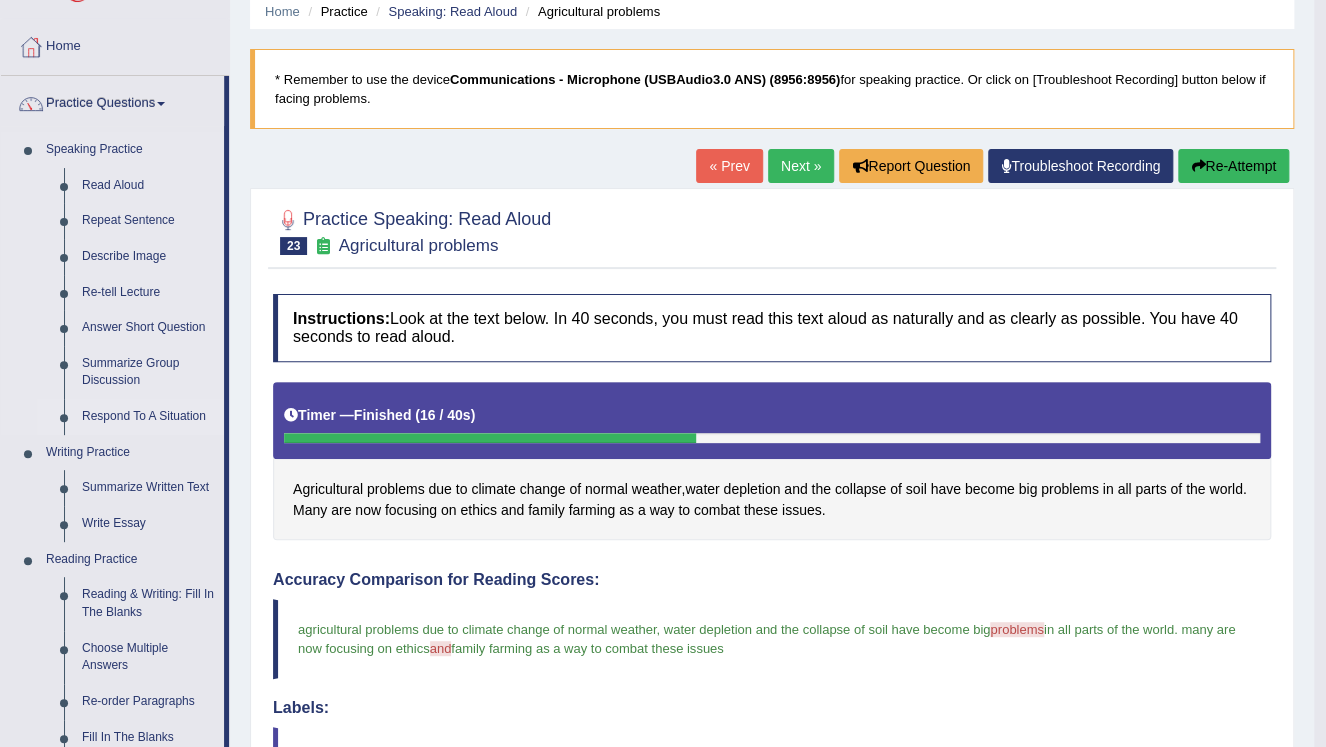 click on "Respond To A Situation" at bounding box center (148, 417) 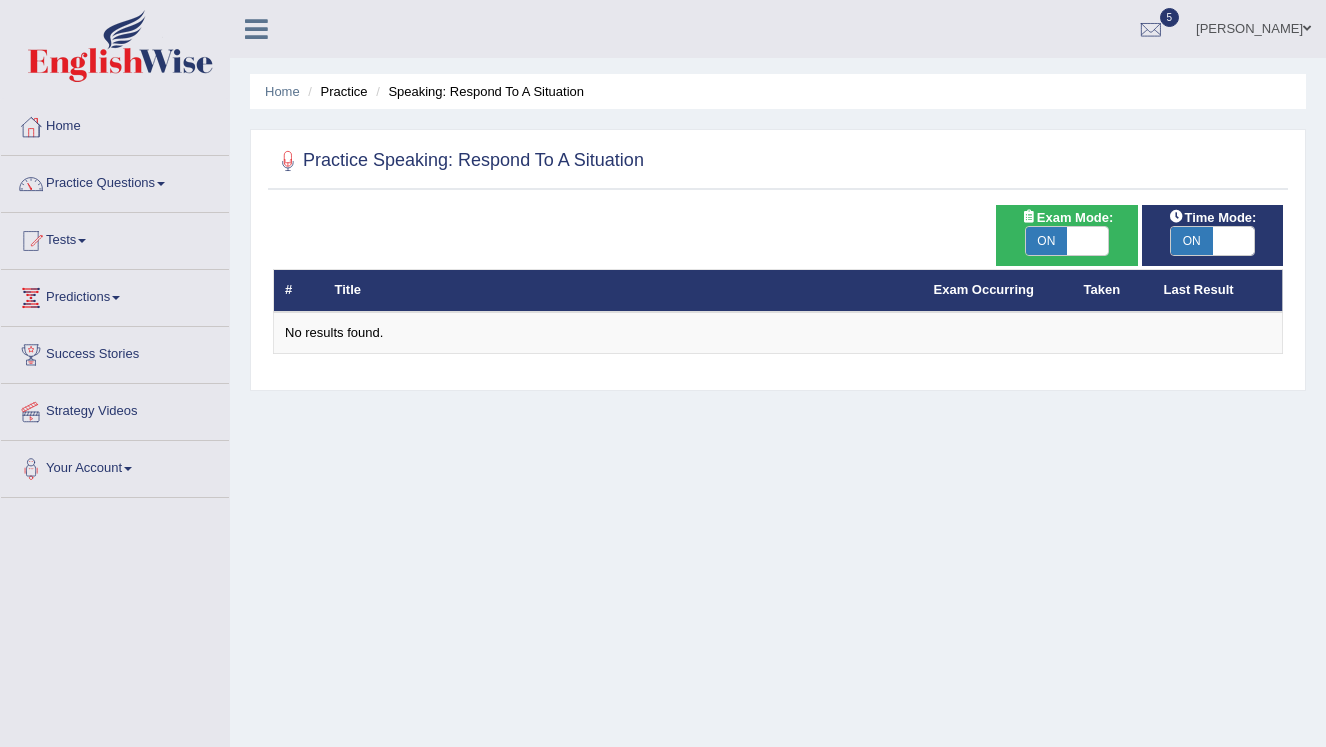 scroll, scrollTop: 0, scrollLeft: 0, axis: both 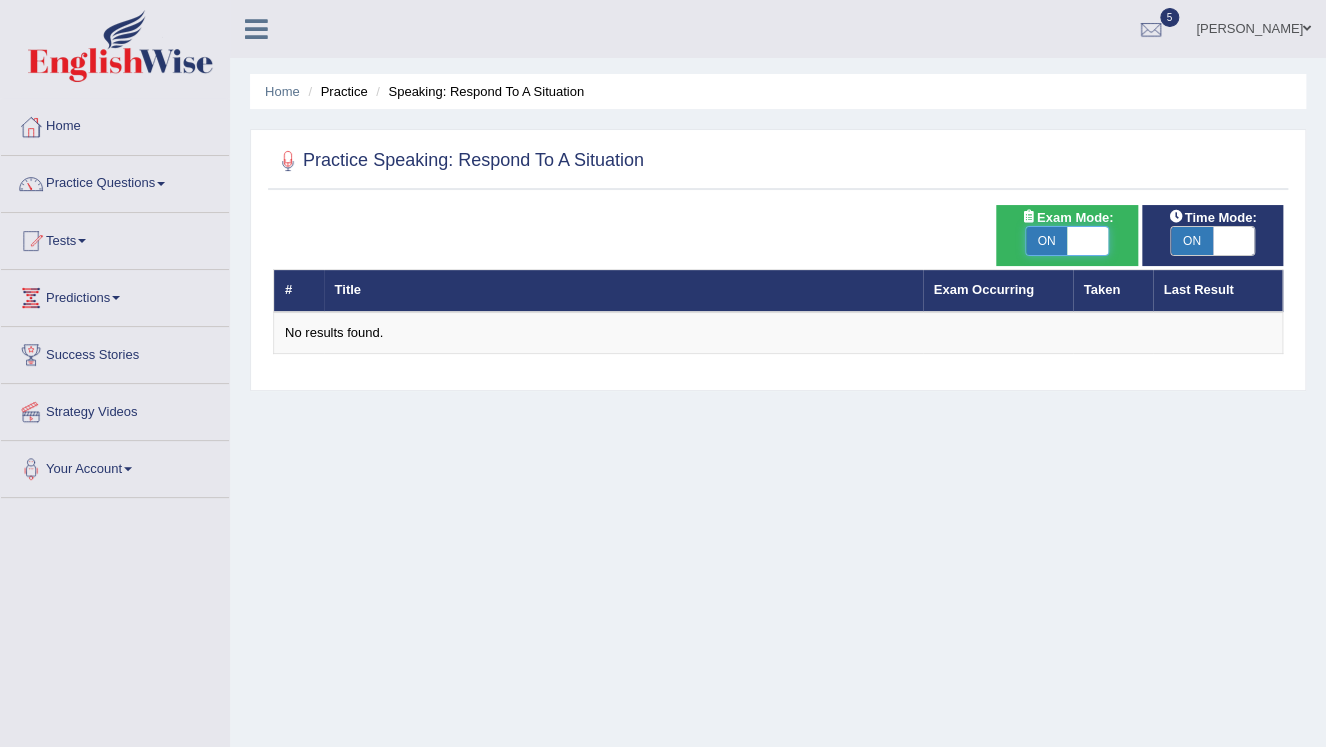 click at bounding box center (1088, 241) 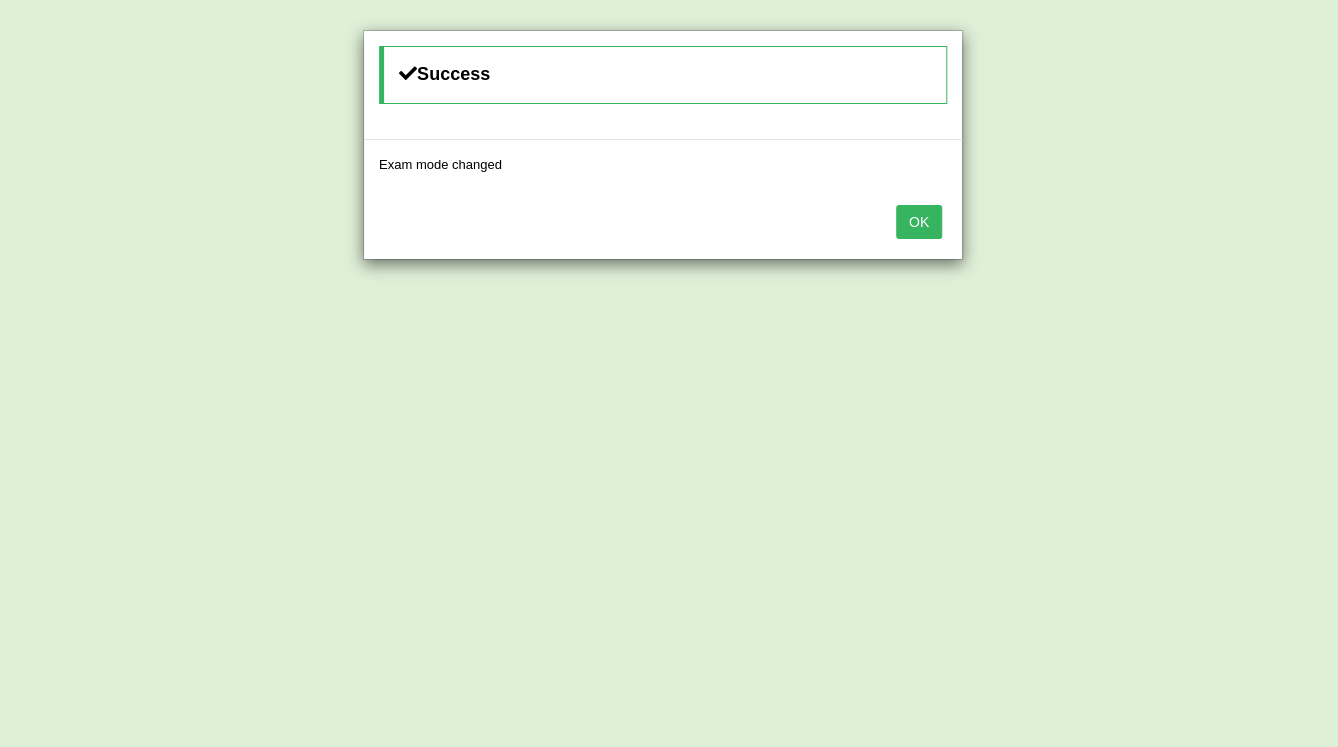 click on "OK" at bounding box center (919, 222) 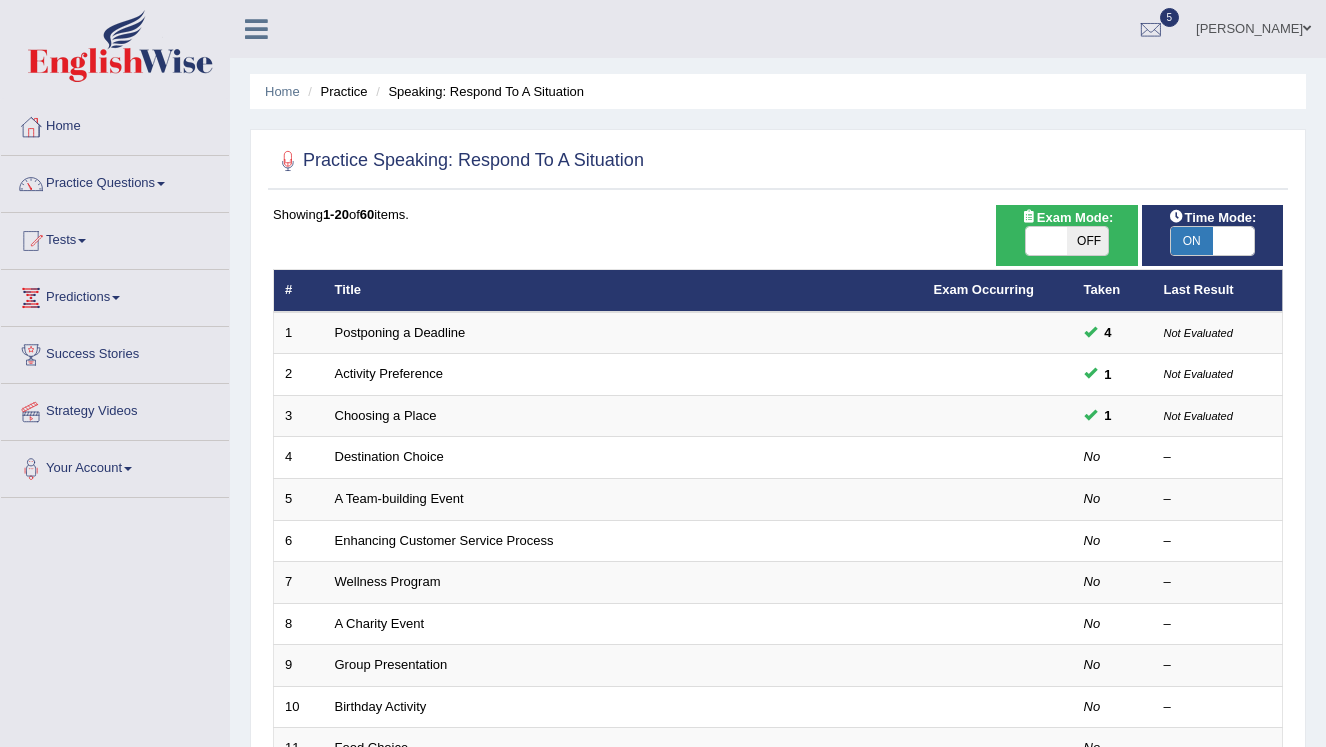 scroll, scrollTop: 0, scrollLeft: 0, axis: both 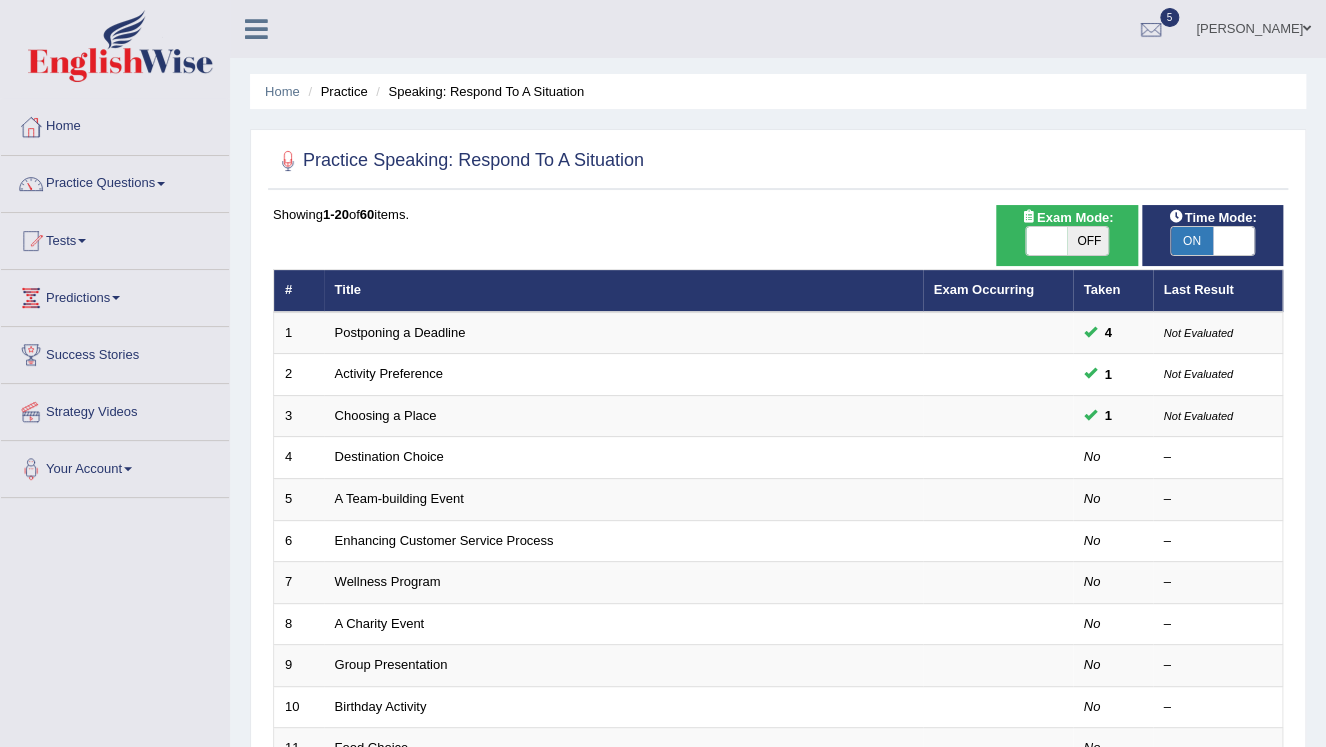 click on "ON" at bounding box center (1192, 241) 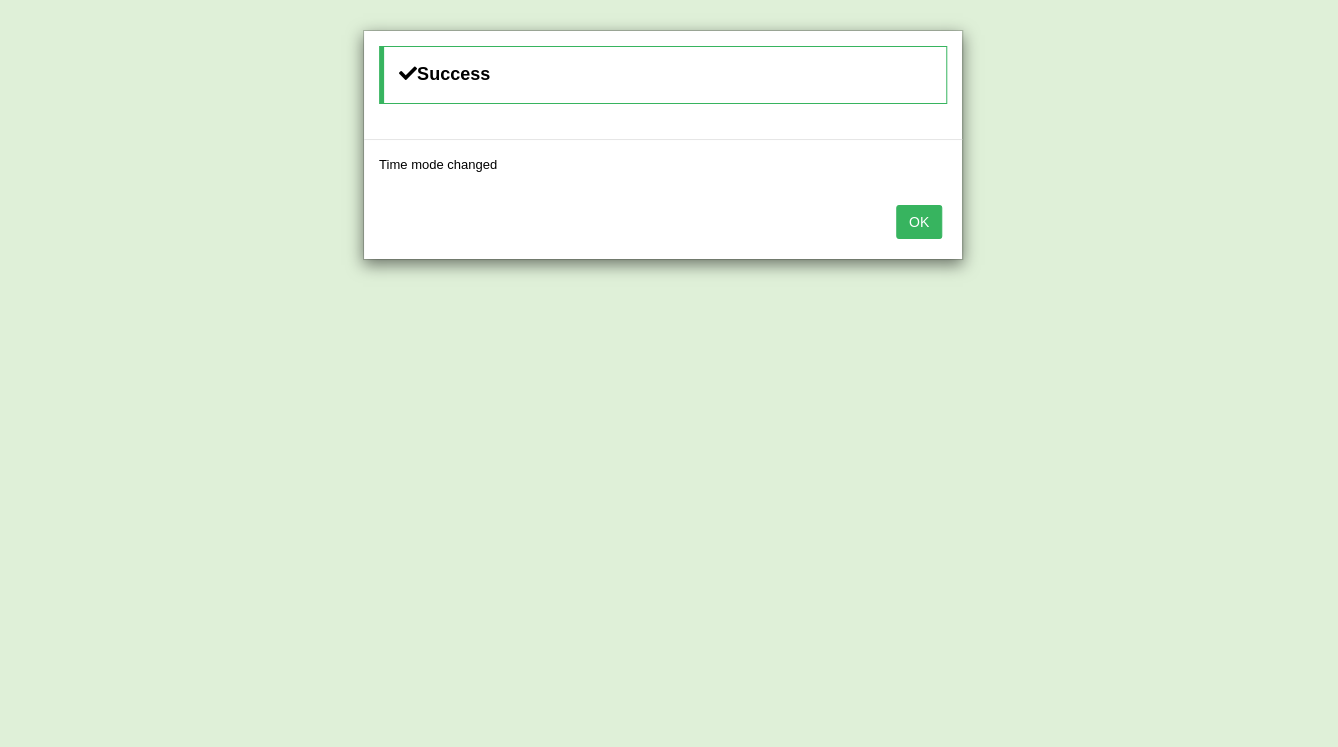 click on "OK" at bounding box center [919, 222] 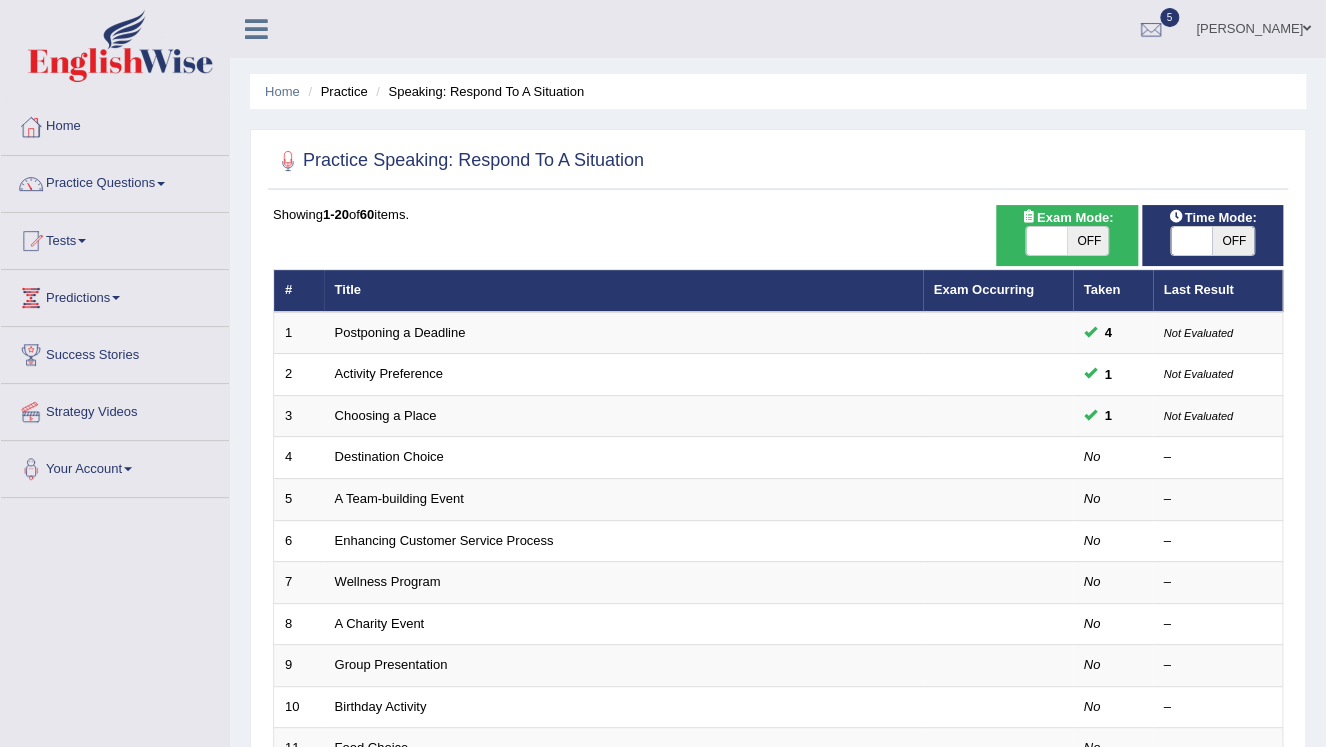 scroll, scrollTop: 80, scrollLeft: 0, axis: vertical 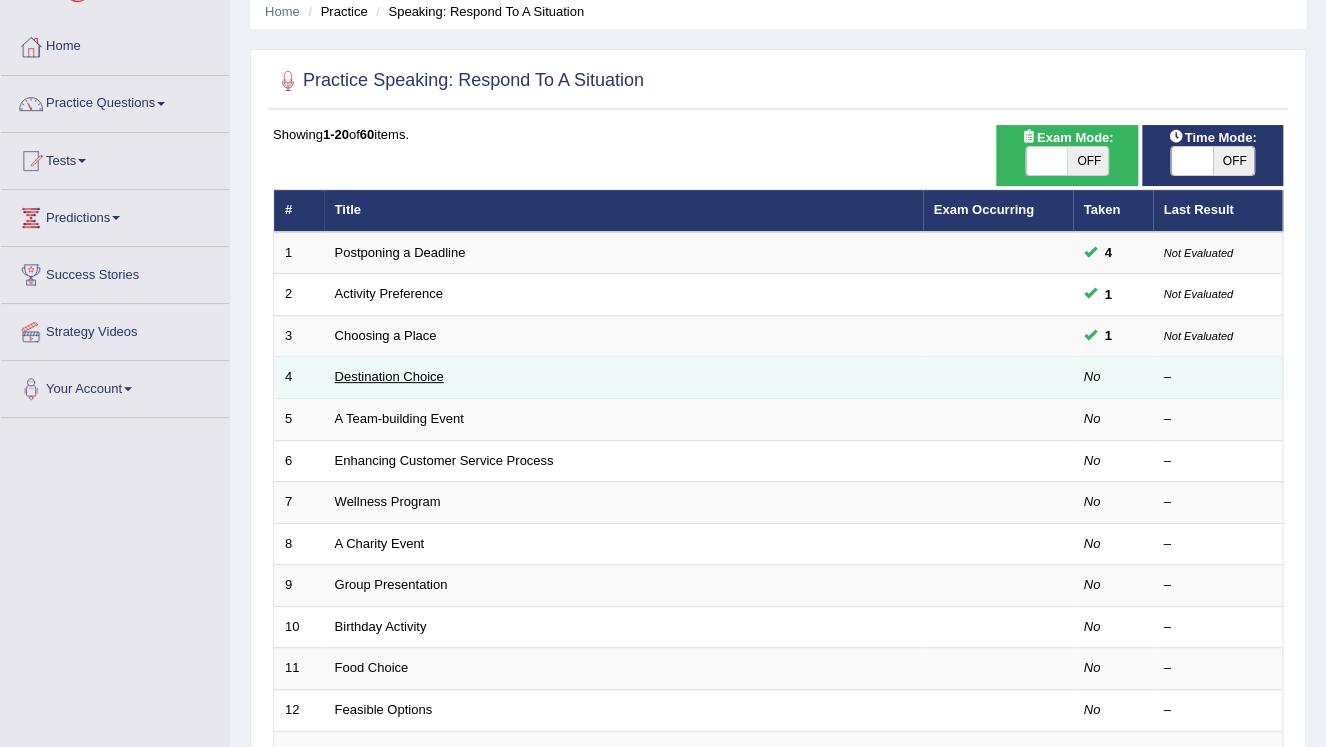 click on "Destination Choice" at bounding box center [389, 376] 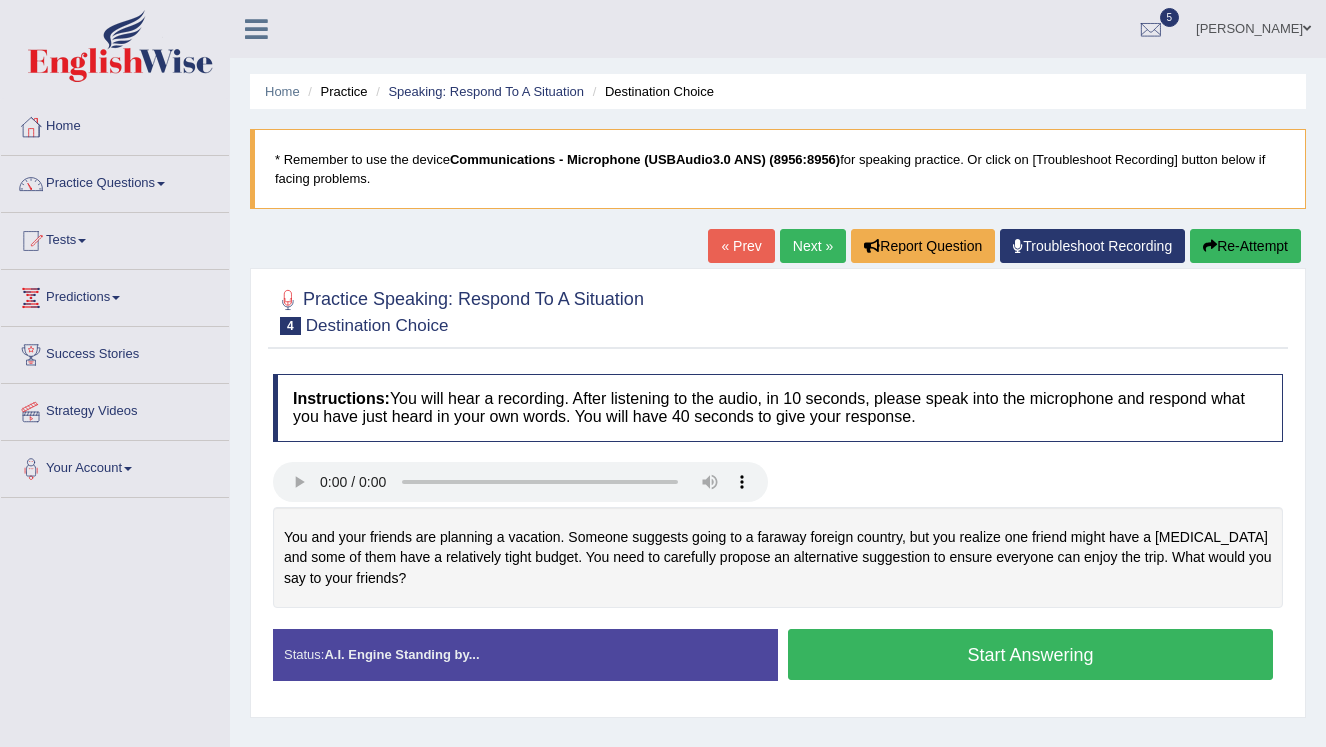 scroll, scrollTop: 160, scrollLeft: 0, axis: vertical 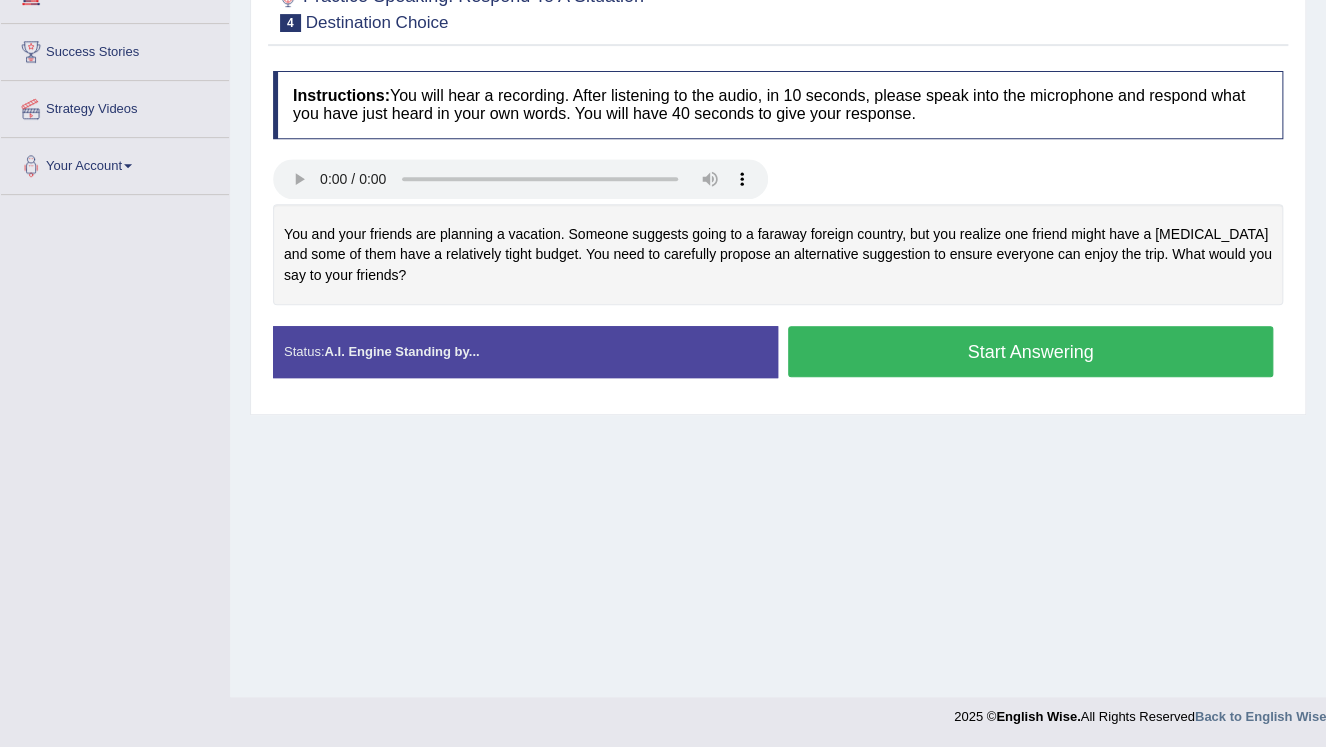 click on "Start Answering" at bounding box center (1030, 351) 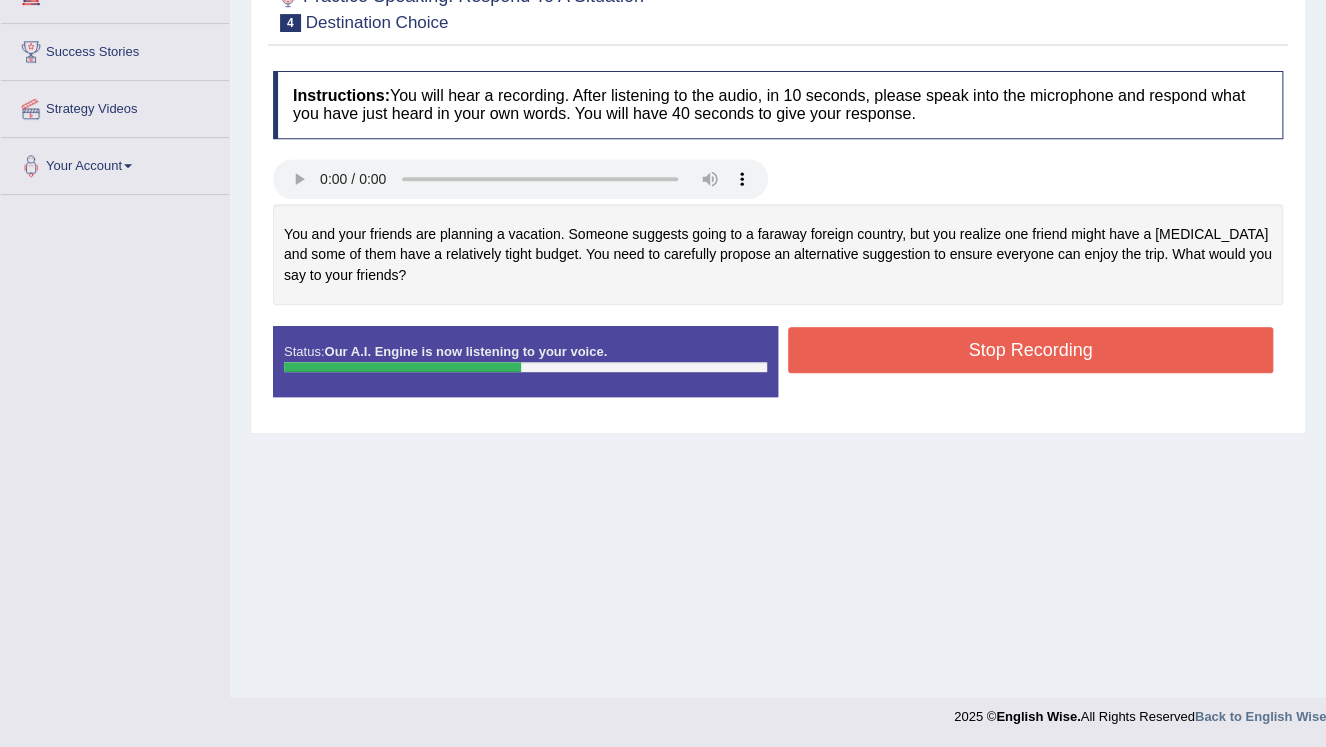 click on "Stop Recording" at bounding box center (1030, 350) 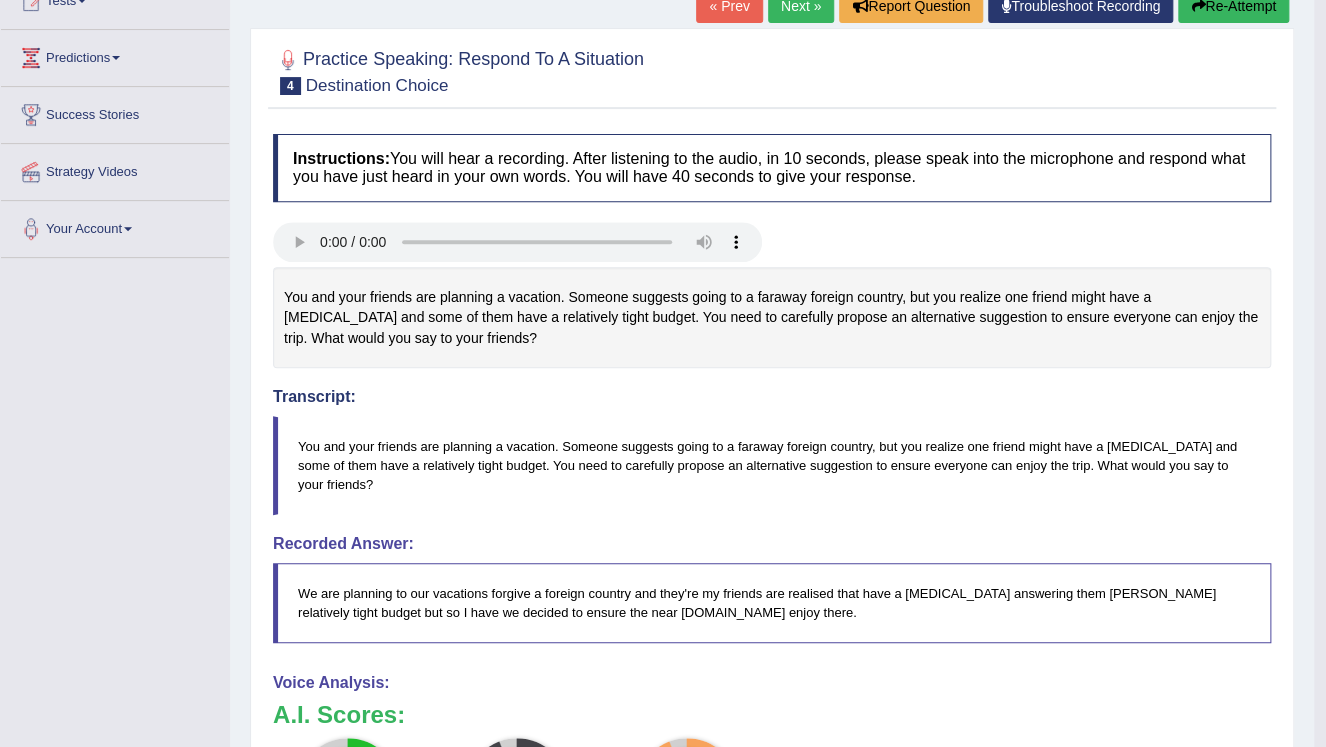 scroll, scrollTop: 0, scrollLeft: 0, axis: both 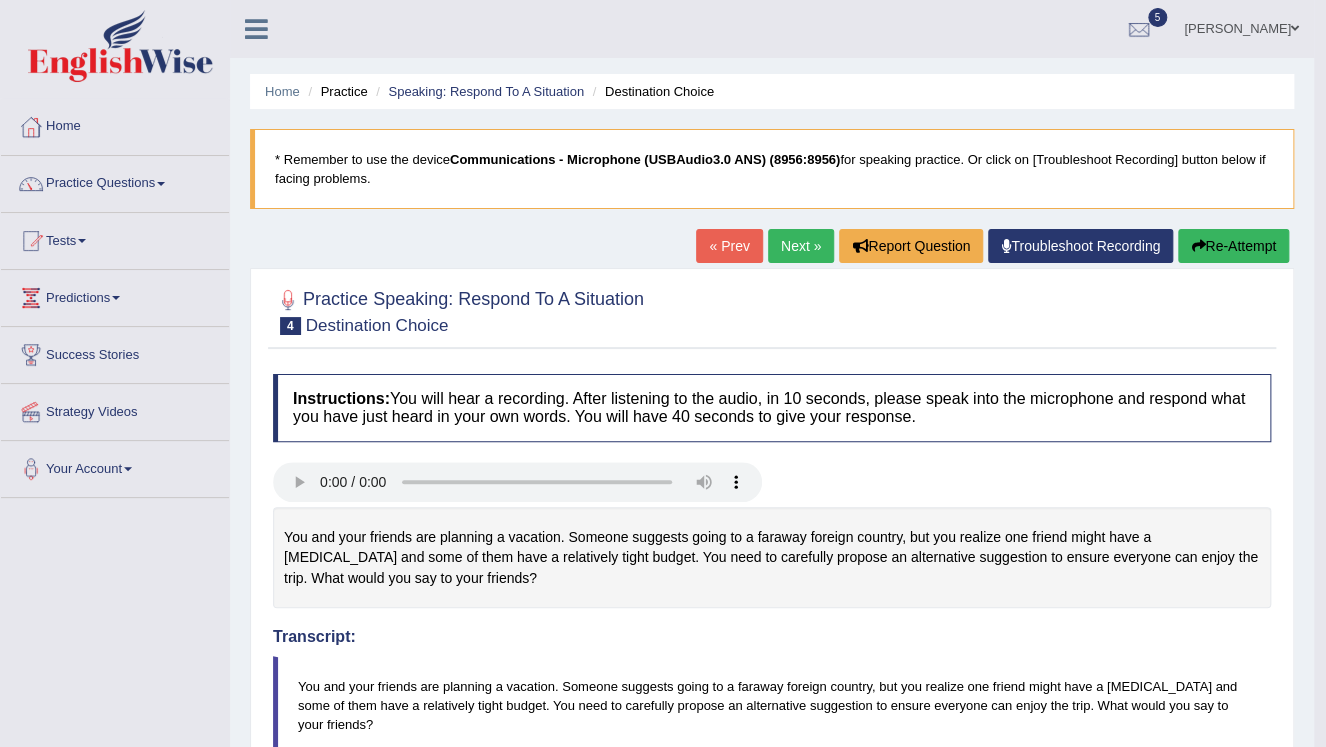 click on "Next »" at bounding box center [801, 246] 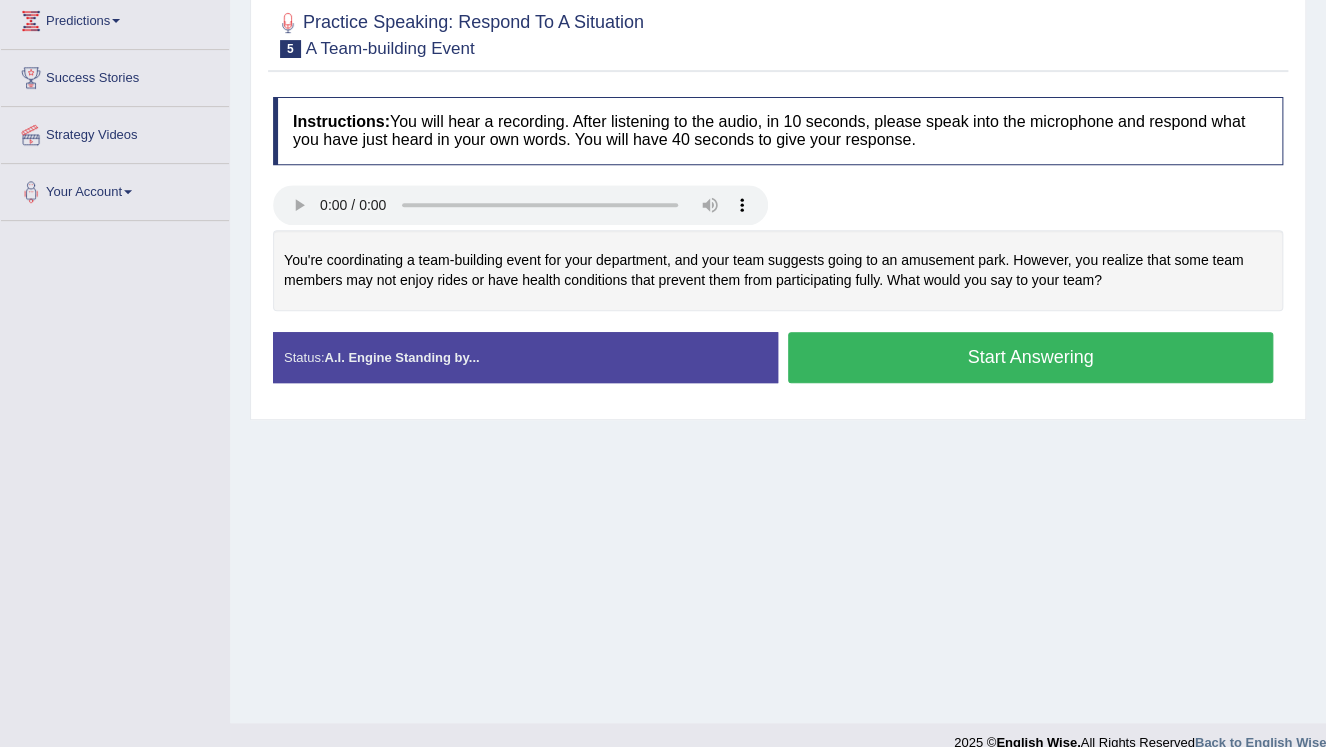 scroll, scrollTop: 0, scrollLeft: 0, axis: both 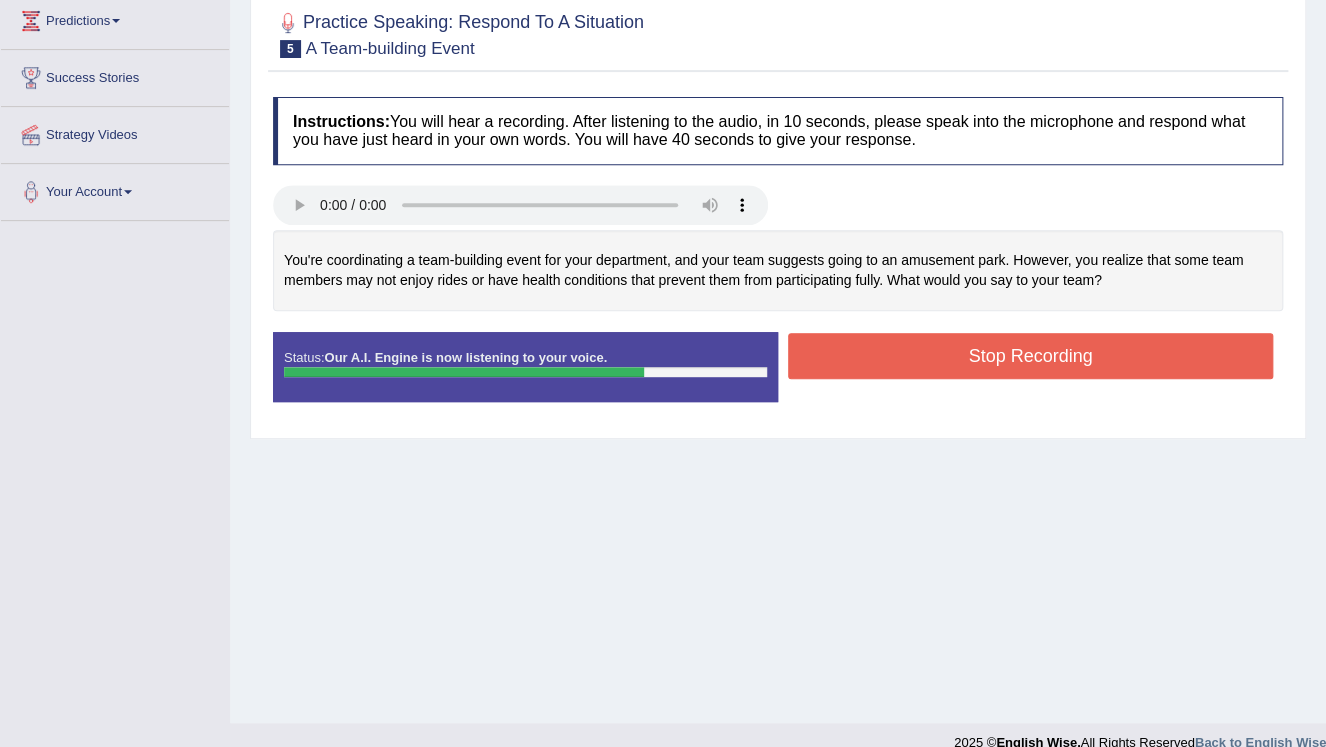 click on "Stop Recording" at bounding box center (1030, 356) 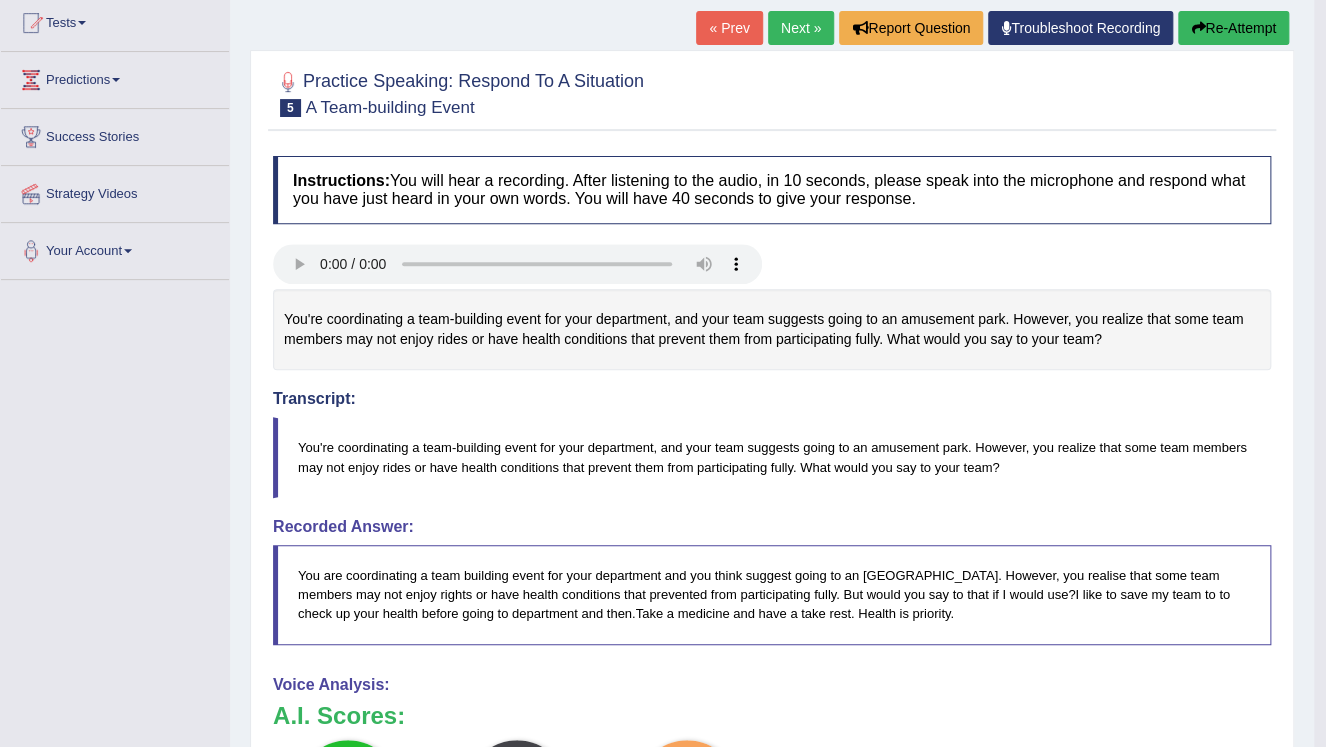 scroll, scrollTop: 0, scrollLeft: 0, axis: both 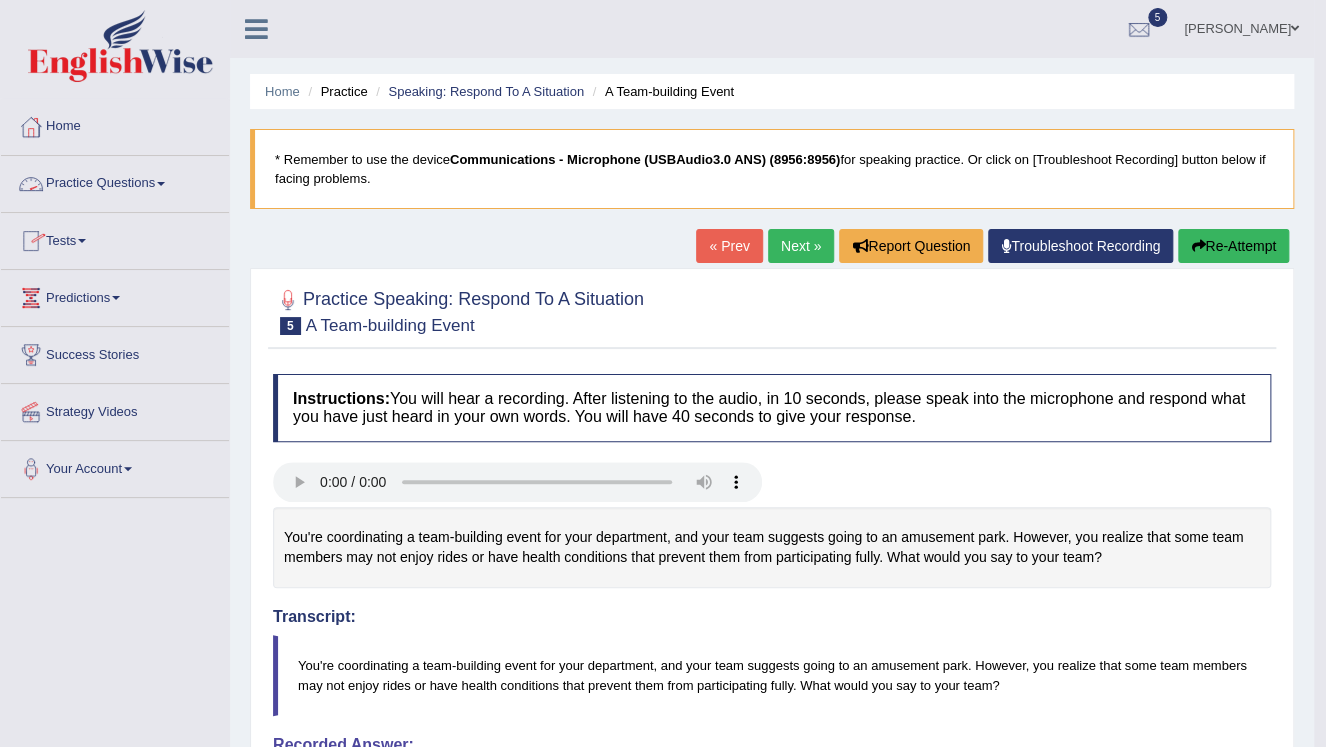 click on "Practice Questions" at bounding box center (115, 181) 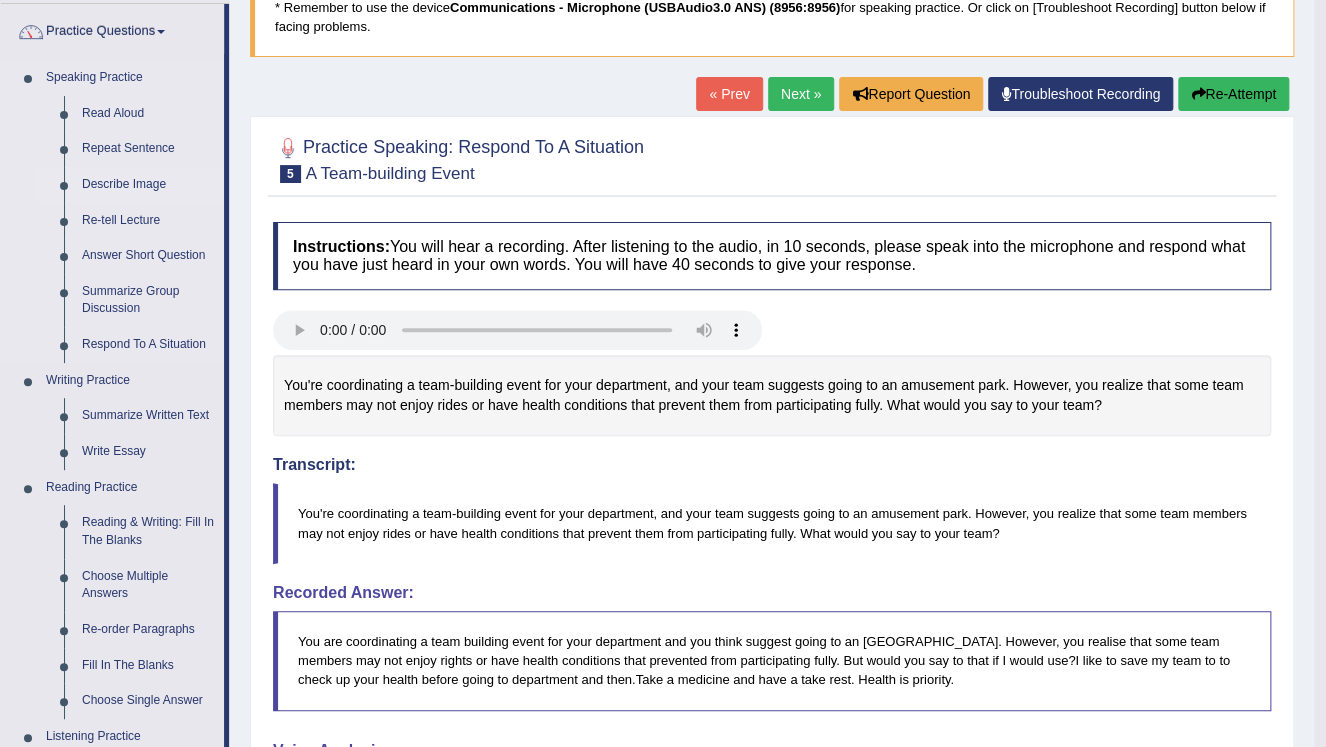 scroll, scrollTop: 240, scrollLeft: 0, axis: vertical 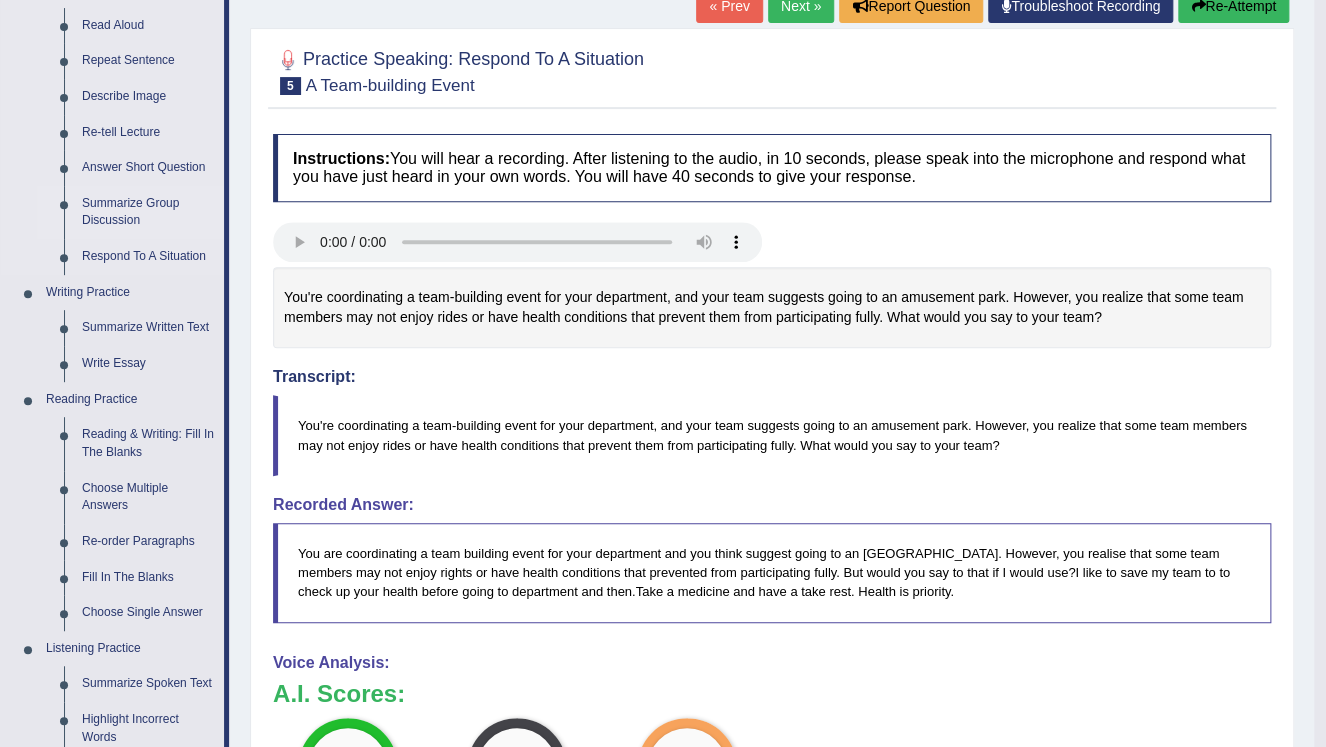 click on "Summarize Group Discussion" at bounding box center (148, 212) 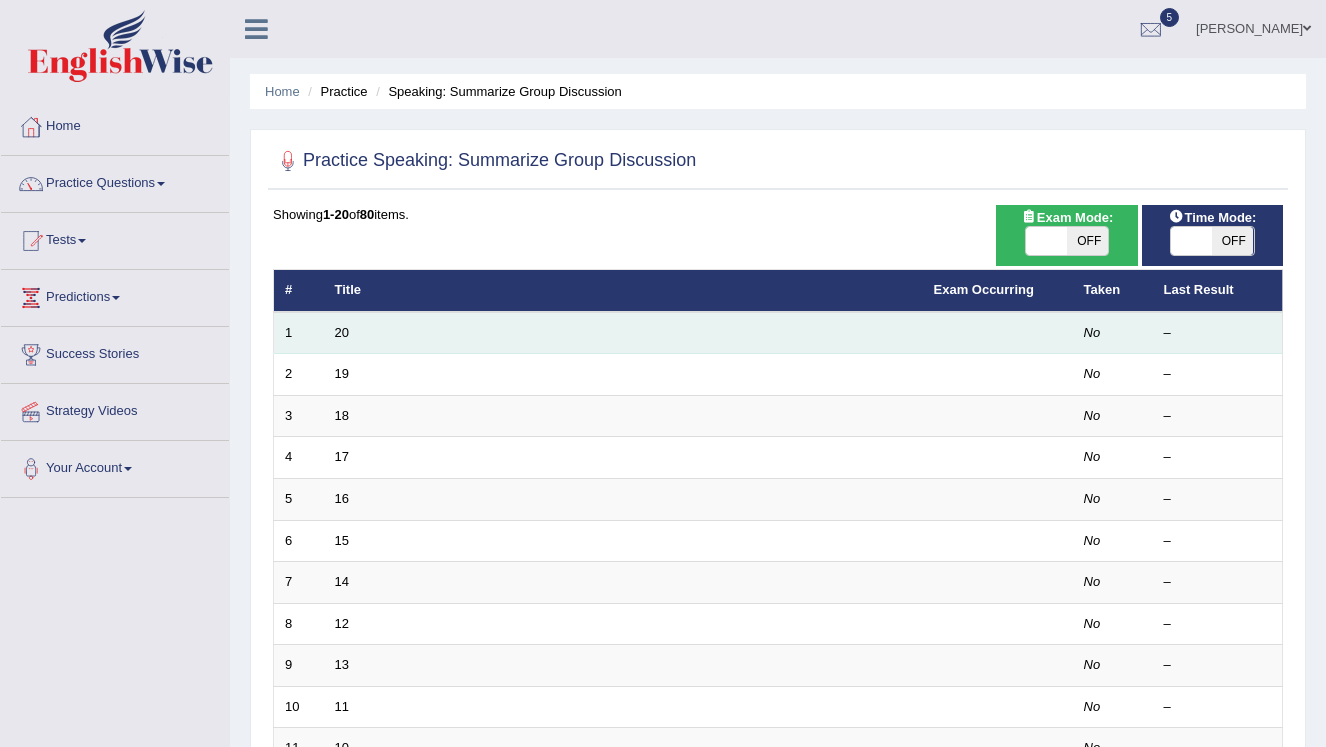 scroll, scrollTop: 0, scrollLeft: 0, axis: both 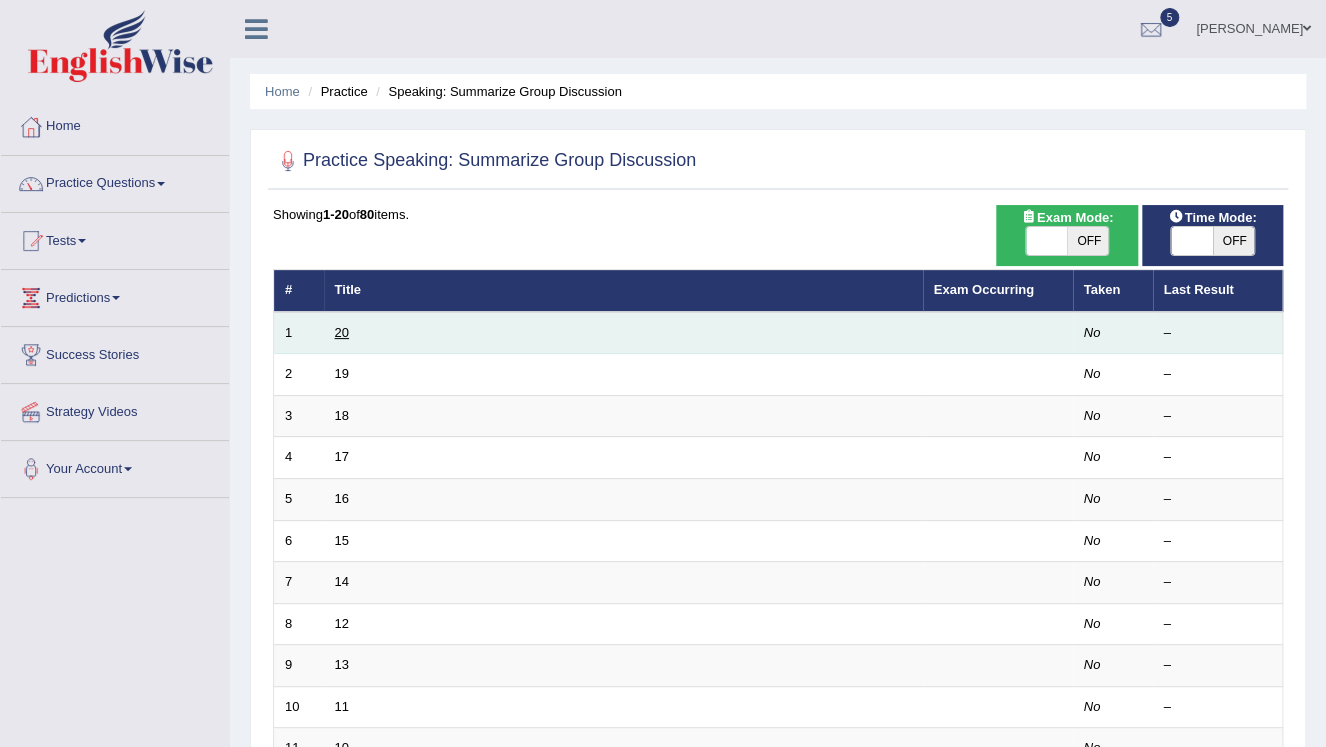 click on "20" at bounding box center [342, 332] 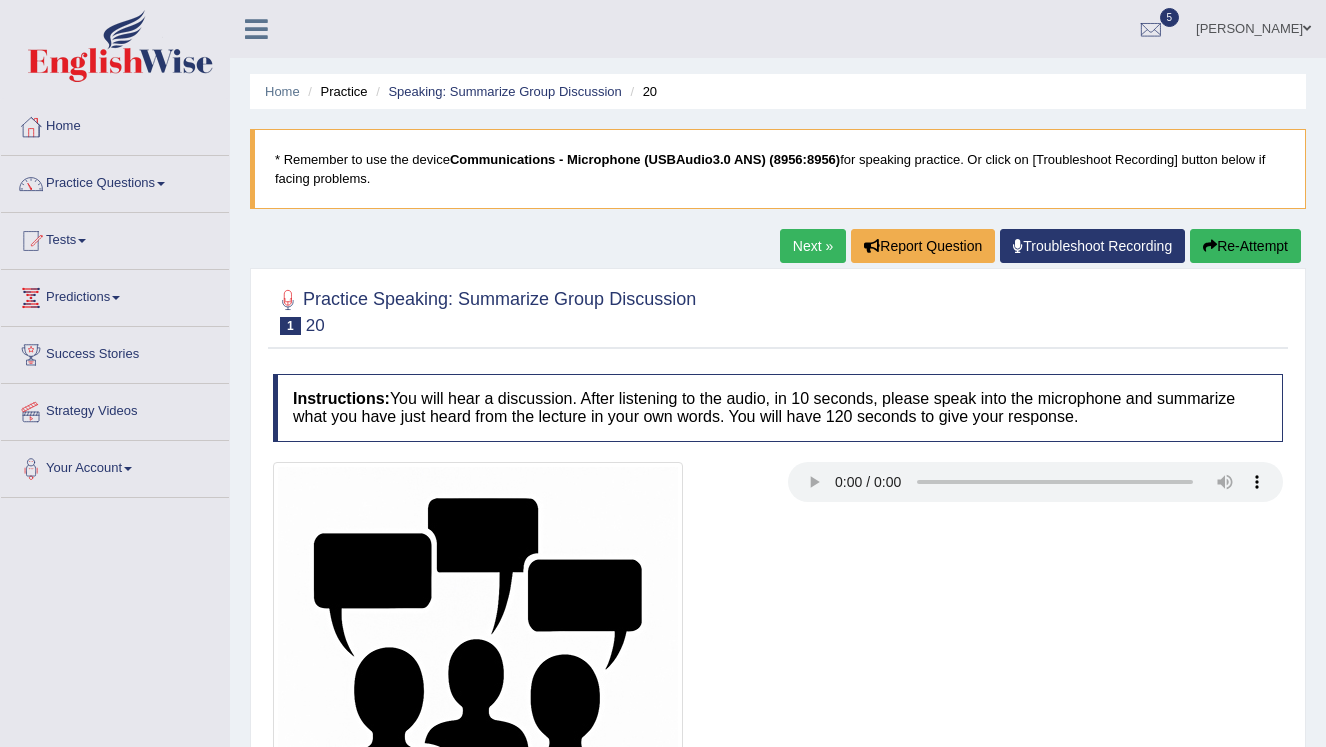 scroll, scrollTop: 0, scrollLeft: 0, axis: both 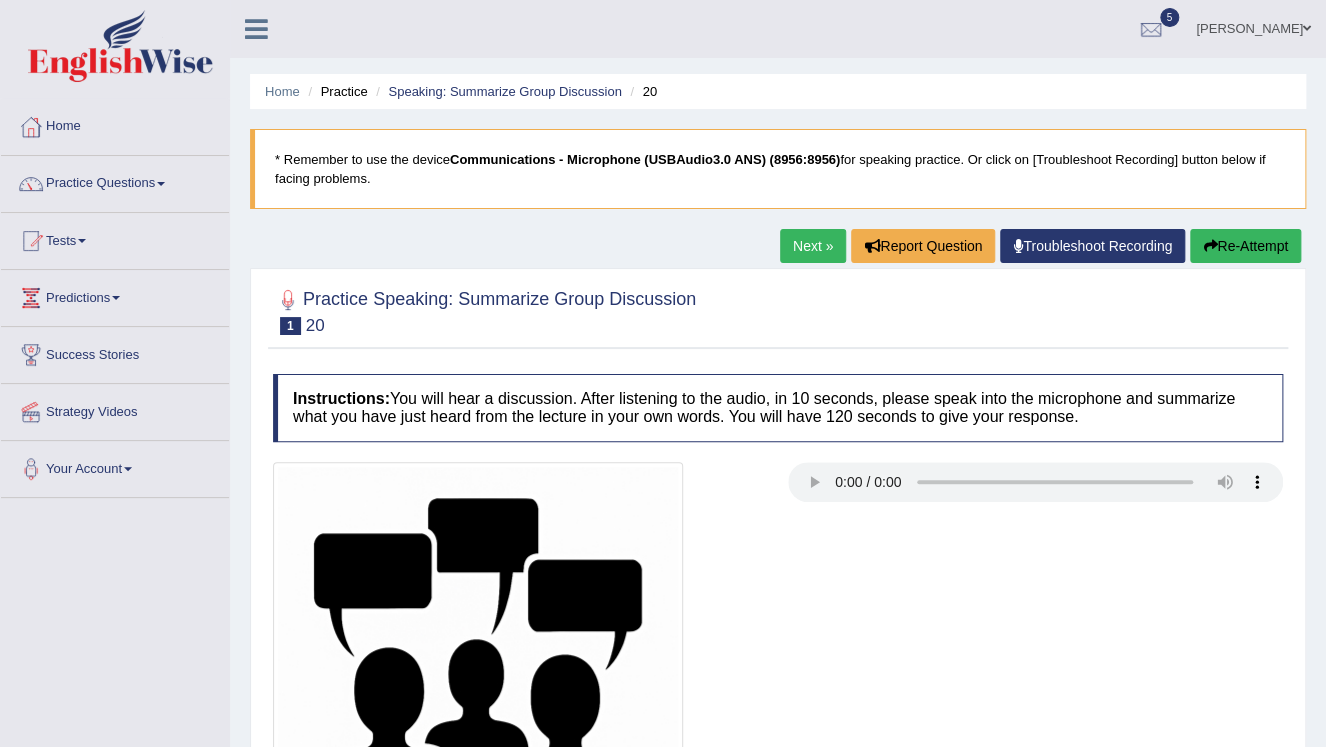 click on "Re-Attempt" at bounding box center [1245, 246] 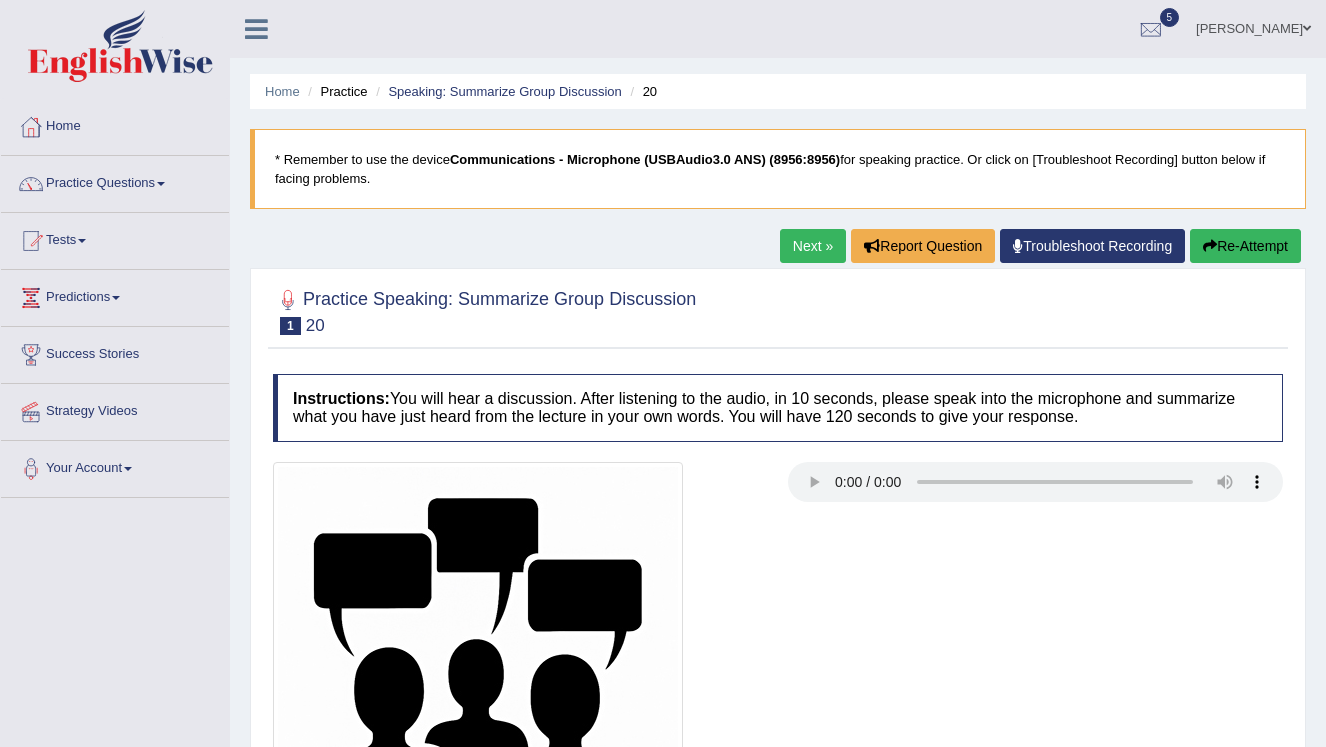 scroll, scrollTop: 0, scrollLeft: 0, axis: both 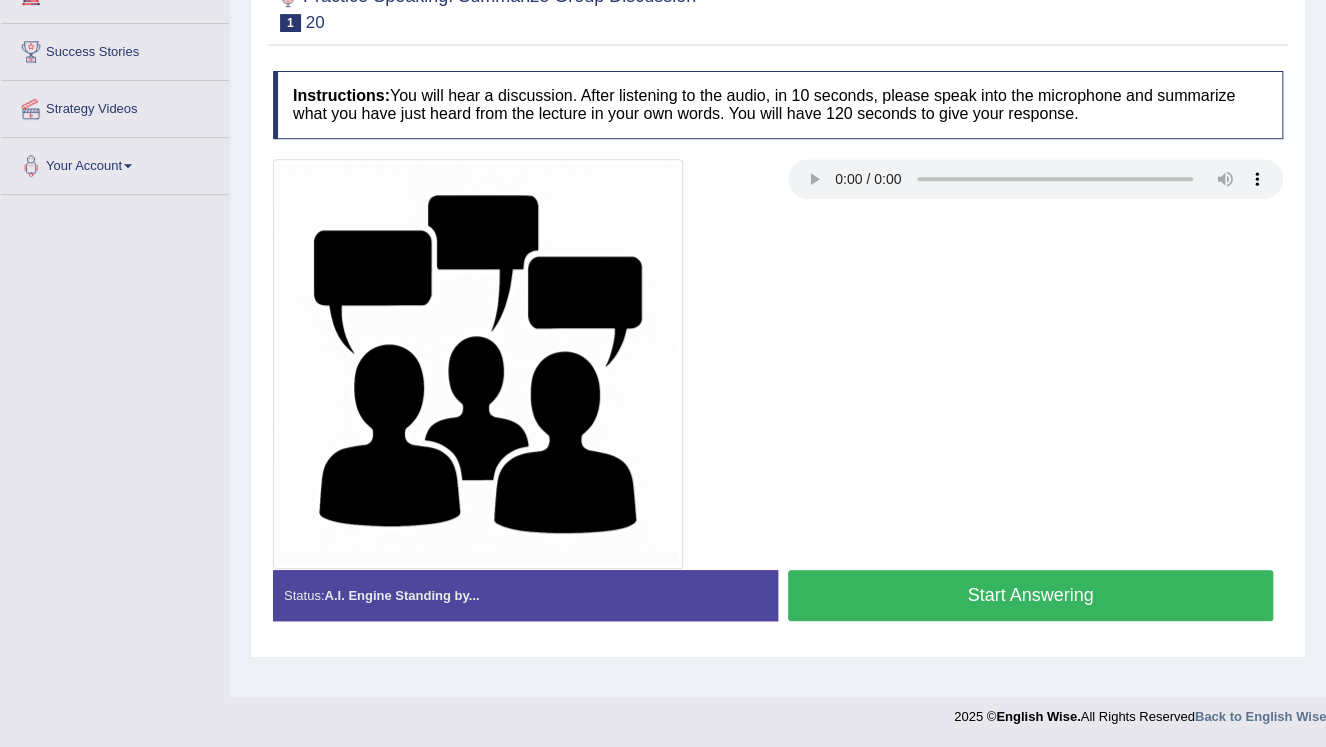 click on "Start Answering" at bounding box center (1030, 595) 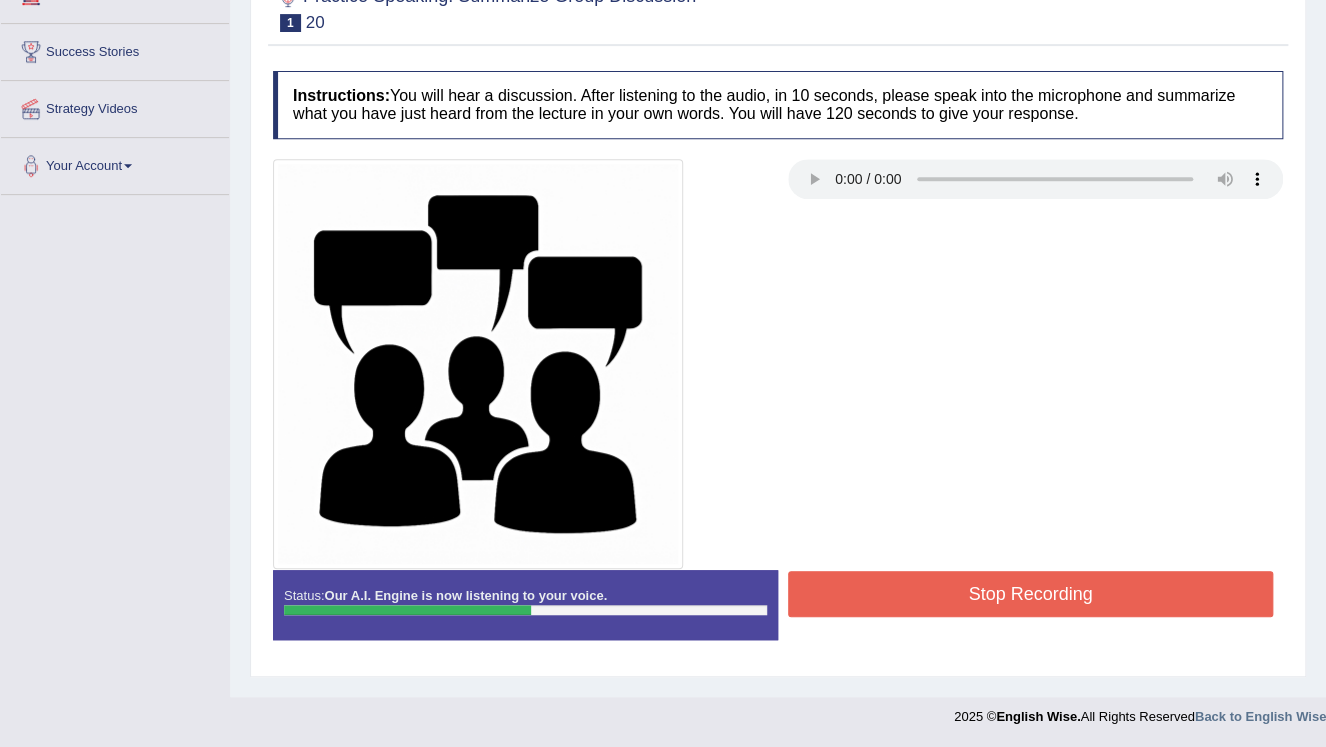 click on "Stop Recording" at bounding box center (1030, 594) 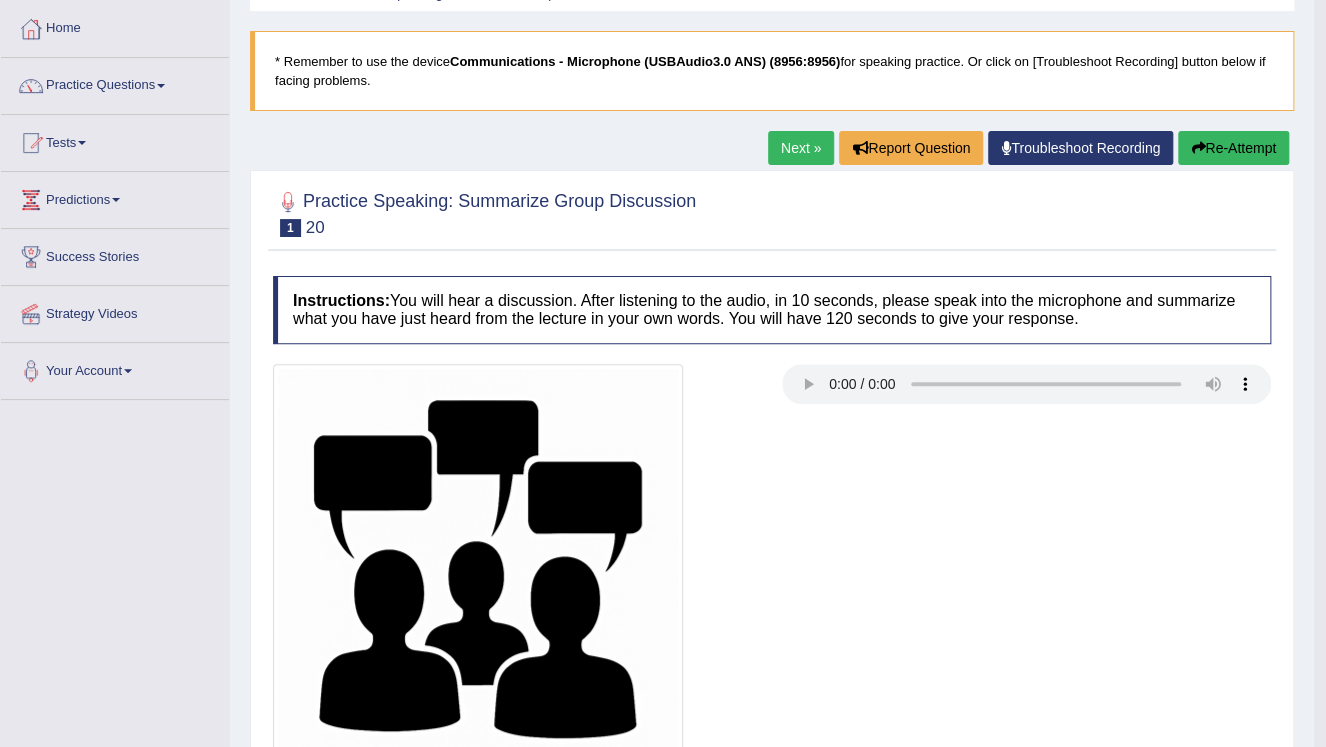 scroll, scrollTop: 0, scrollLeft: 0, axis: both 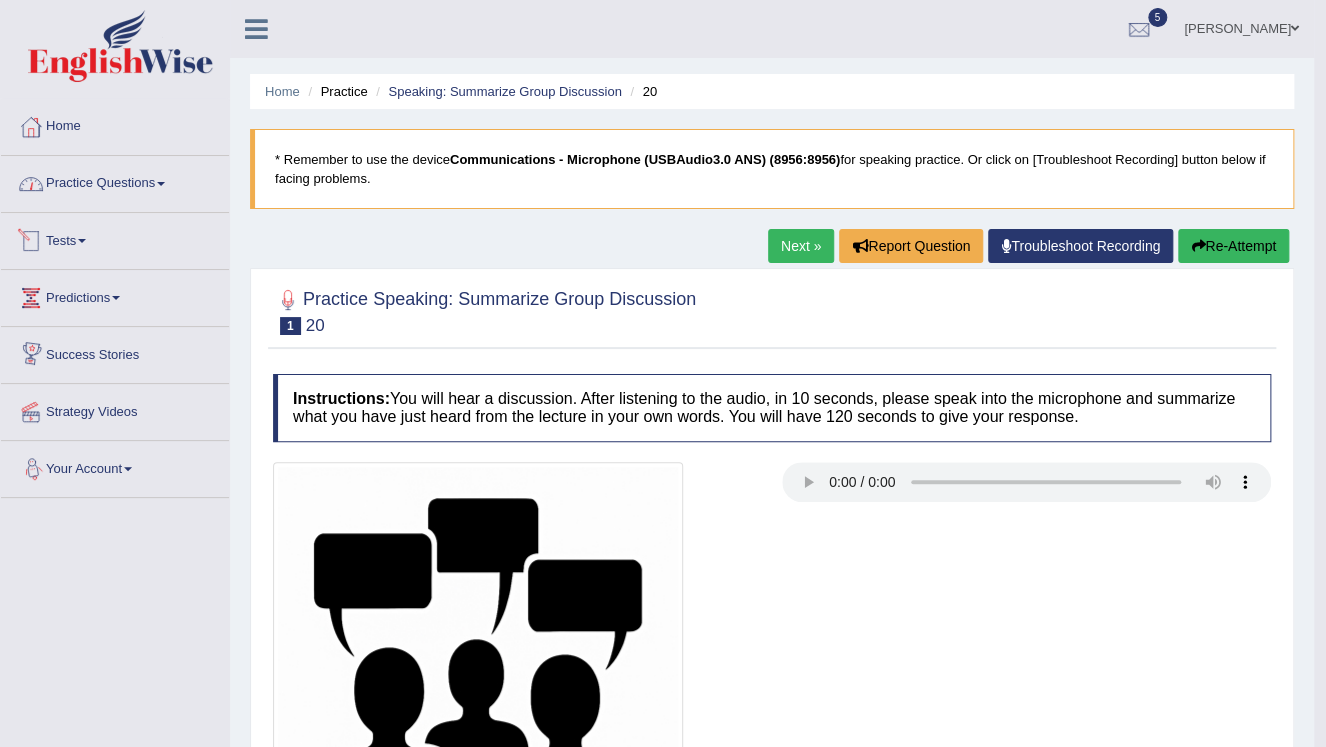 click on "Practice Questions" at bounding box center [115, 181] 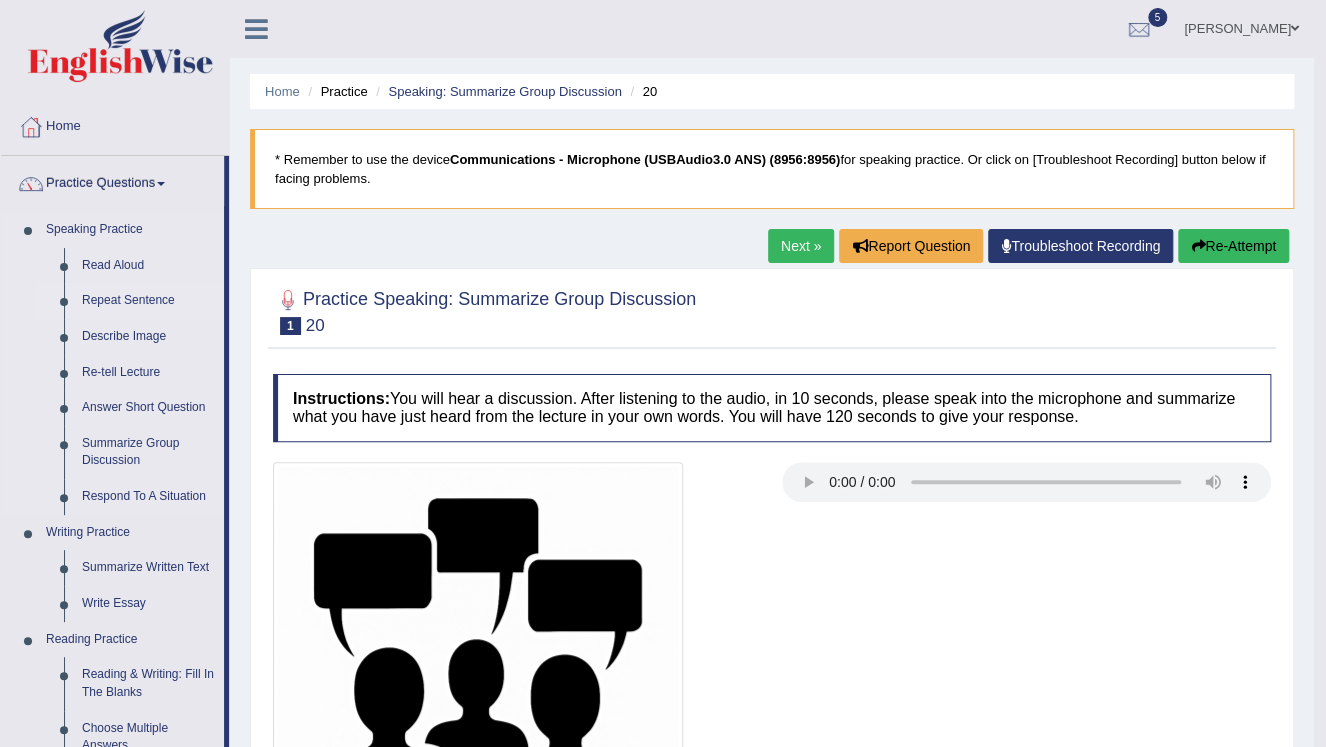click on "Repeat Sentence" at bounding box center [148, 301] 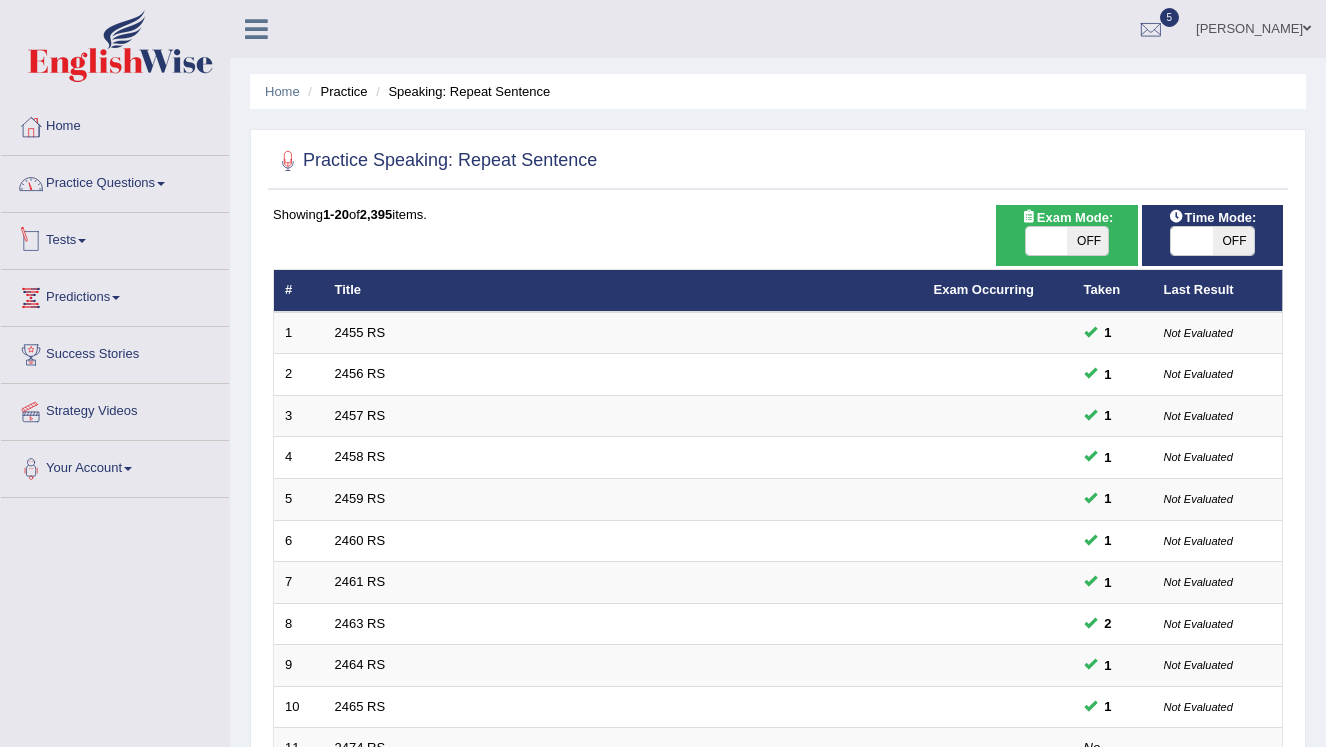 scroll, scrollTop: 0, scrollLeft: 0, axis: both 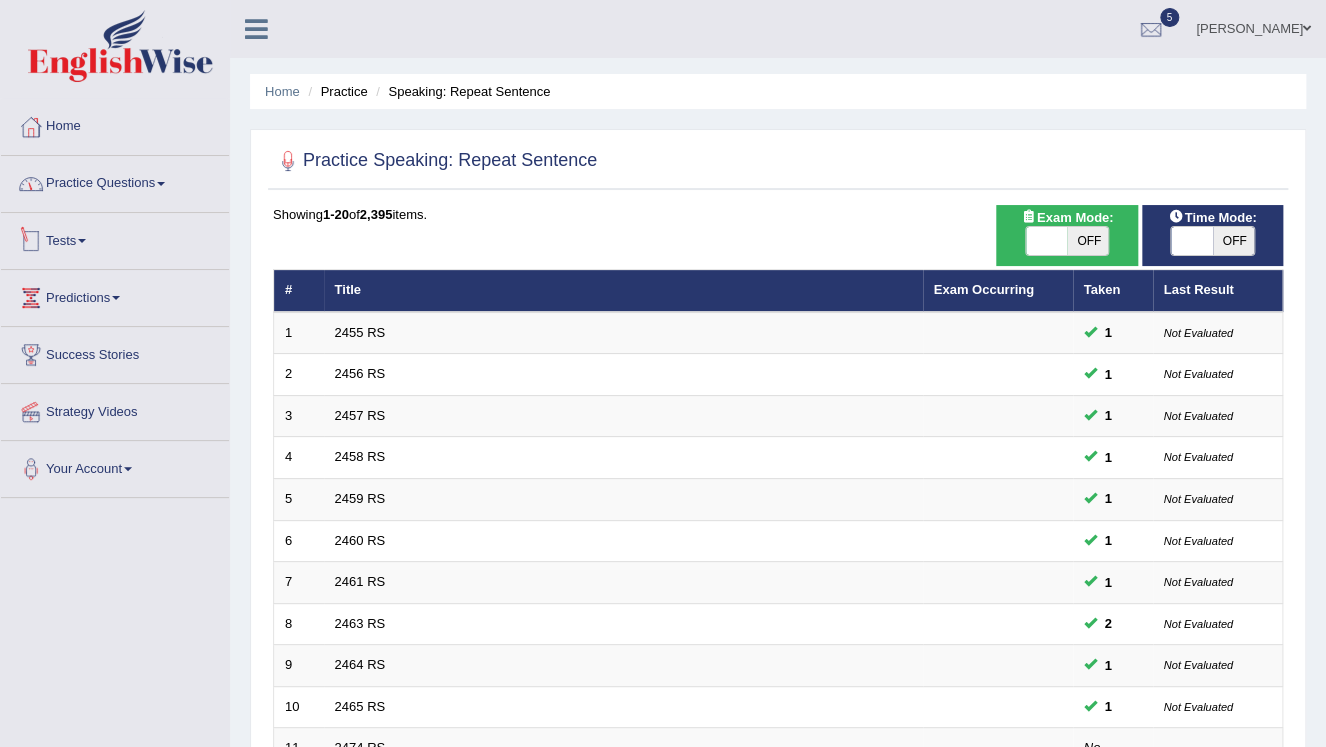 click on "Practice Questions" at bounding box center (115, 181) 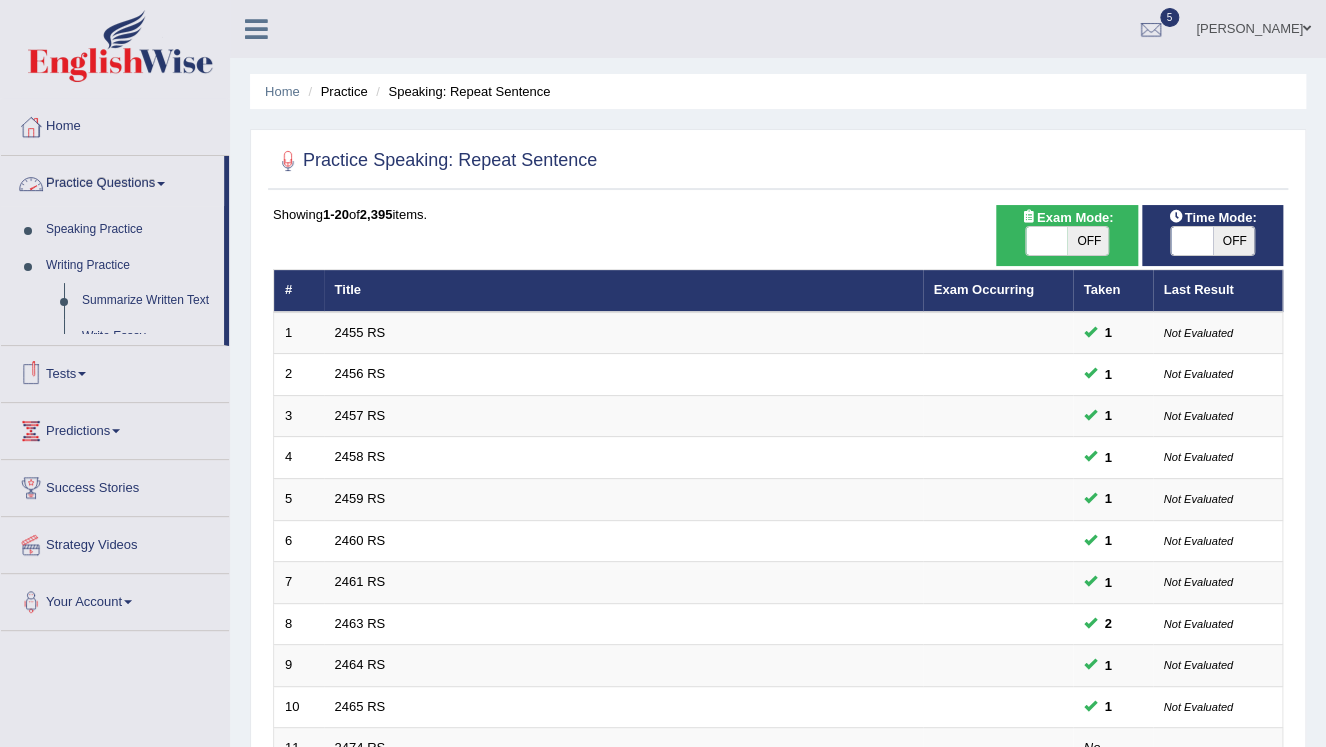 scroll, scrollTop: 0, scrollLeft: 0, axis: both 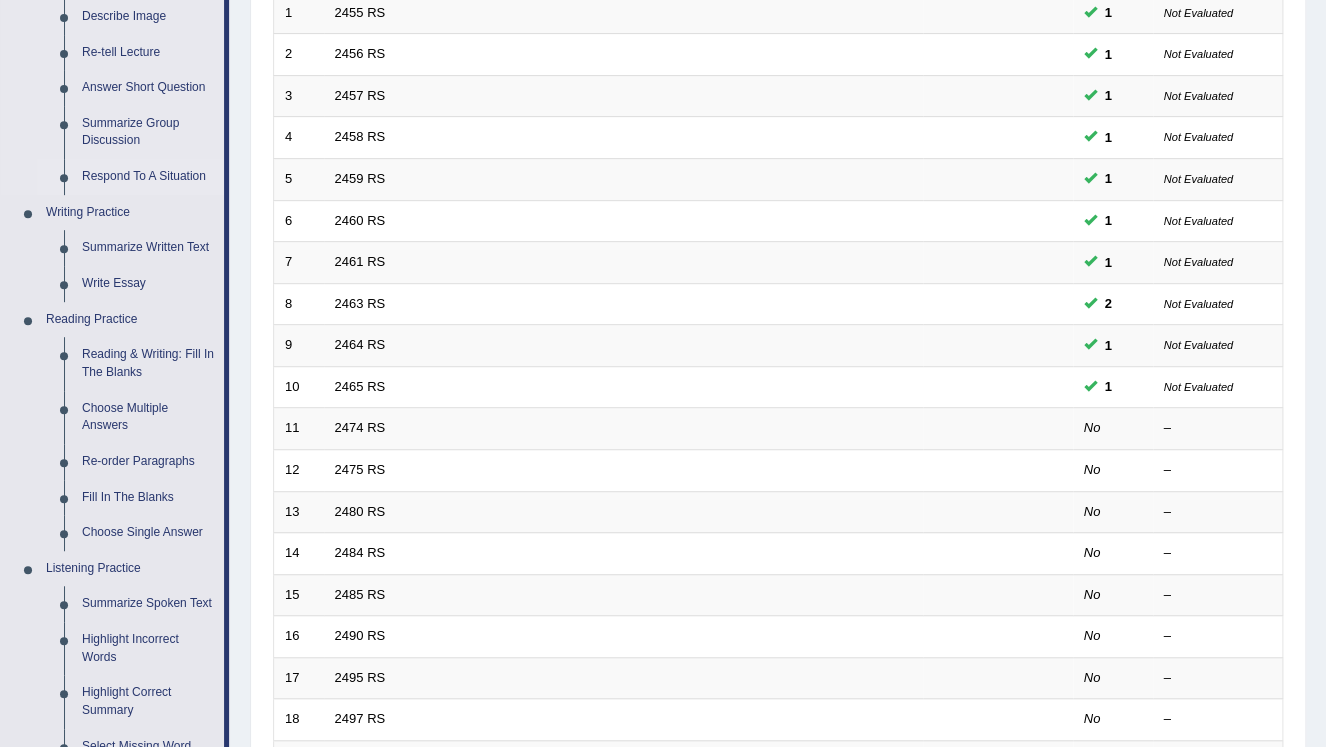 click on "Respond To A Situation" at bounding box center (148, 177) 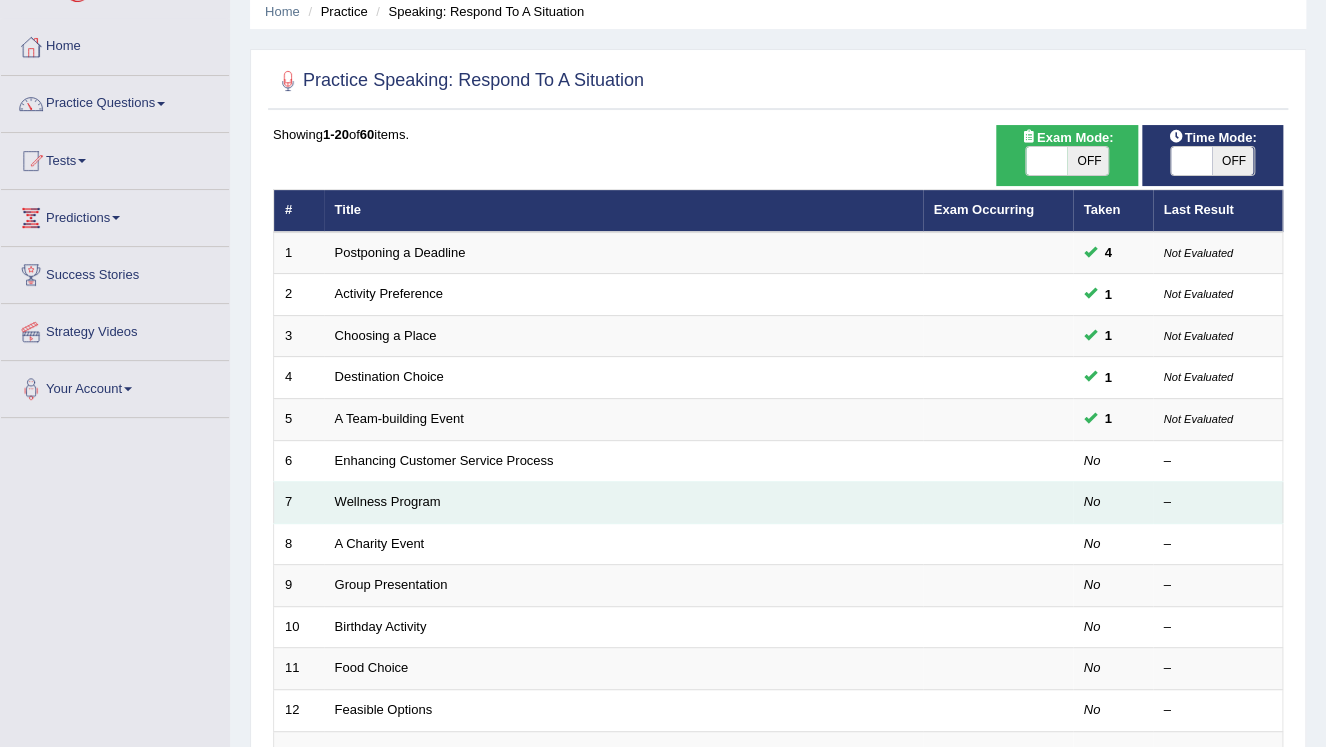 scroll, scrollTop: 80, scrollLeft: 0, axis: vertical 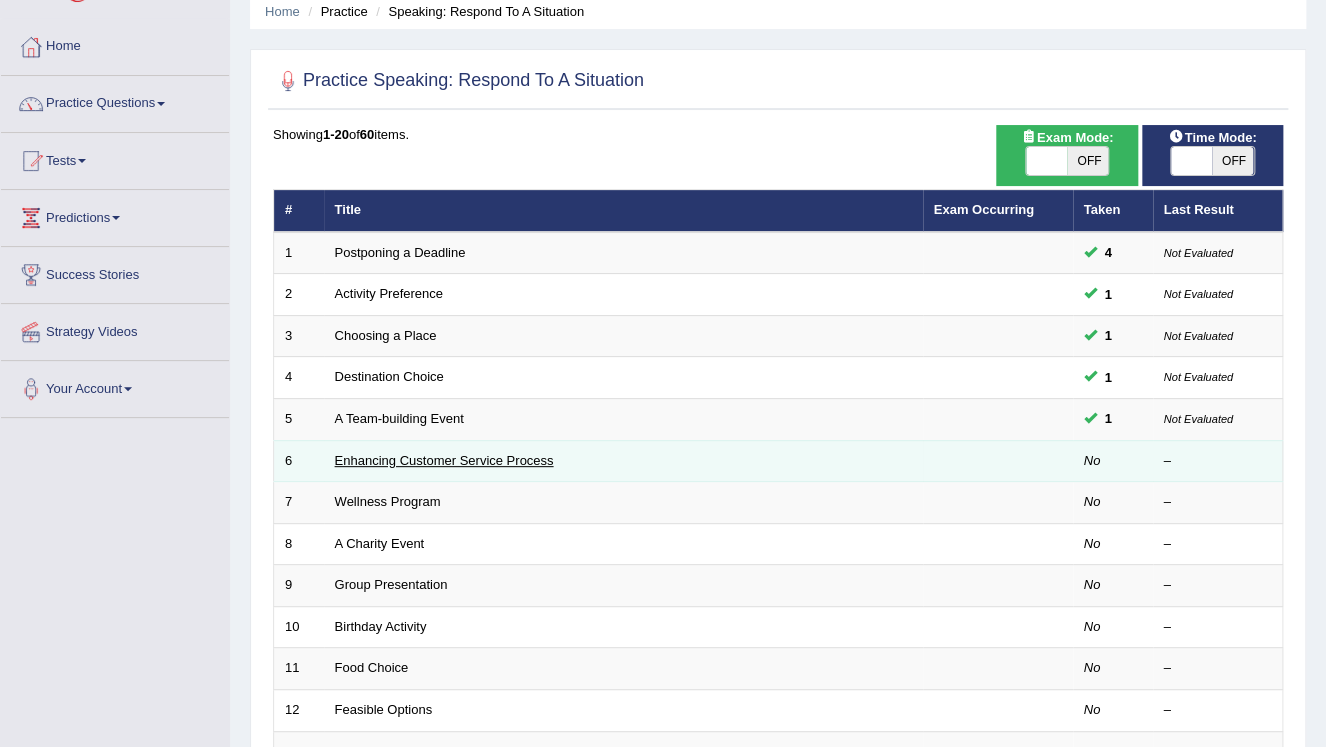 click on "Enhancing Customer Service Process" at bounding box center [444, 460] 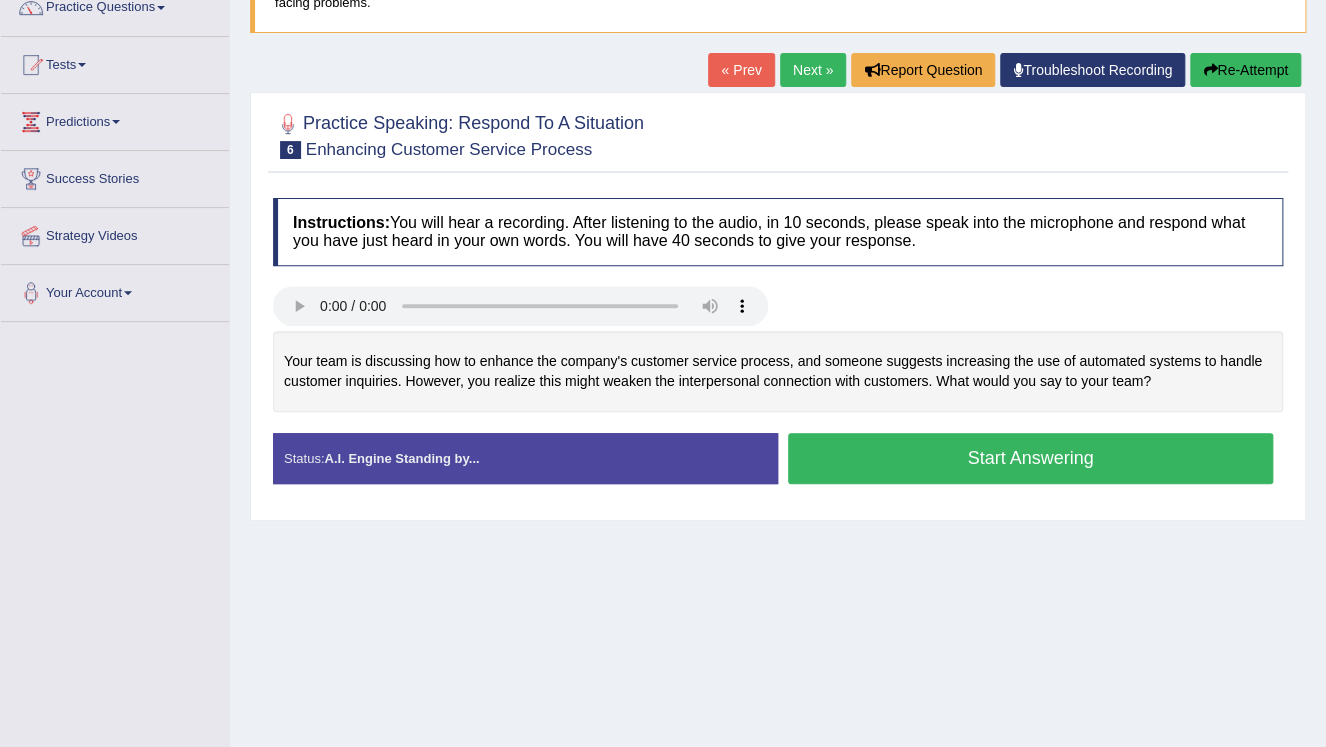scroll, scrollTop: 176, scrollLeft: 0, axis: vertical 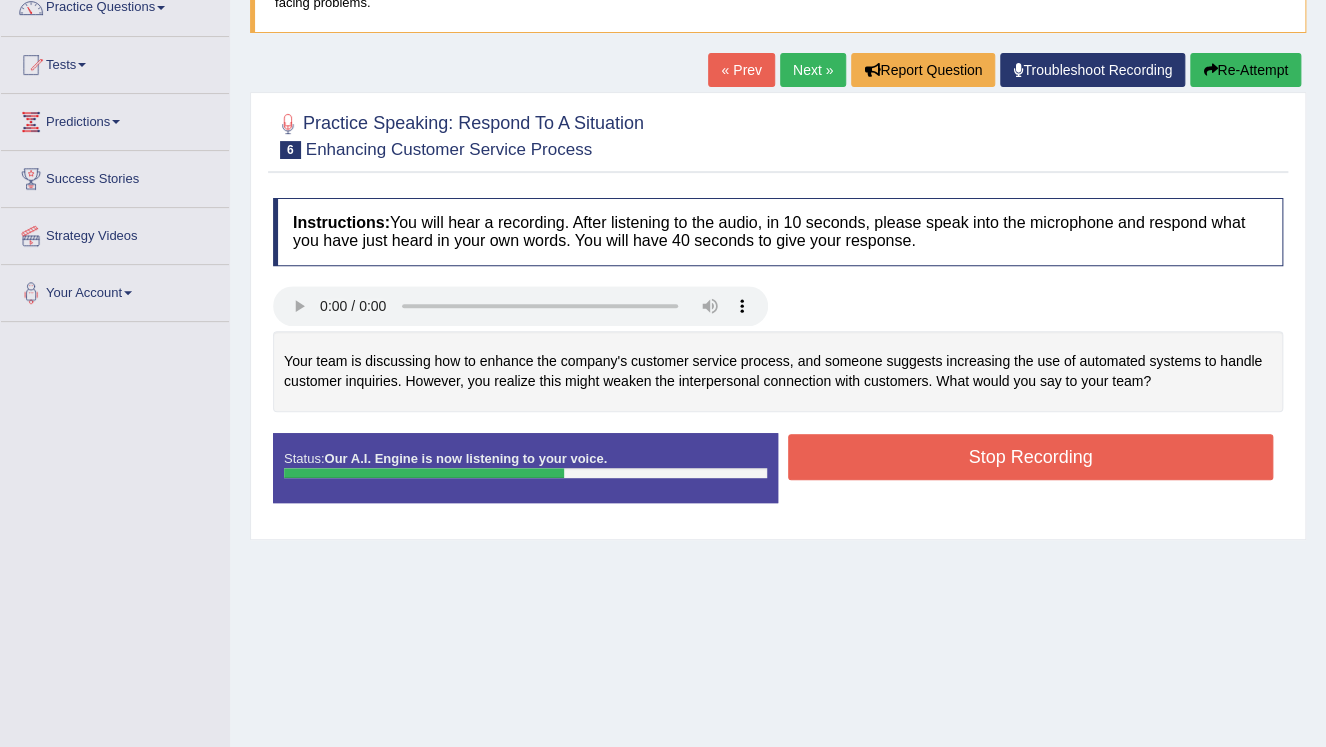 click on "Stop Recording" at bounding box center [1030, 457] 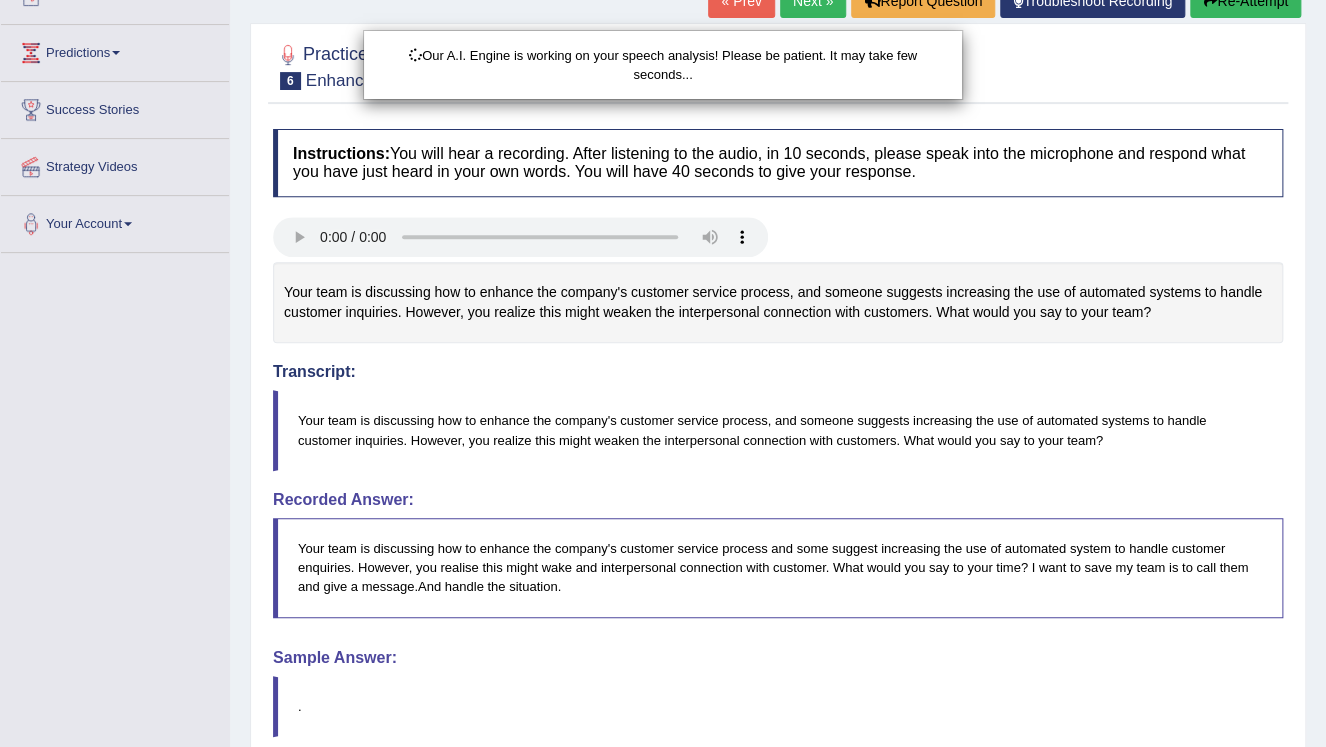 scroll, scrollTop: 256, scrollLeft: 0, axis: vertical 